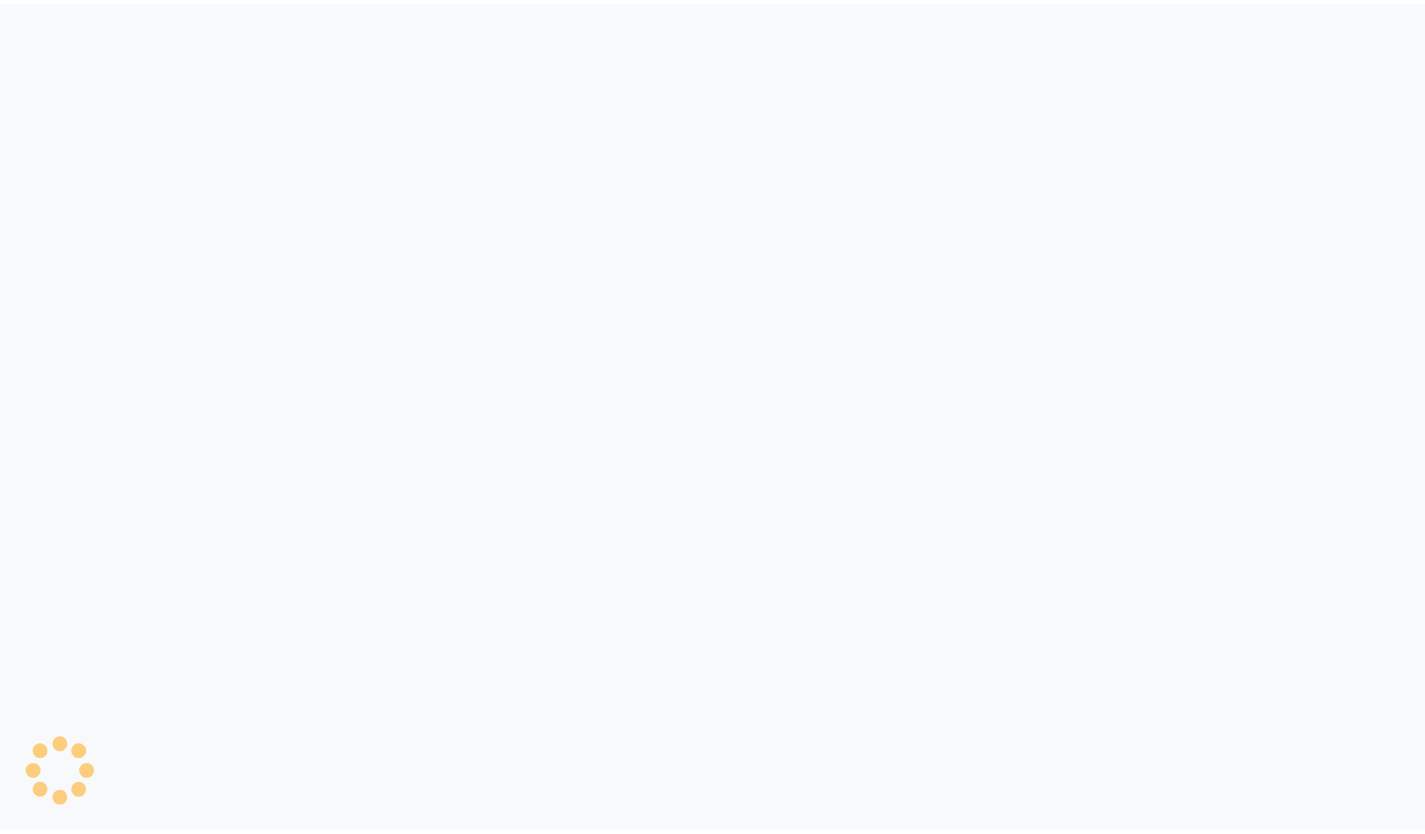 scroll, scrollTop: 0, scrollLeft: 0, axis: both 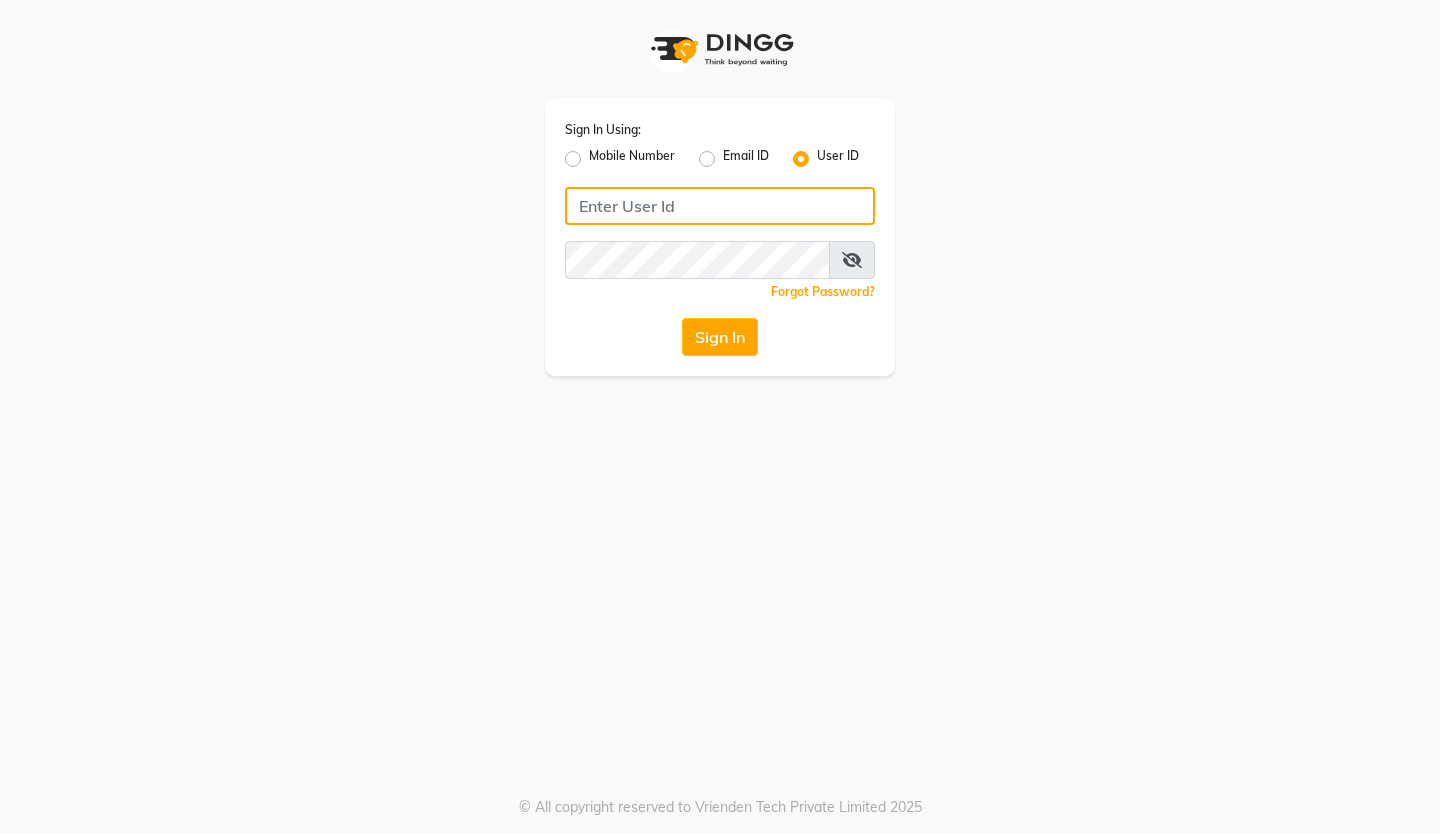 type on "reviewsalon" 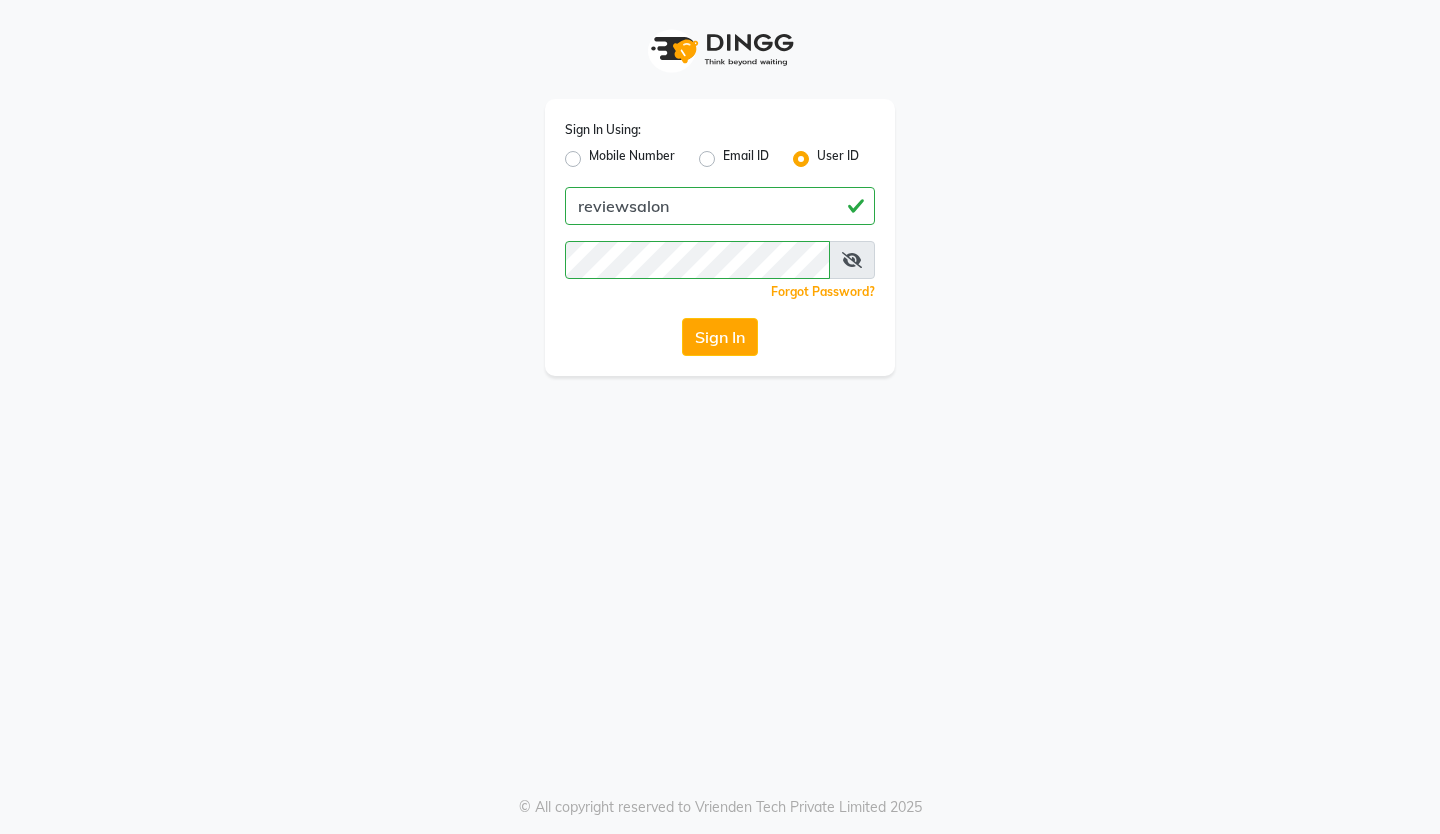 click on "Sign In Using: Mobile Number Email ID User ID reviewsalon Remember me Forgot Password? Sign In" 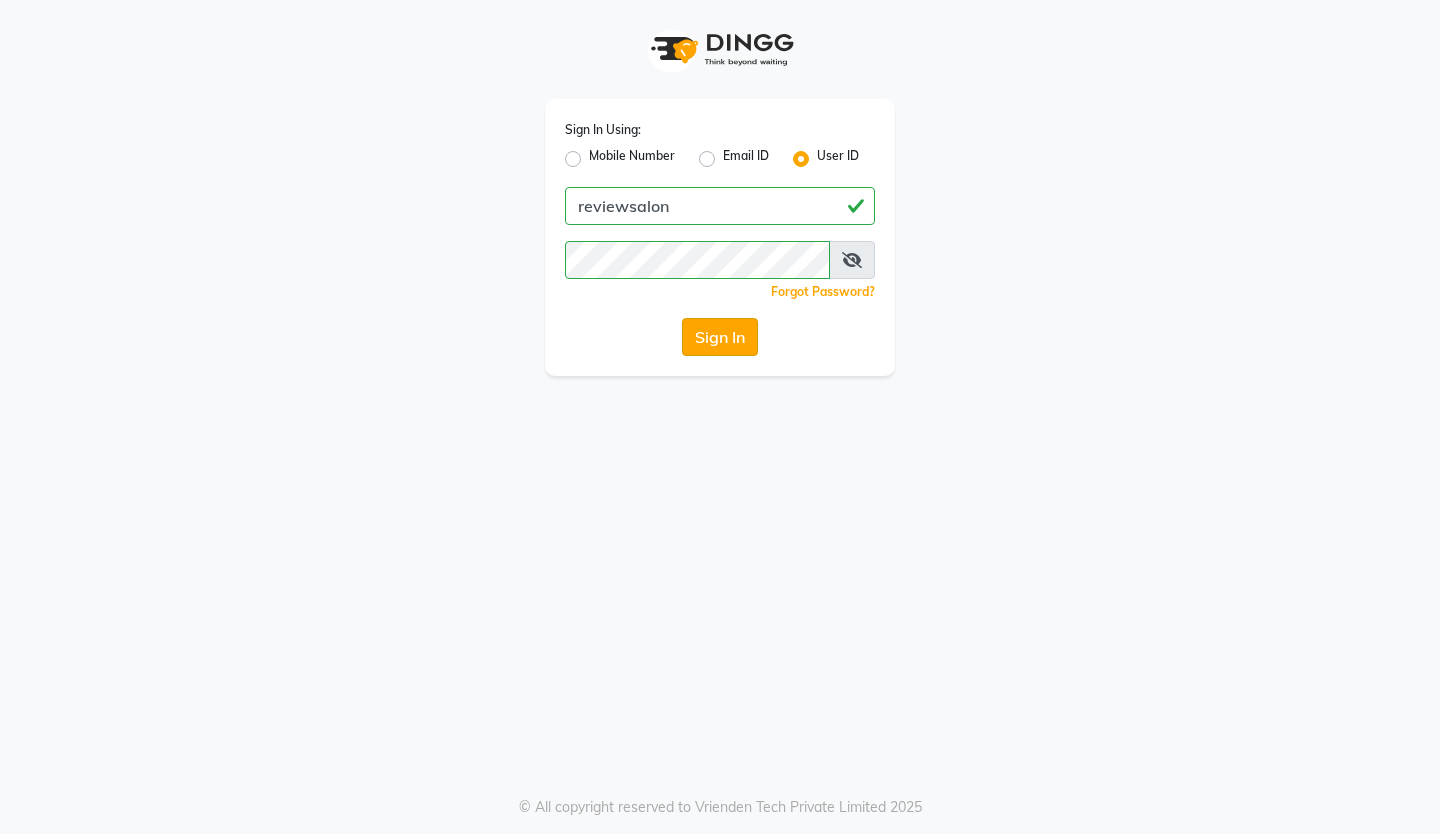 click on "Sign In" 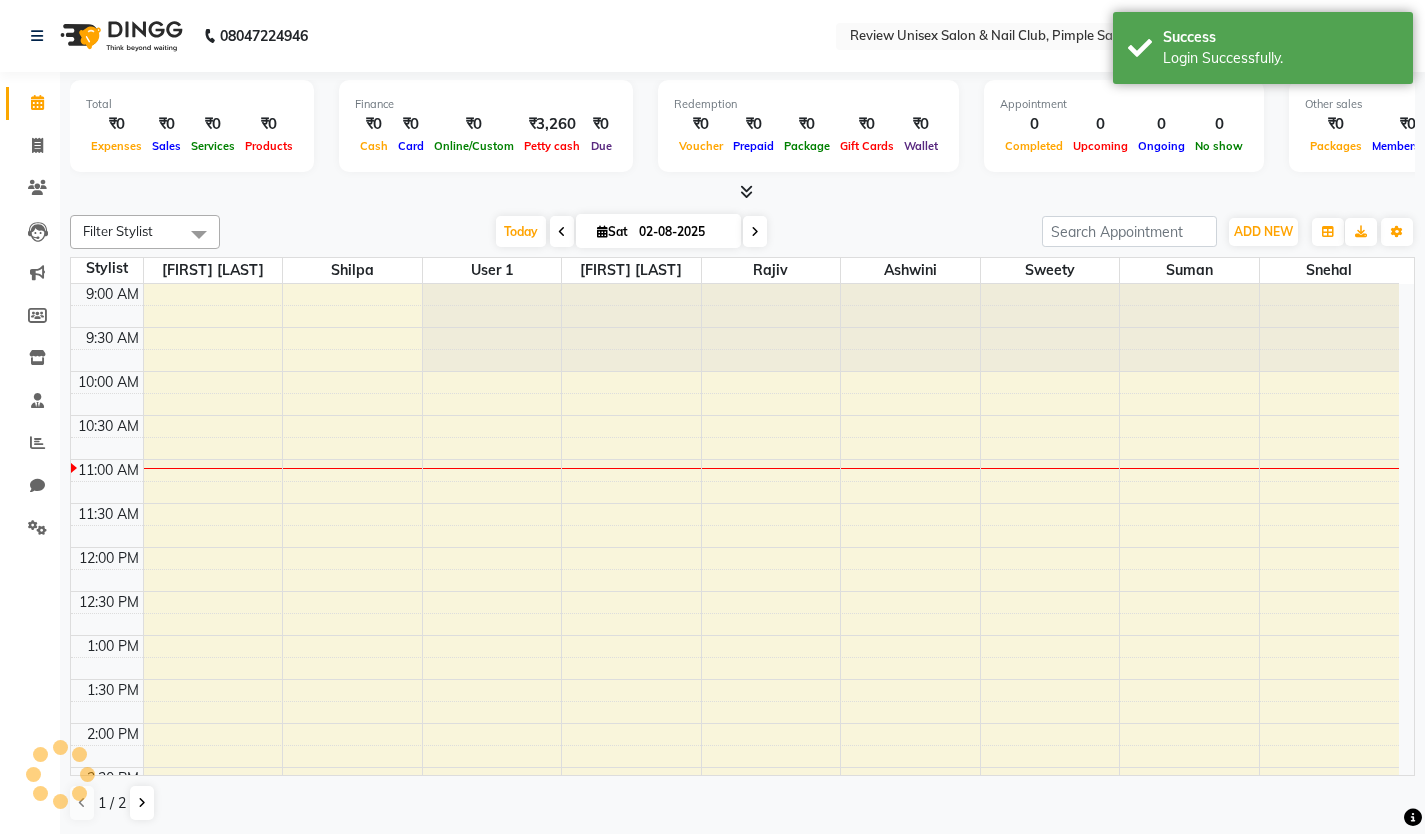 scroll, scrollTop: 0, scrollLeft: 0, axis: both 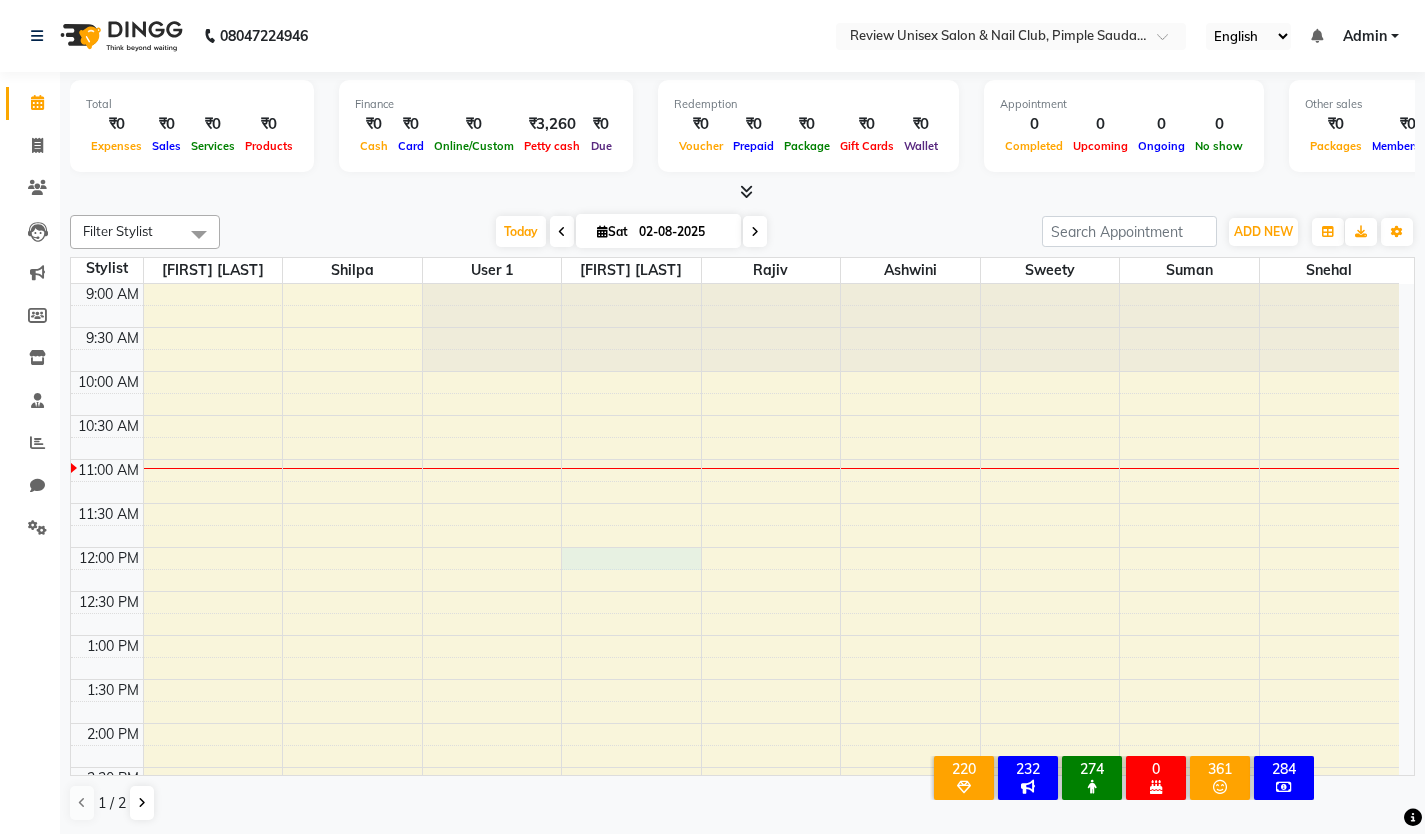click on "9:00 AM 9:30 AM 10:00 AM 10:30 AM 11:00 AM 11:30 AM 12:00 PM 12:30 PM 1:00 PM 1:30 PM 2:00 PM 2:30 PM 3:00 PM 3:30 PM 4:00 PM 4:30 PM 5:00 PM 5:30 PM 6:00 PM 6:30 PM 7:00 PM 7:30 PM 8:00 PM 8:30 PM 9:00 PM 9:30 PM" at bounding box center [735, 855] 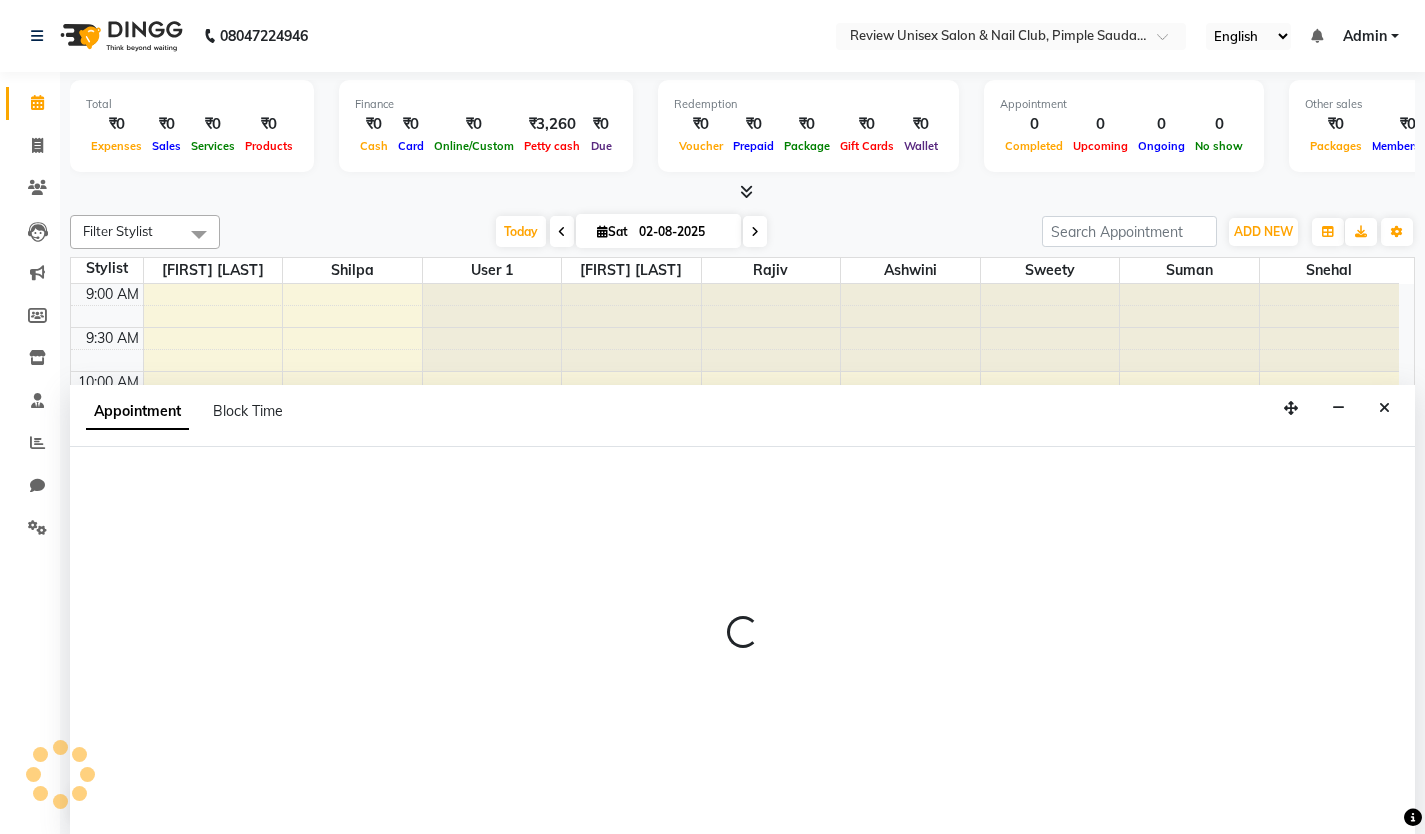 scroll, scrollTop: 1, scrollLeft: 0, axis: vertical 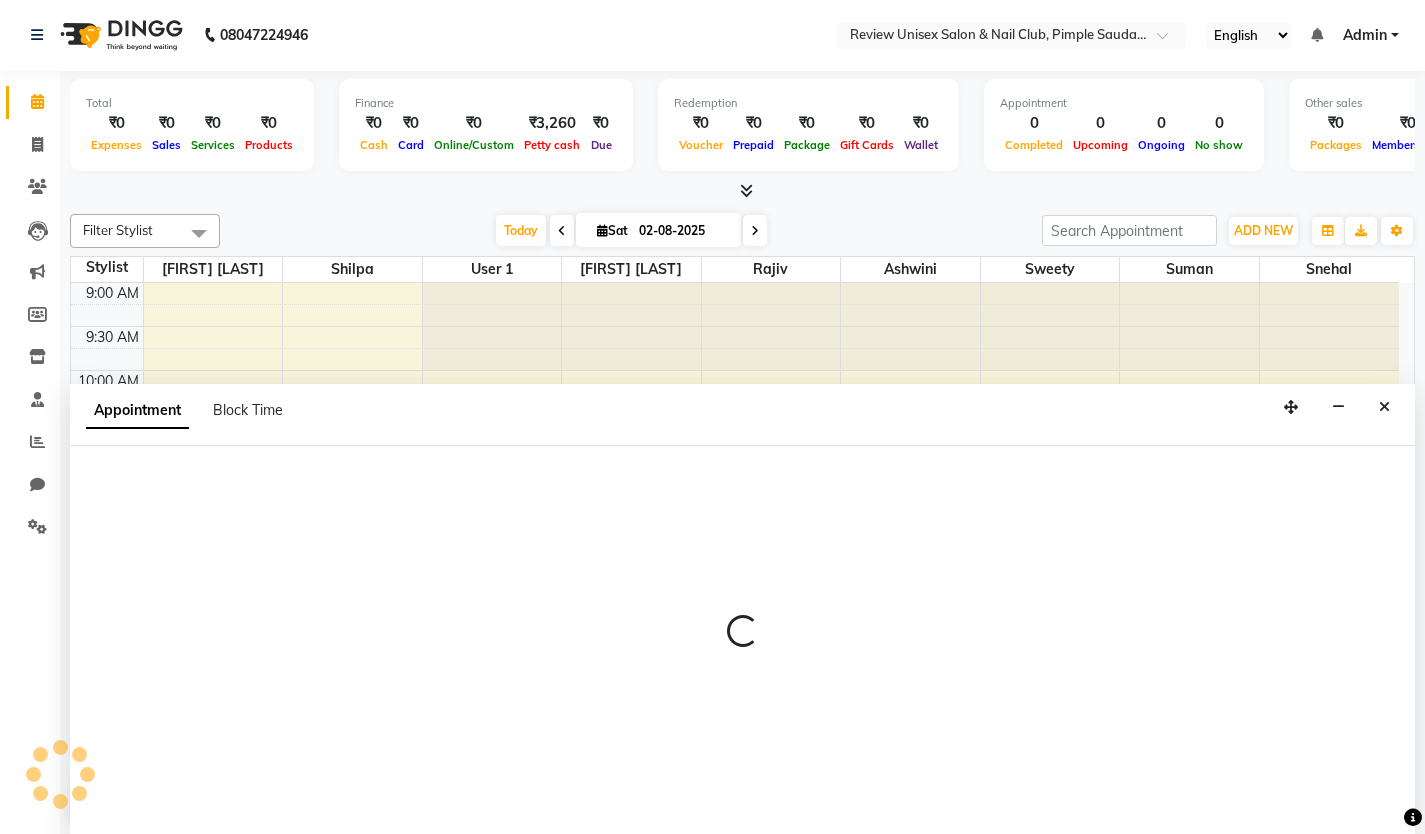 select on "76872" 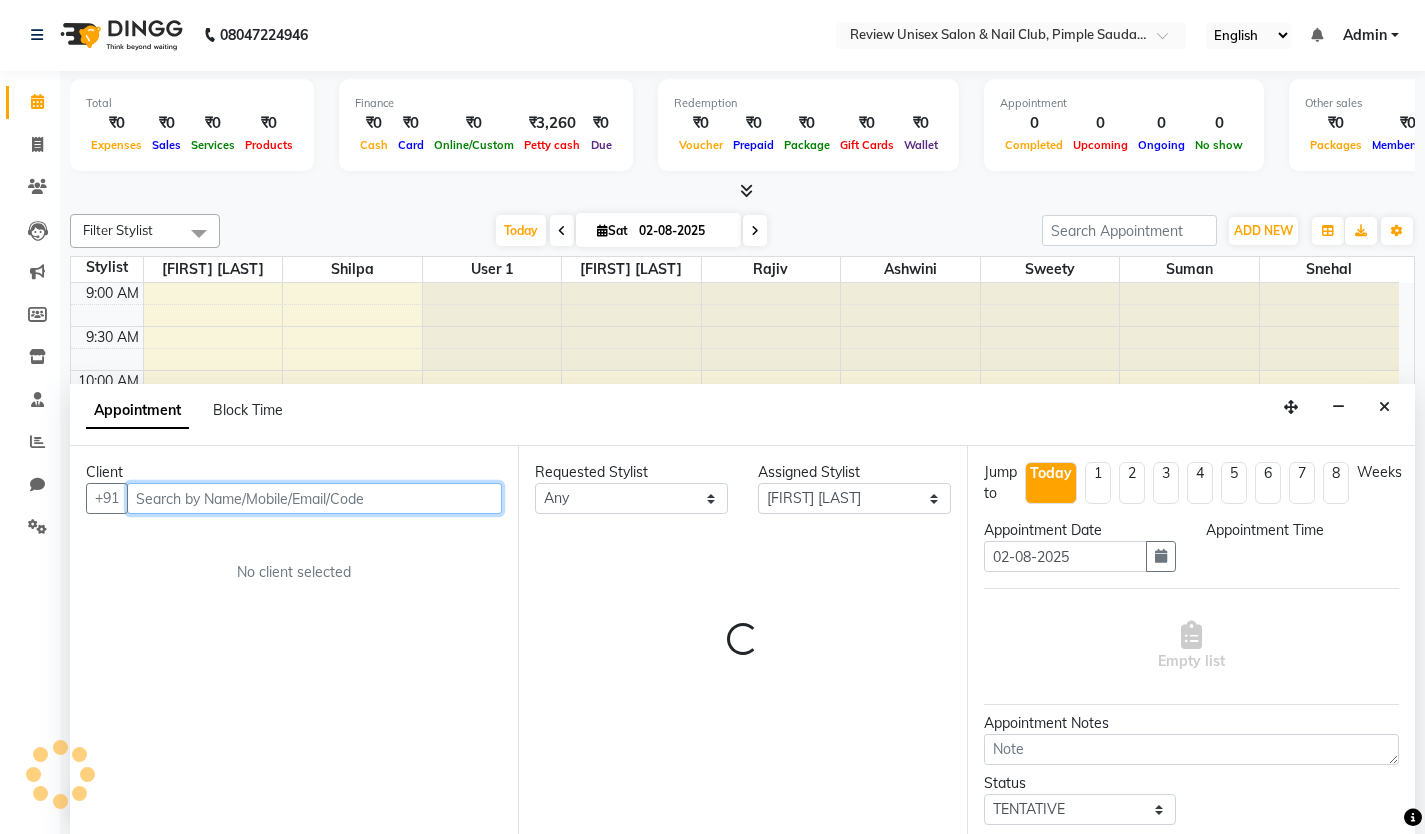 select on "720" 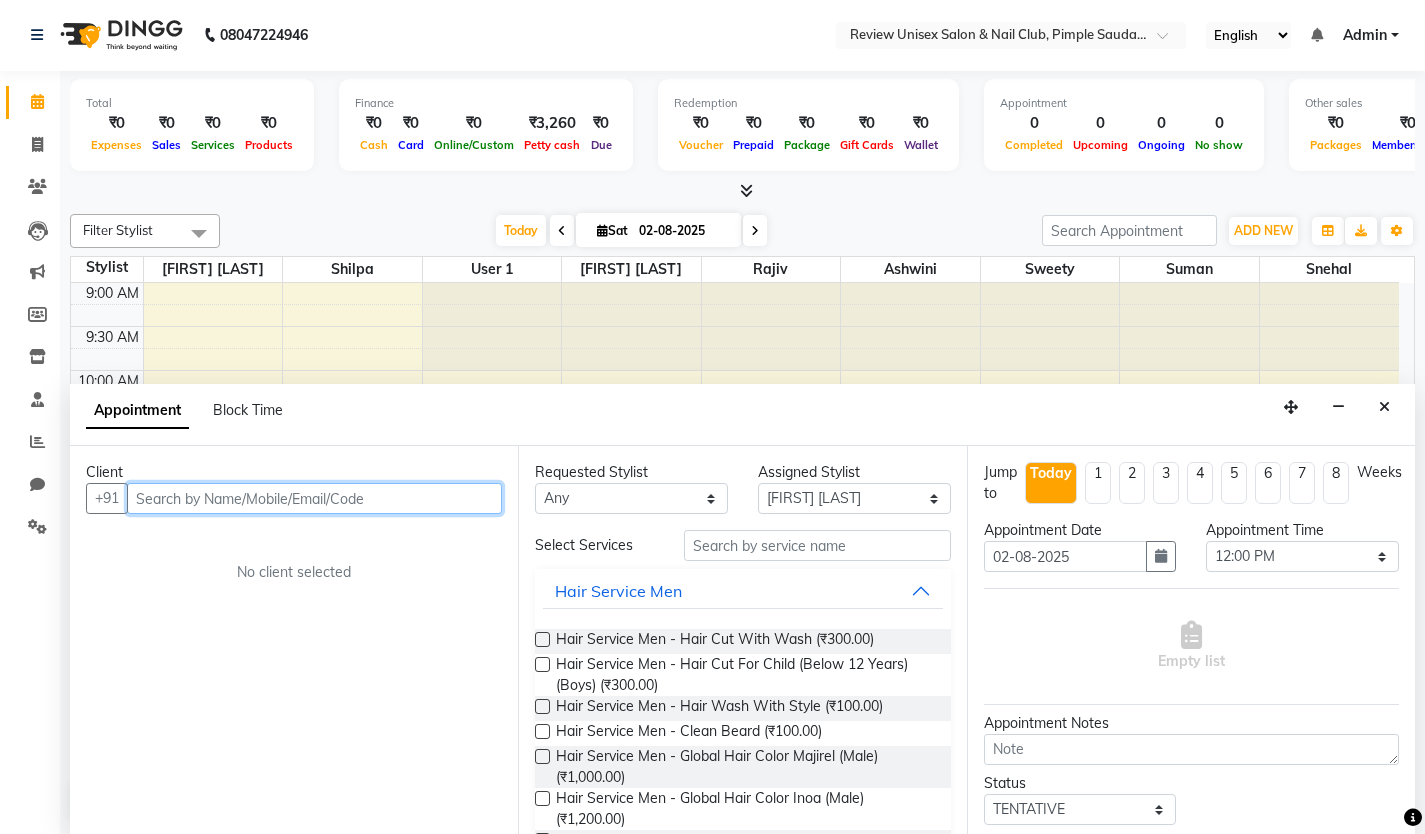 click at bounding box center [314, 498] 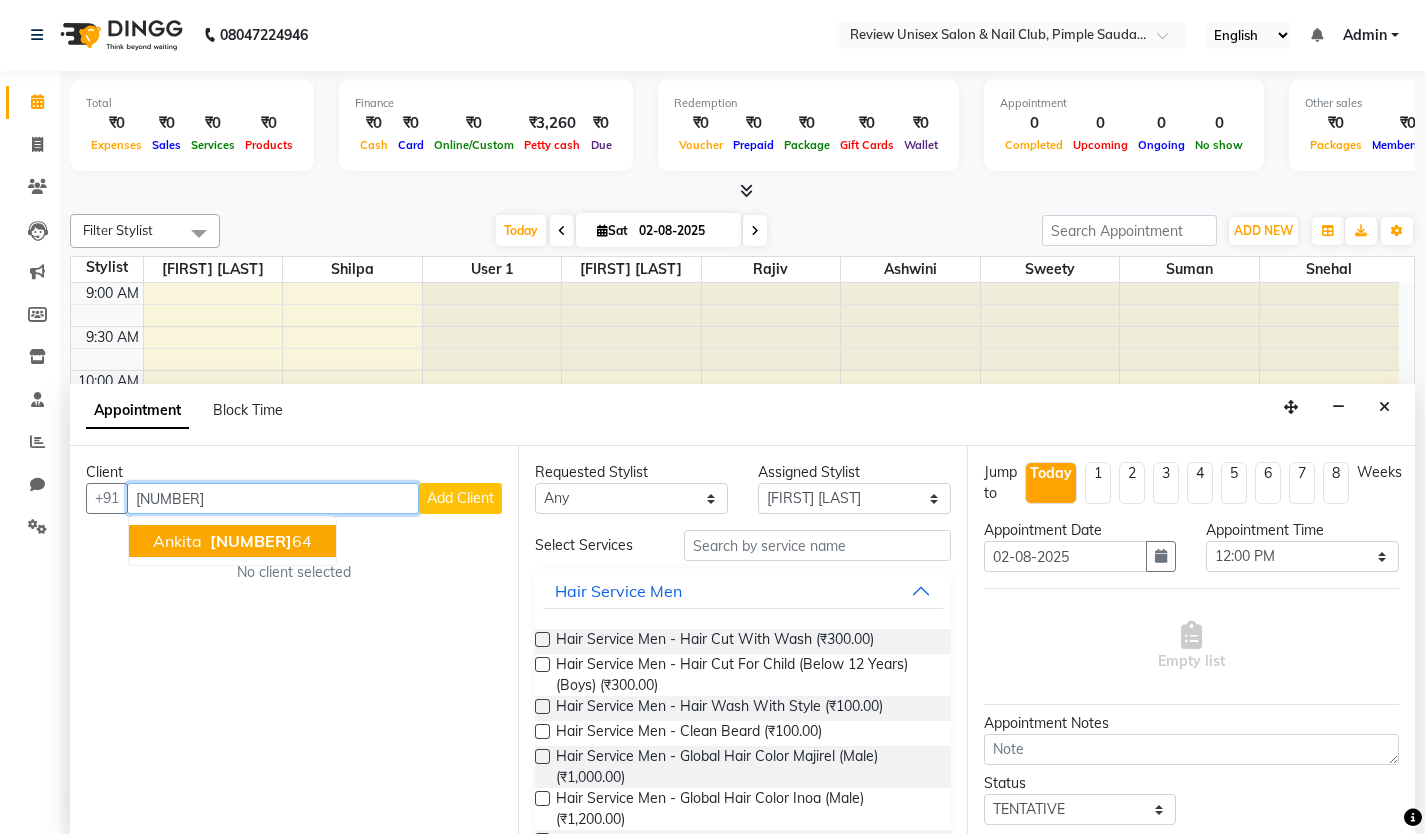 click on "[NUMBER]" at bounding box center [251, 541] 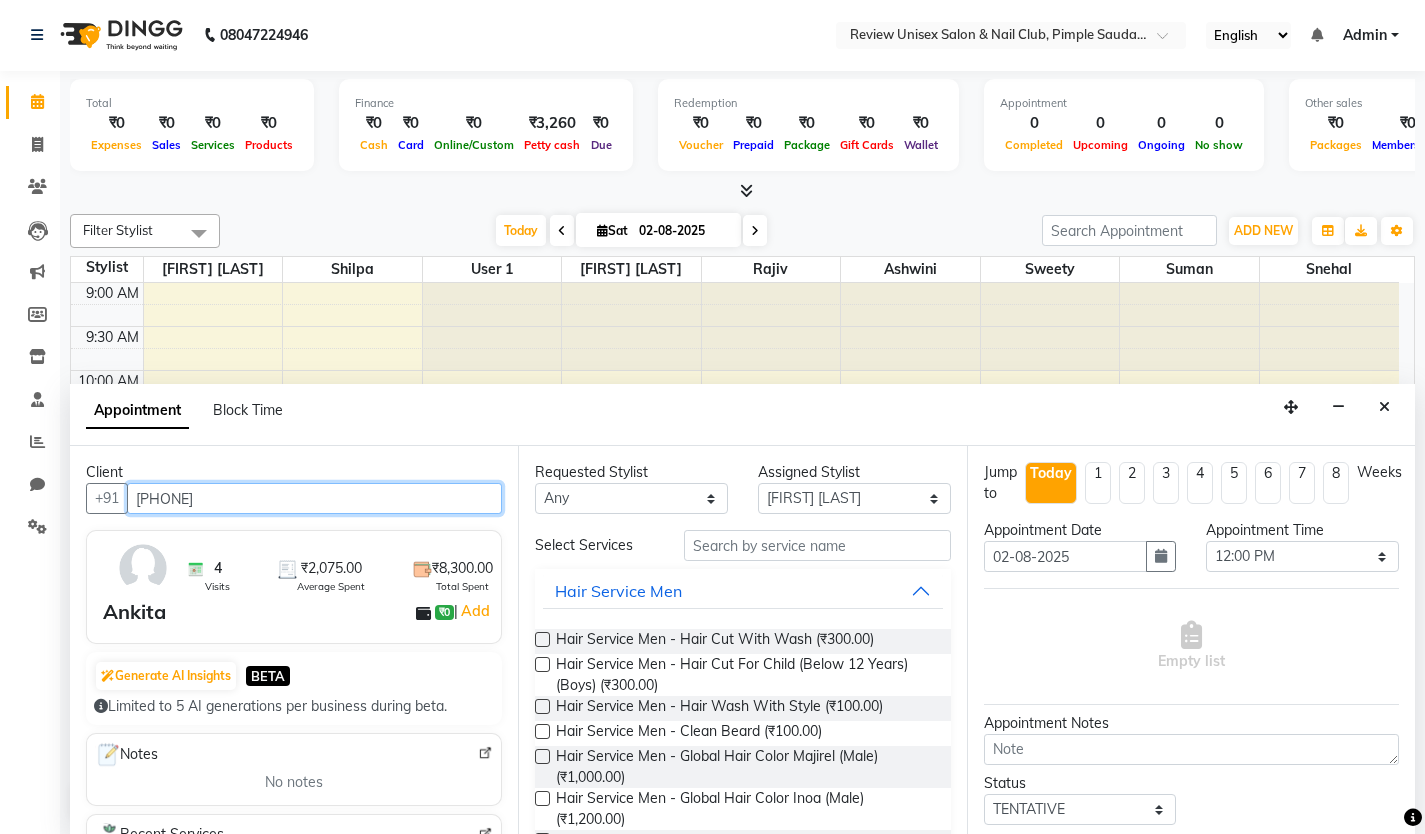 type on "[PHONE]" 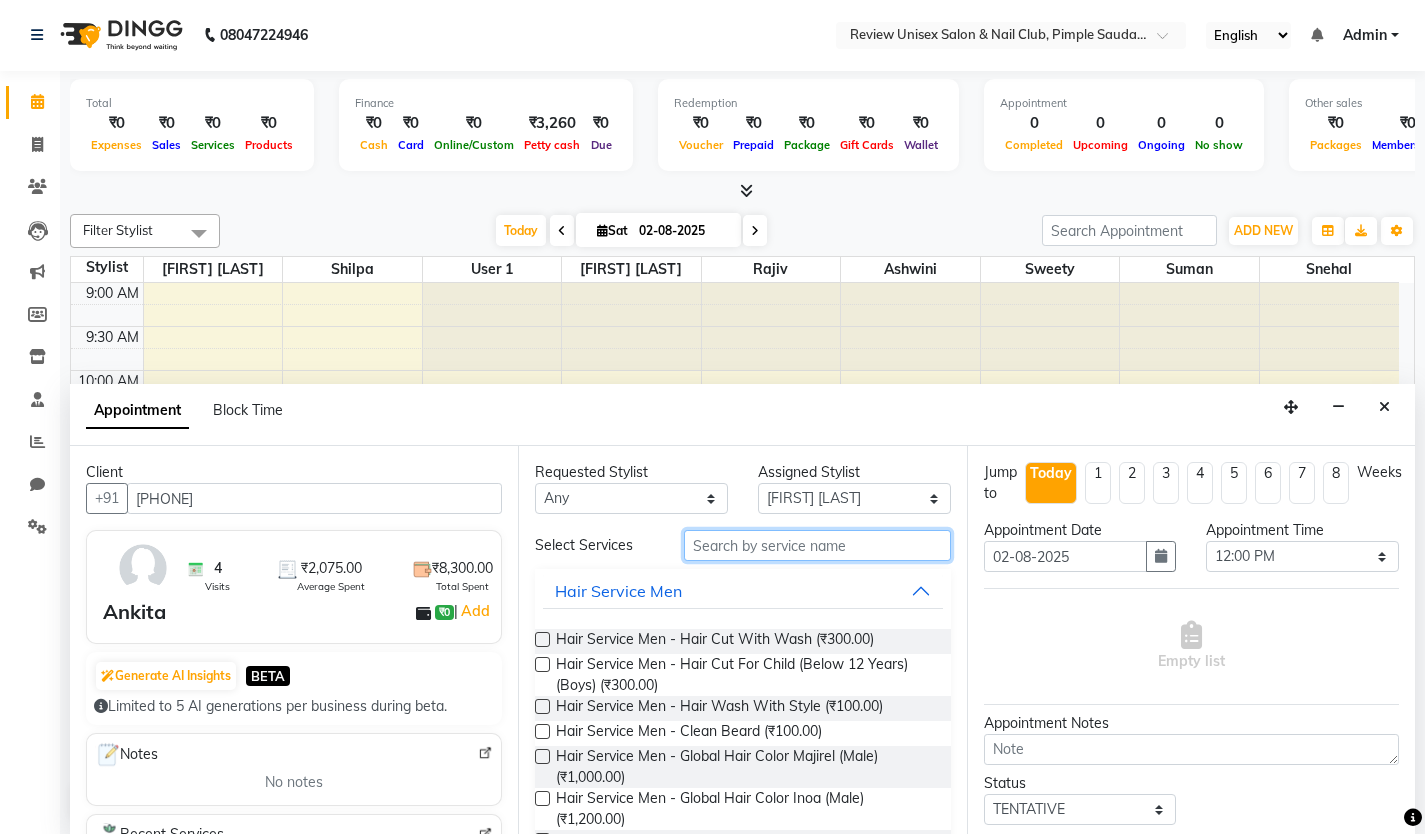 click at bounding box center (817, 545) 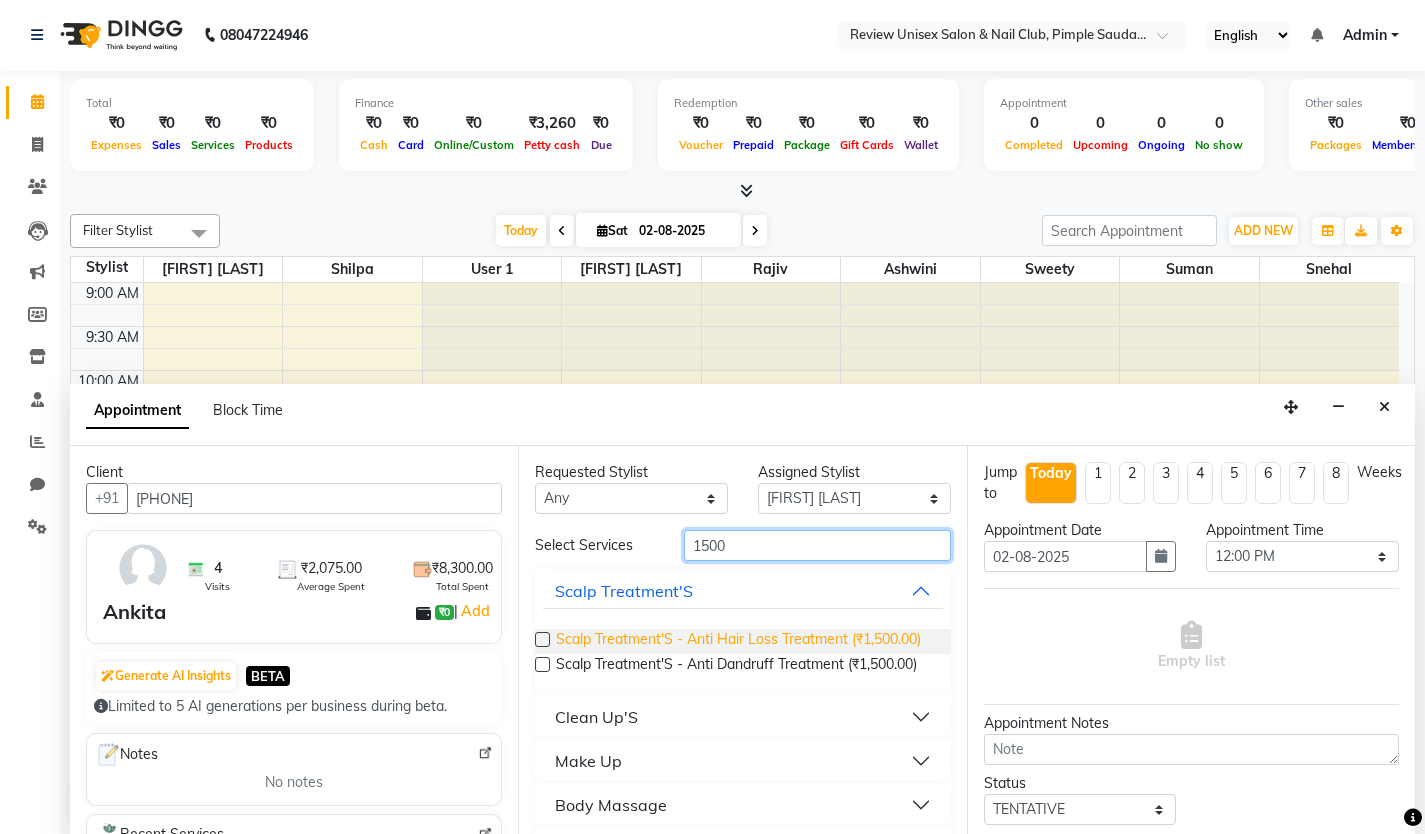 scroll, scrollTop: 87, scrollLeft: 0, axis: vertical 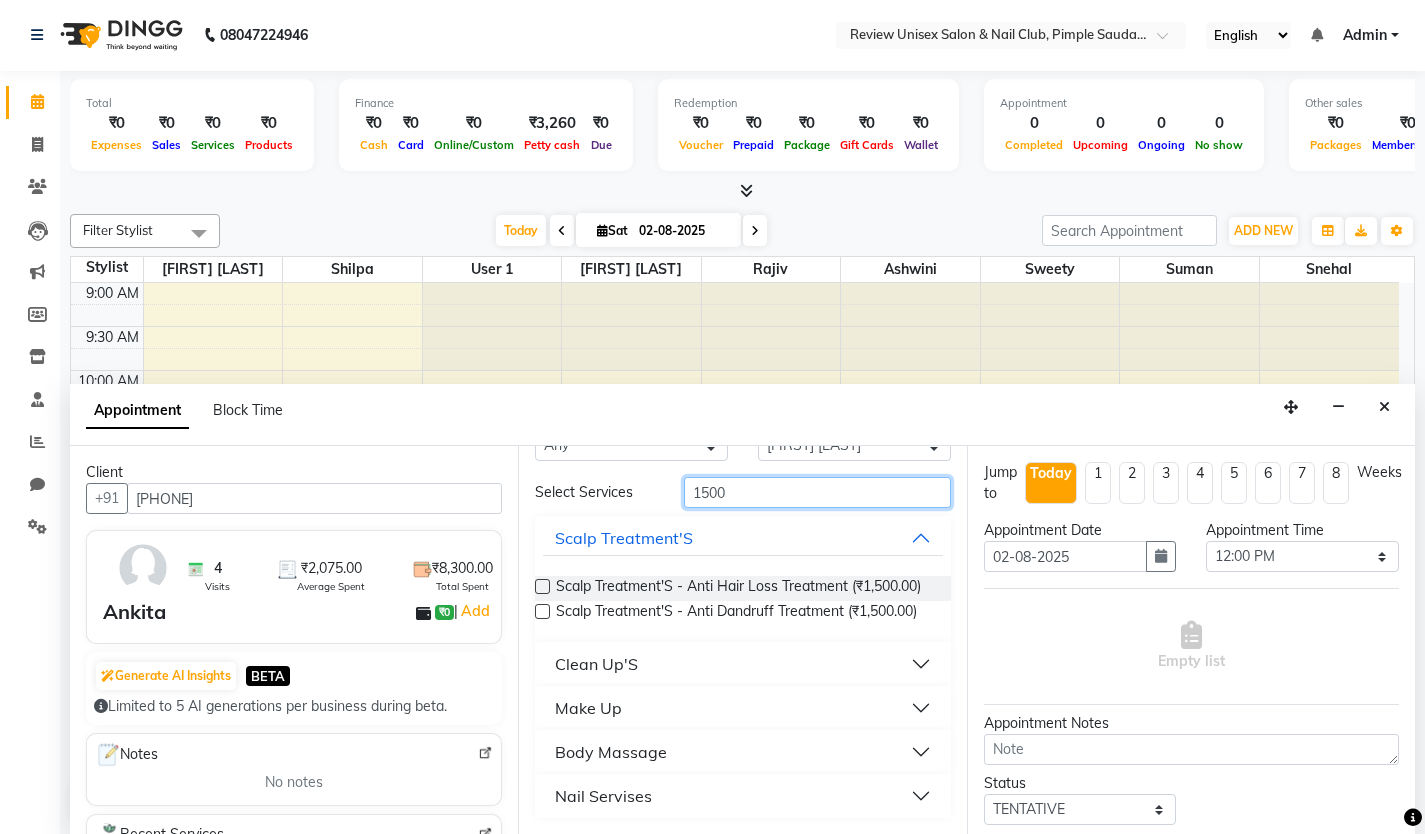 type on "1500" 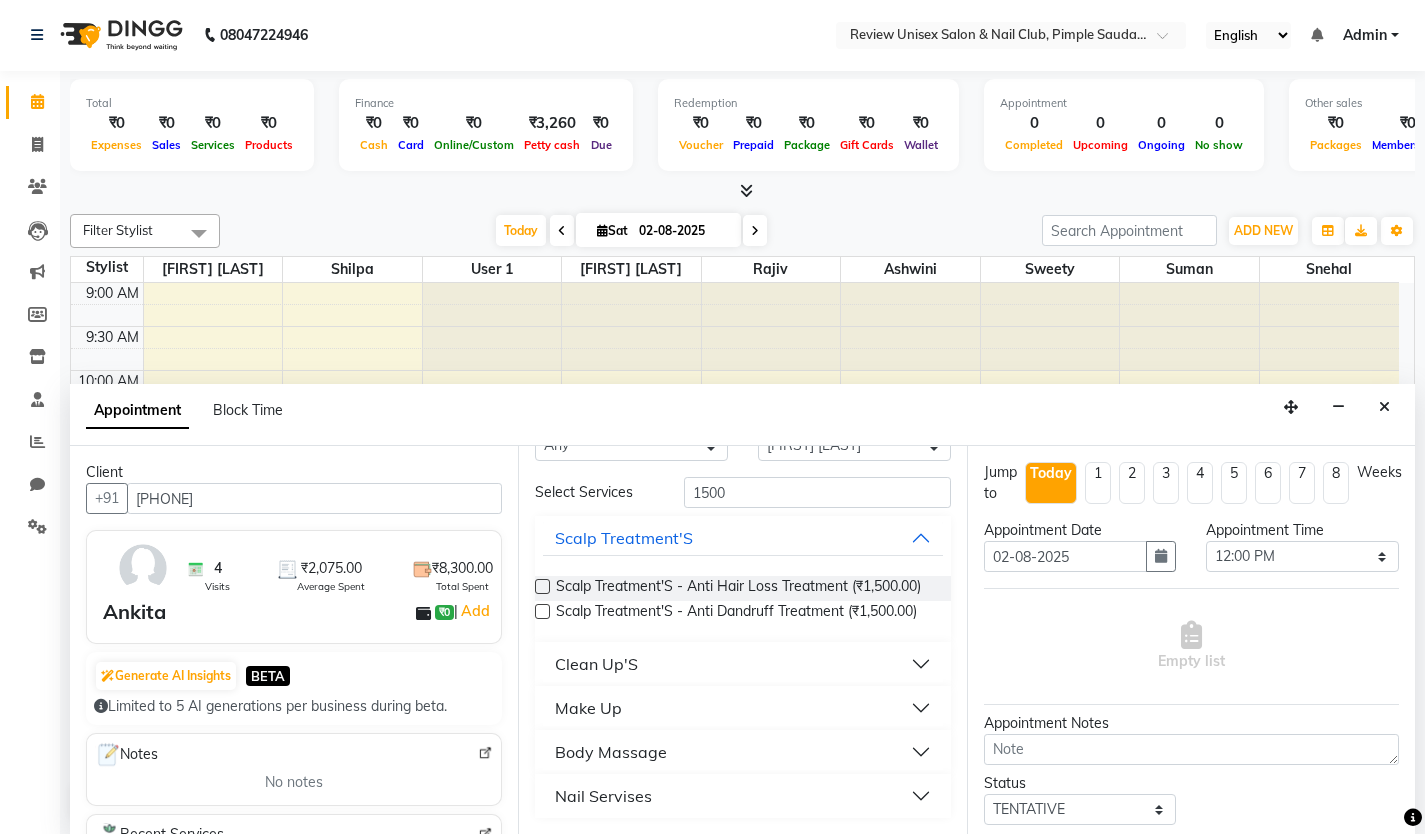 click on "Nail Servises" at bounding box center [742, 796] 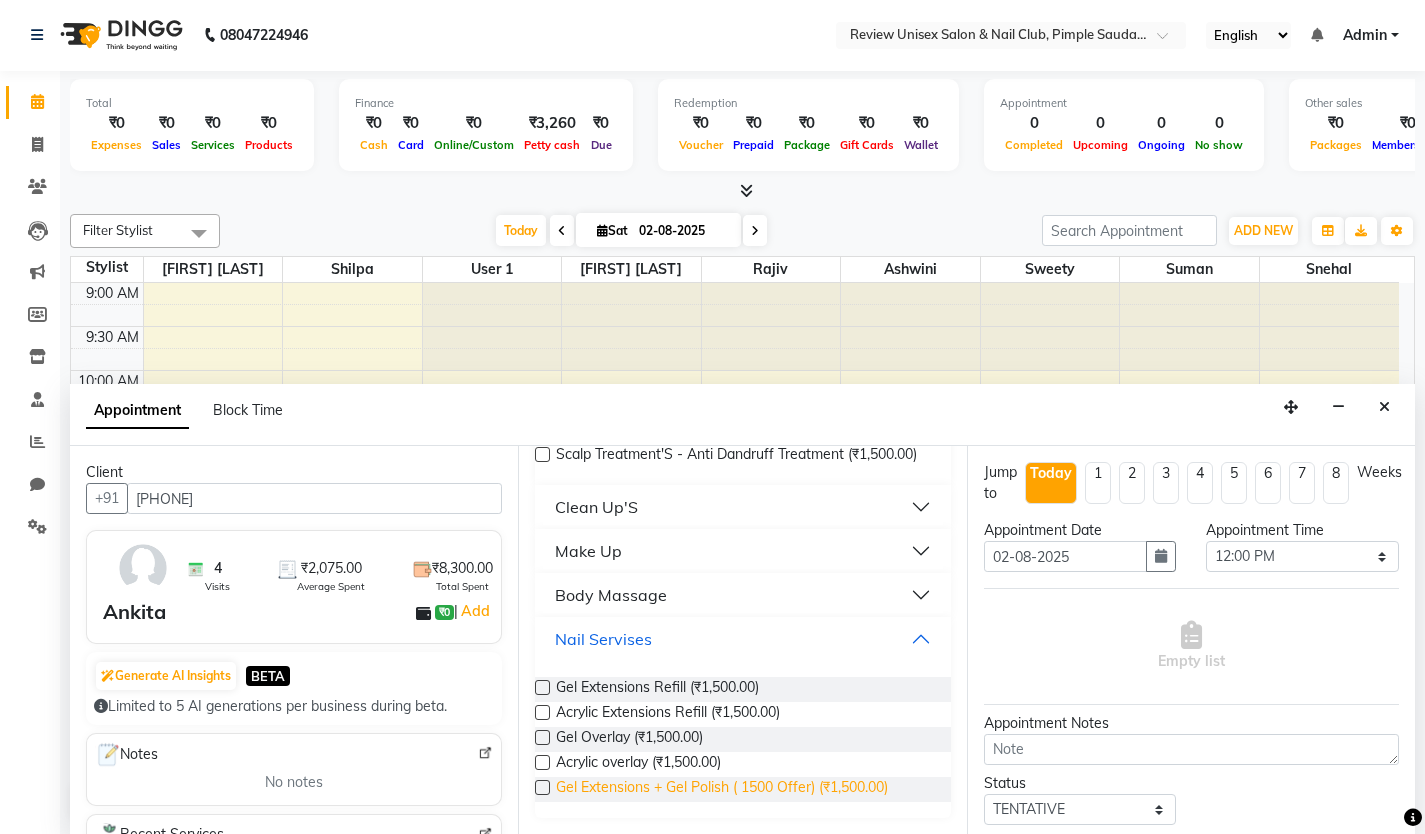 scroll, scrollTop: 244, scrollLeft: 0, axis: vertical 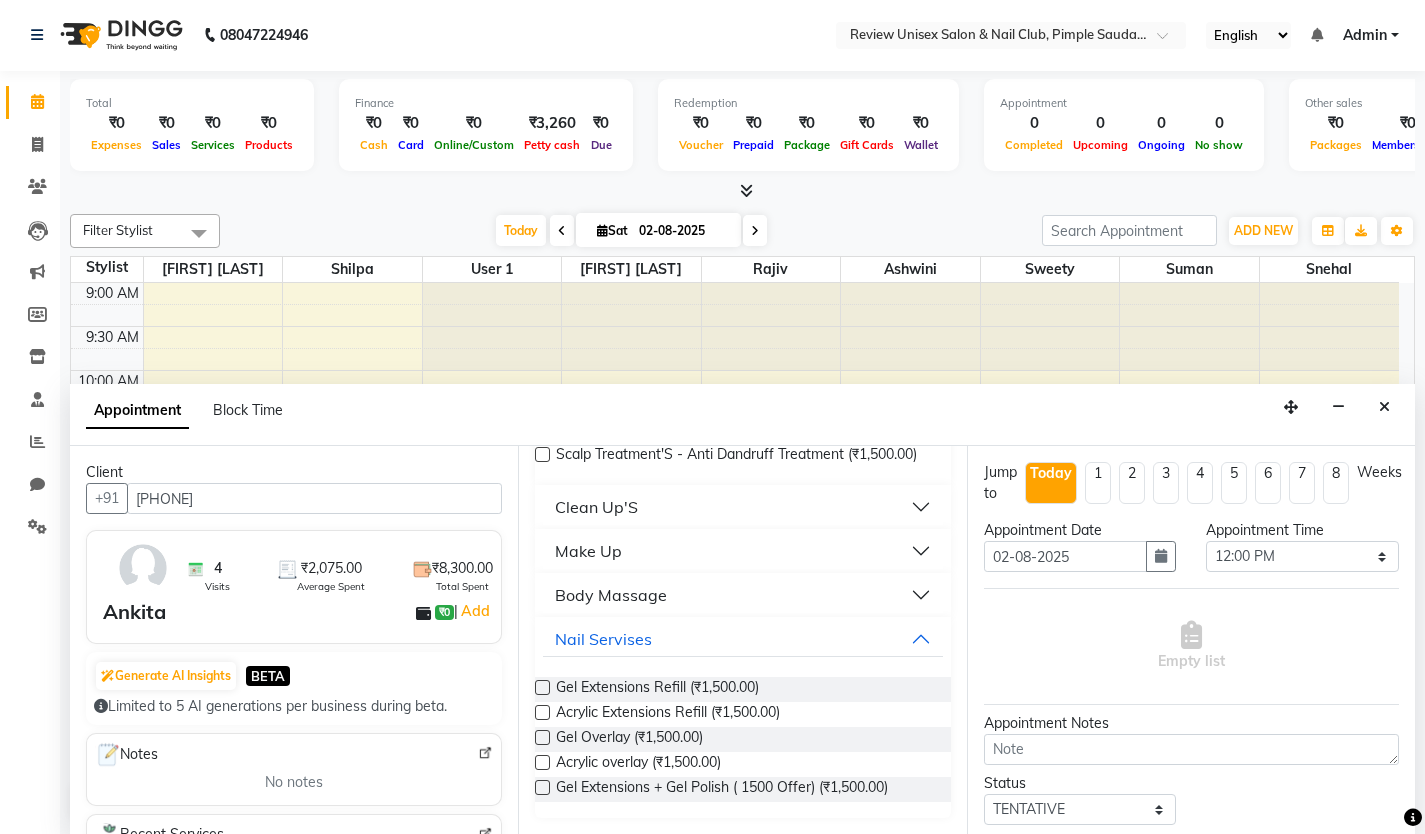 click at bounding box center (542, 787) 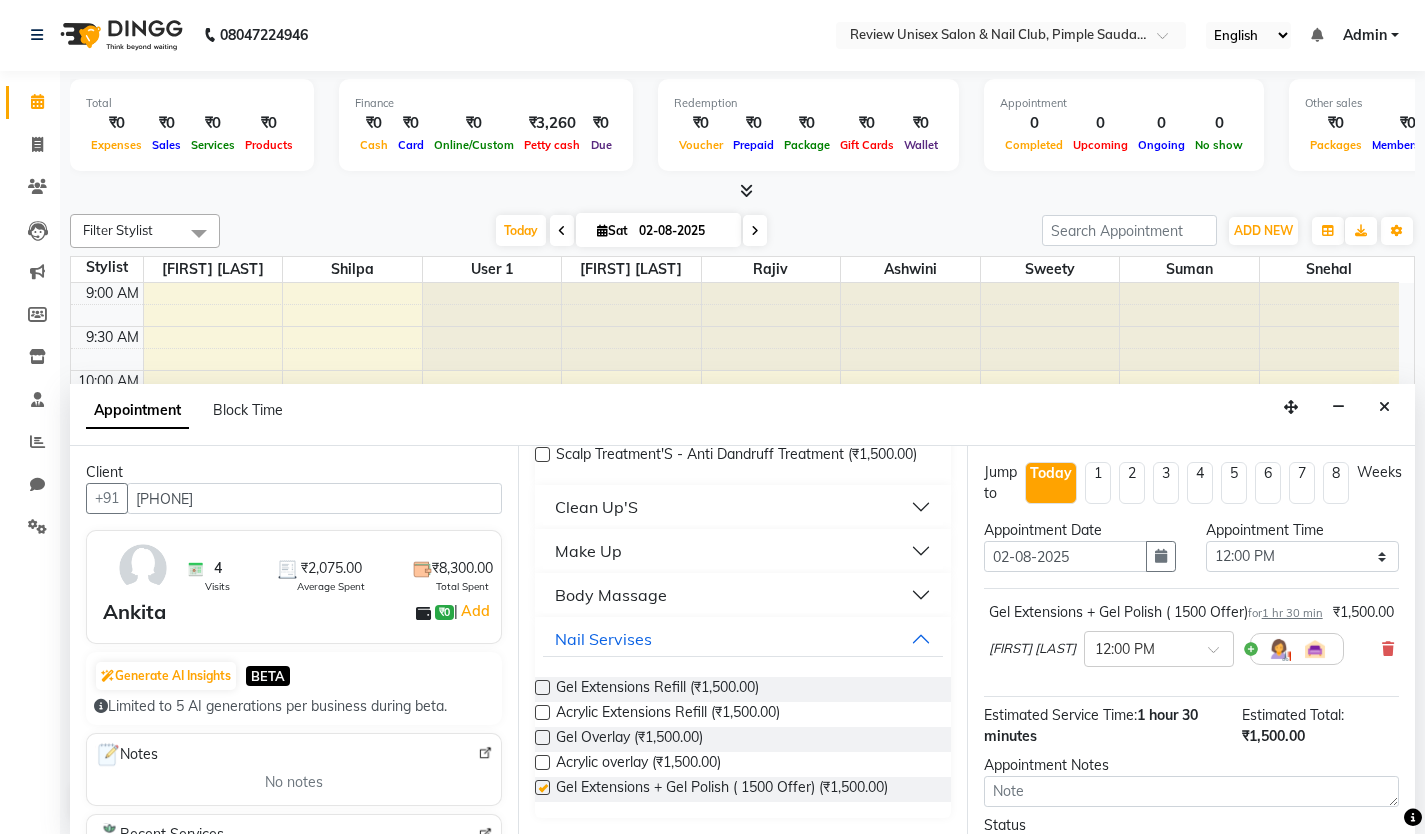 checkbox on "false" 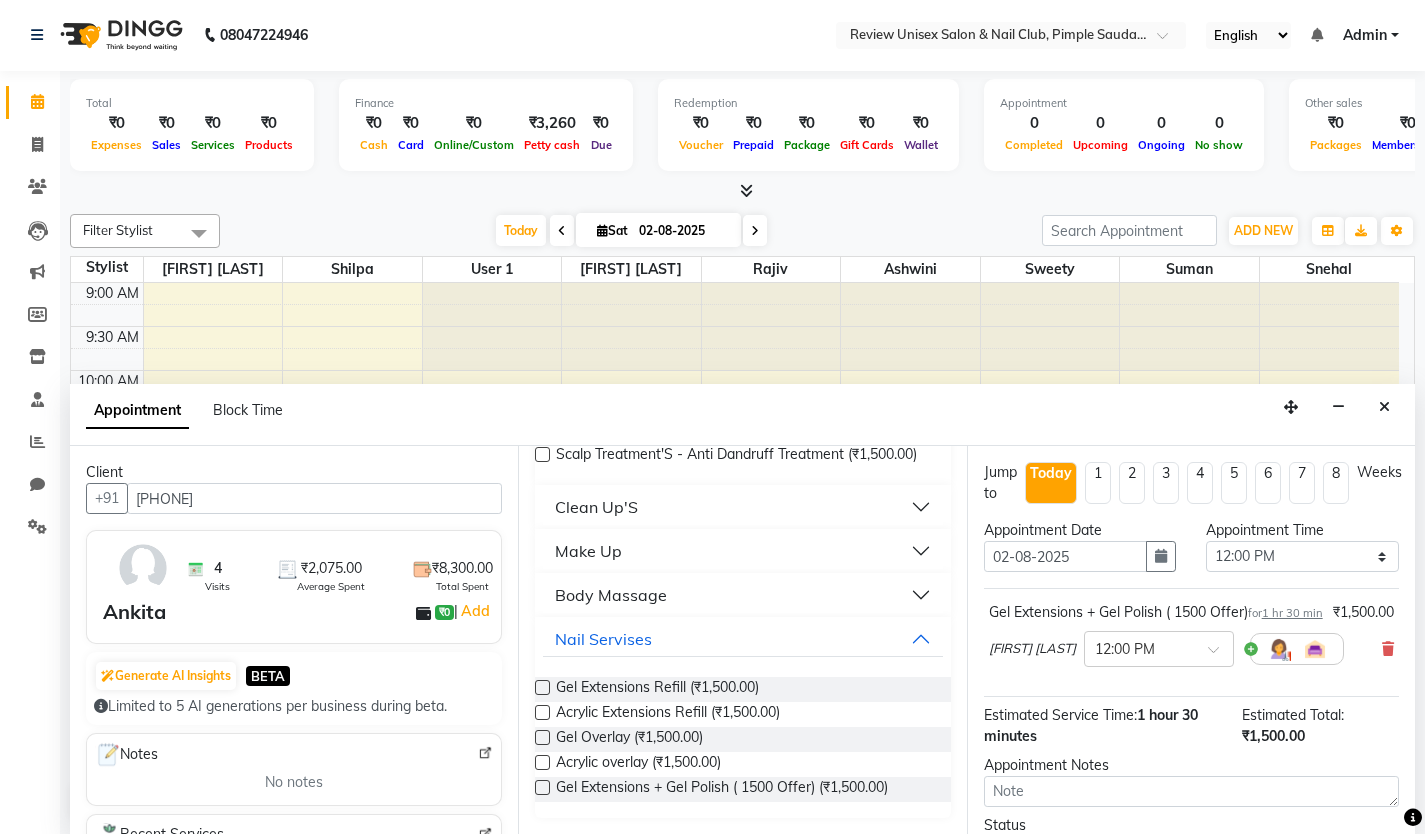 scroll, scrollTop: 180, scrollLeft: 0, axis: vertical 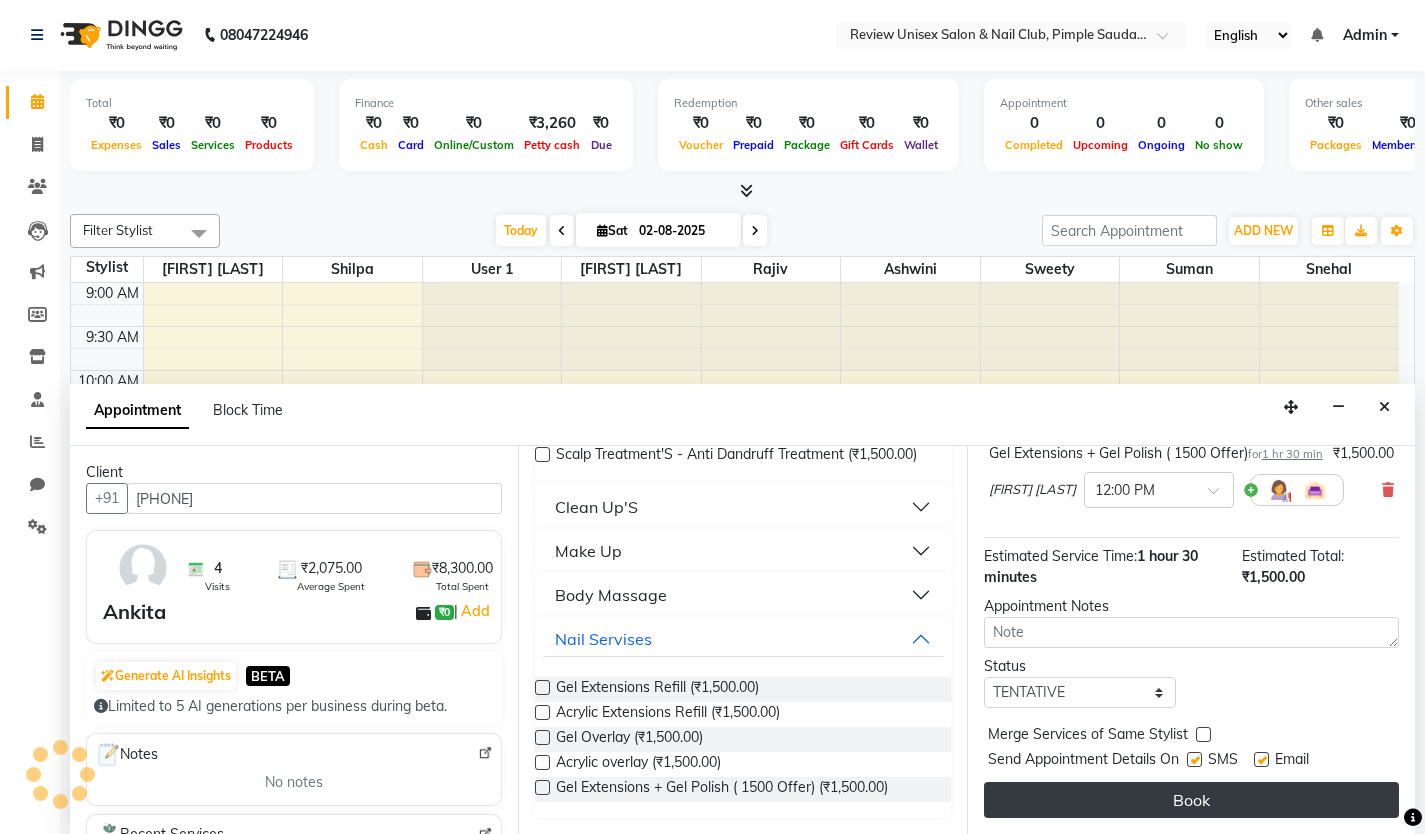 click on "Book" at bounding box center [1191, 800] 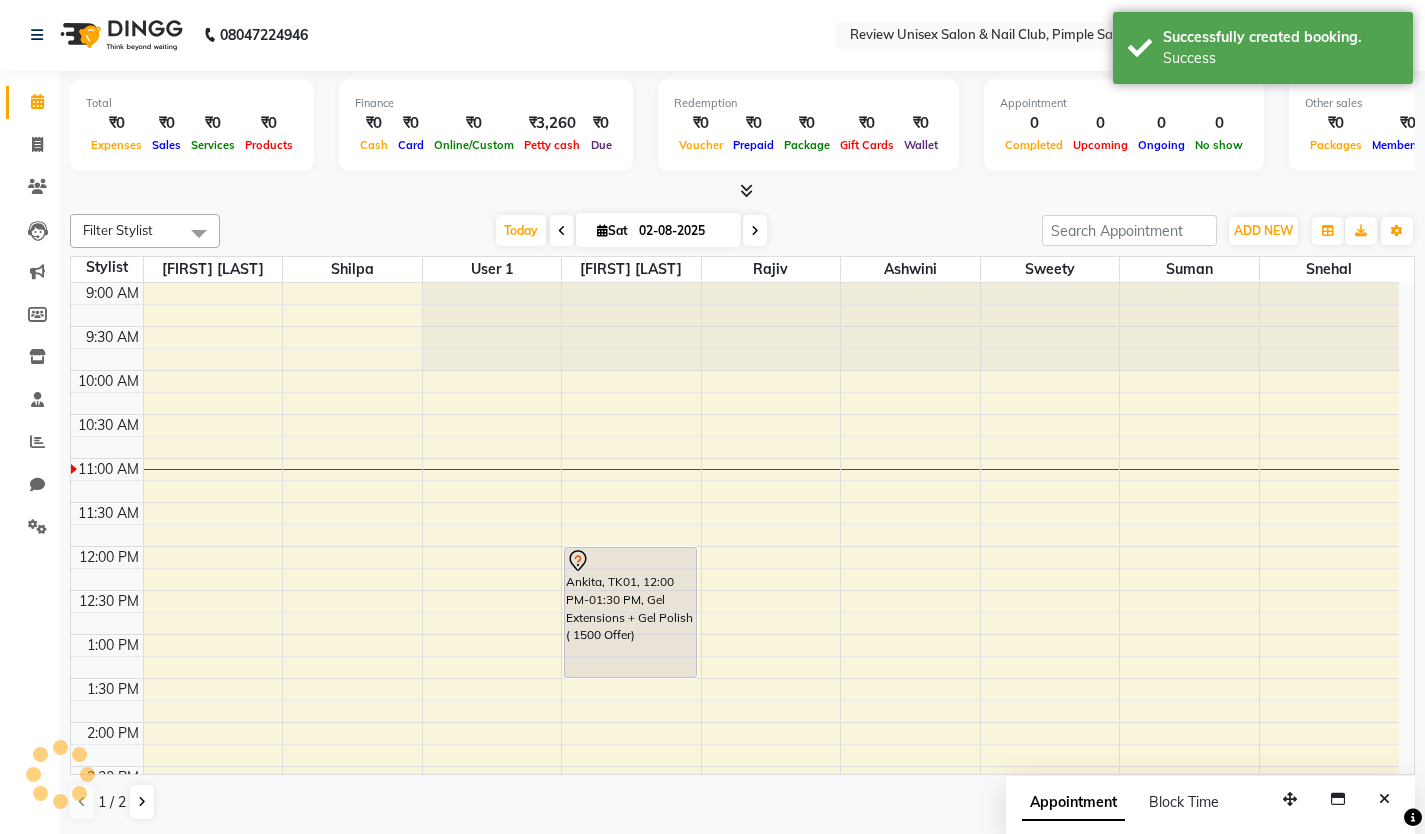 scroll, scrollTop: 0, scrollLeft: 0, axis: both 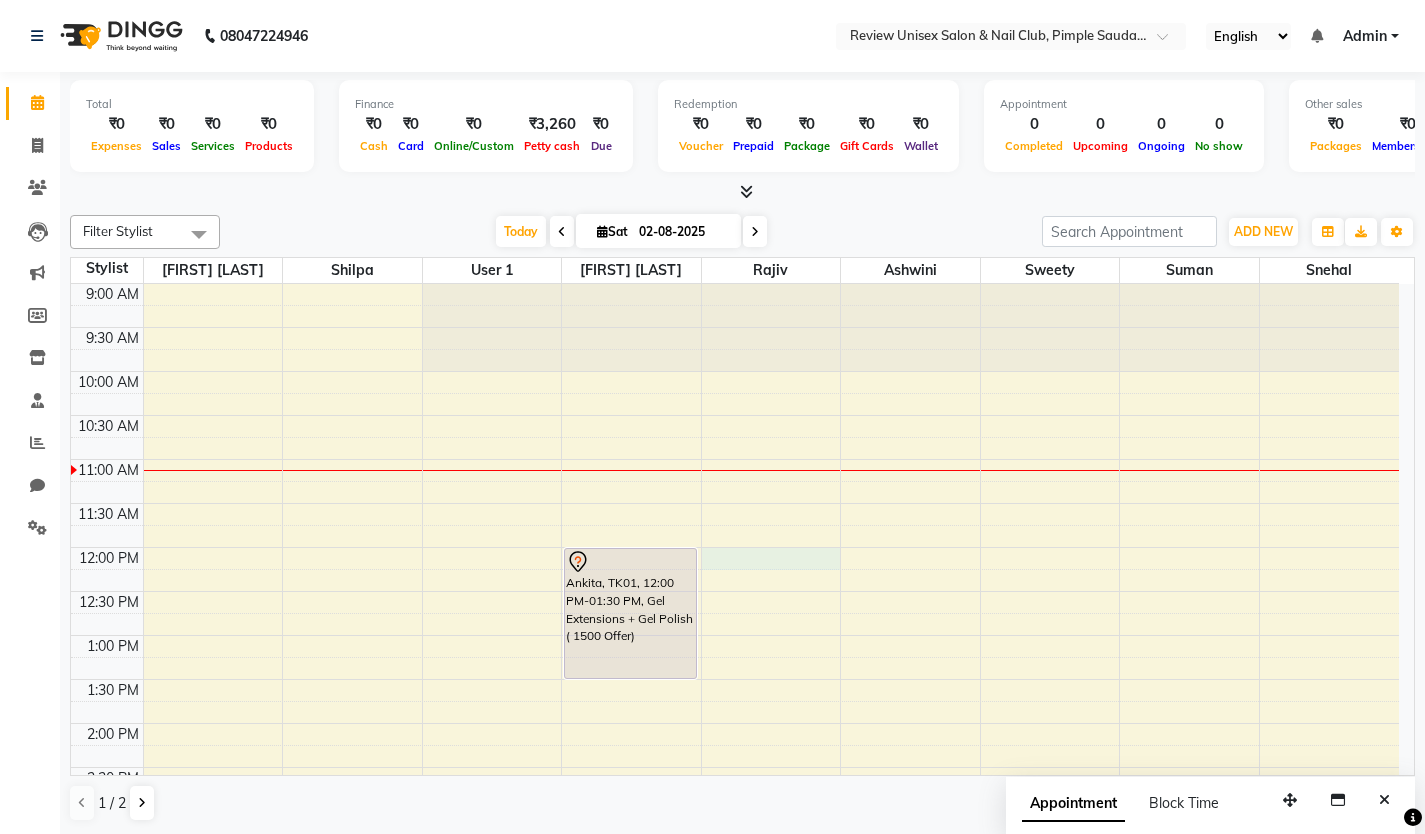 click on "Ankita, TK01, 12:00 PM-01:30 PM, Gel Extensions + Gel Polish ( 1500 Offer)" at bounding box center (735, 855) 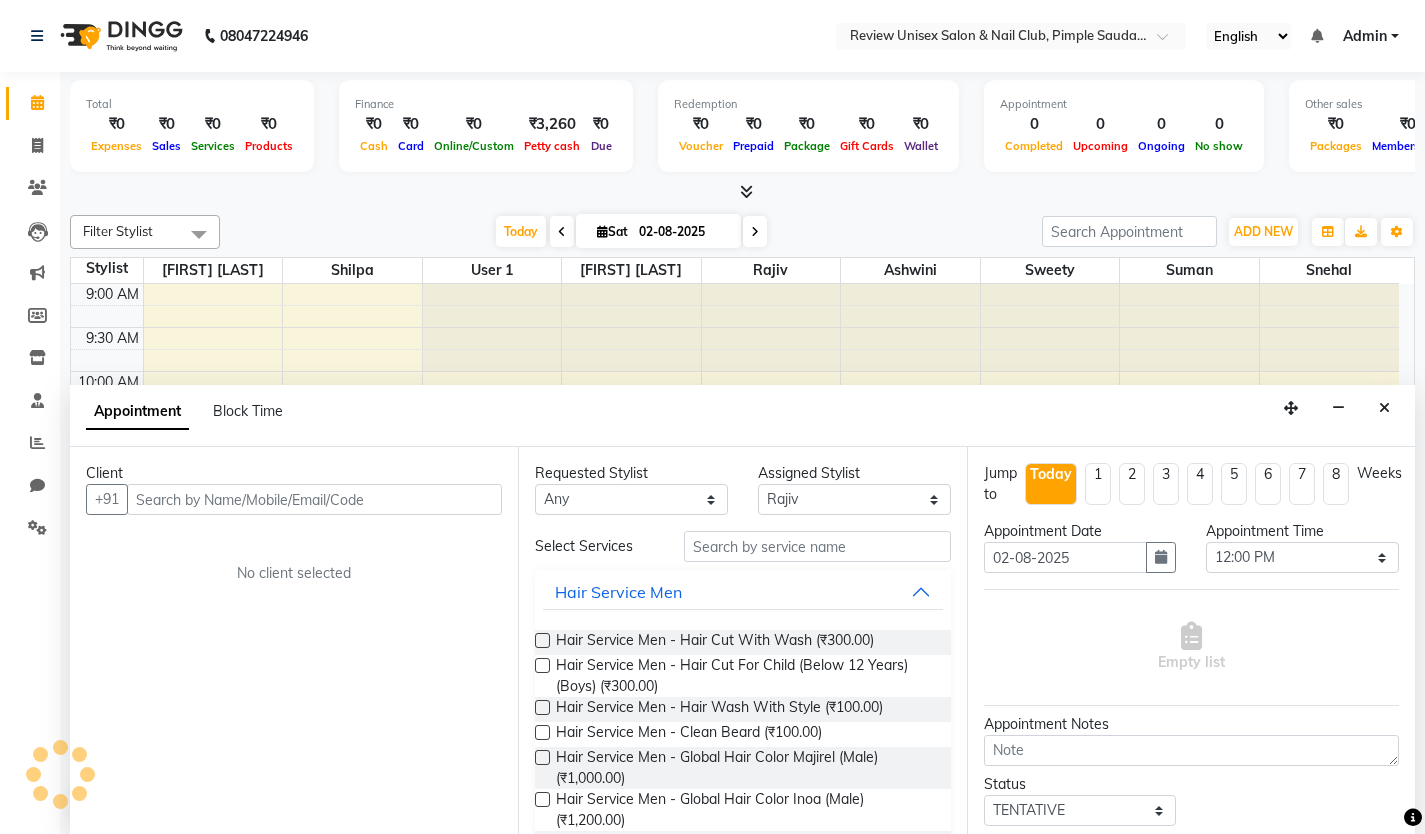 scroll, scrollTop: 1, scrollLeft: 0, axis: vertical 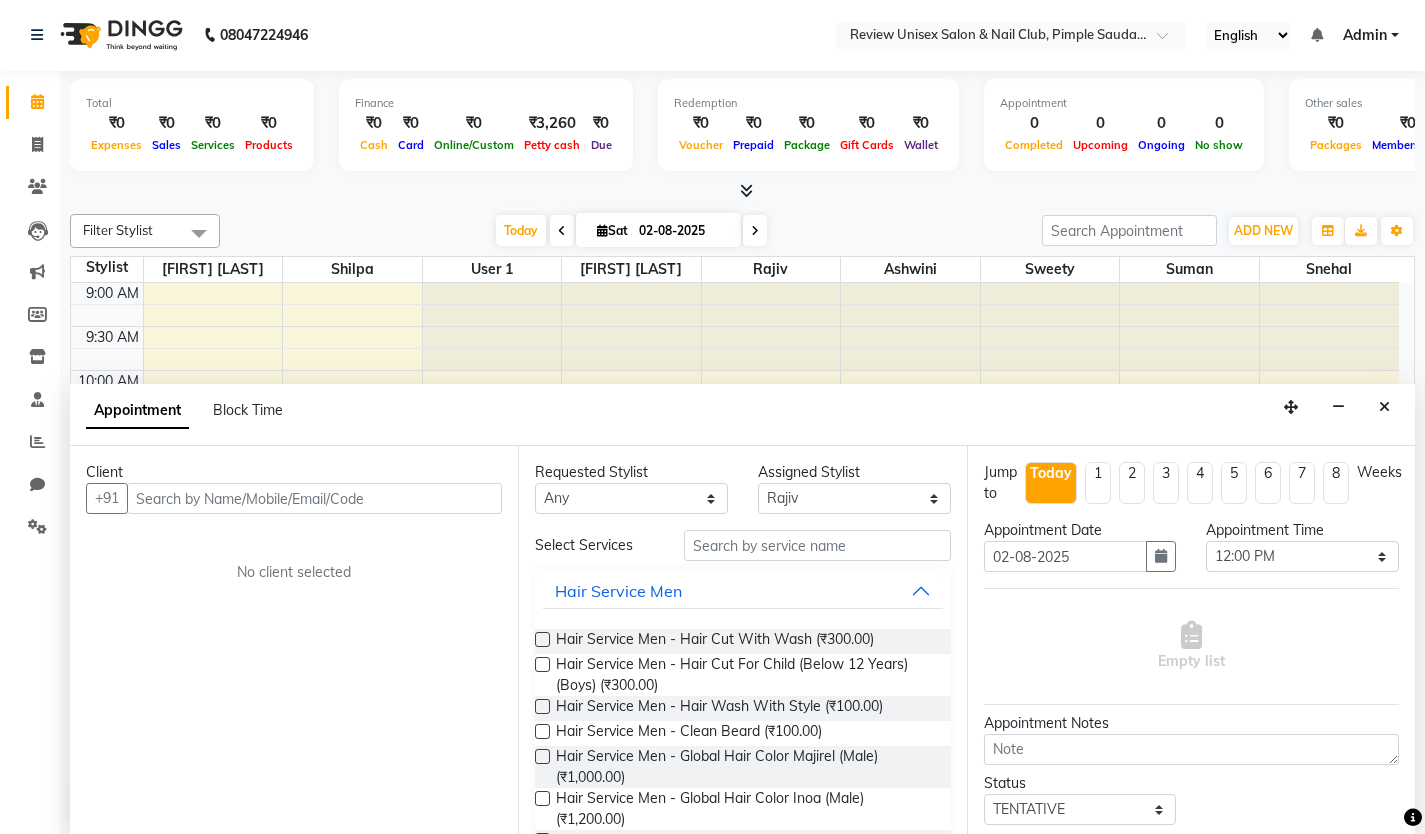 click at bounding box center (314, 498) 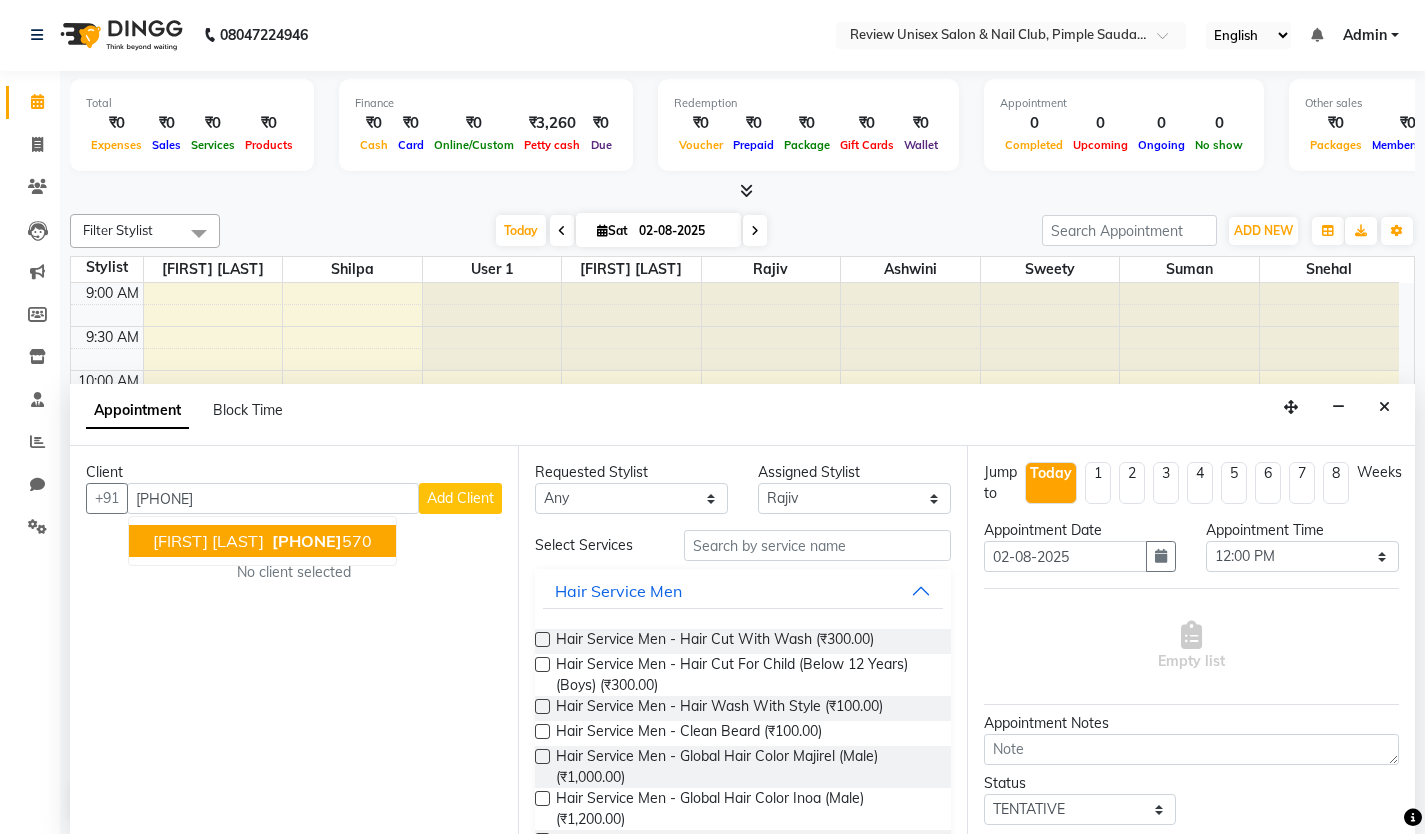 click on "[FIRST] [LAST]" at bounding box center [208, 541] 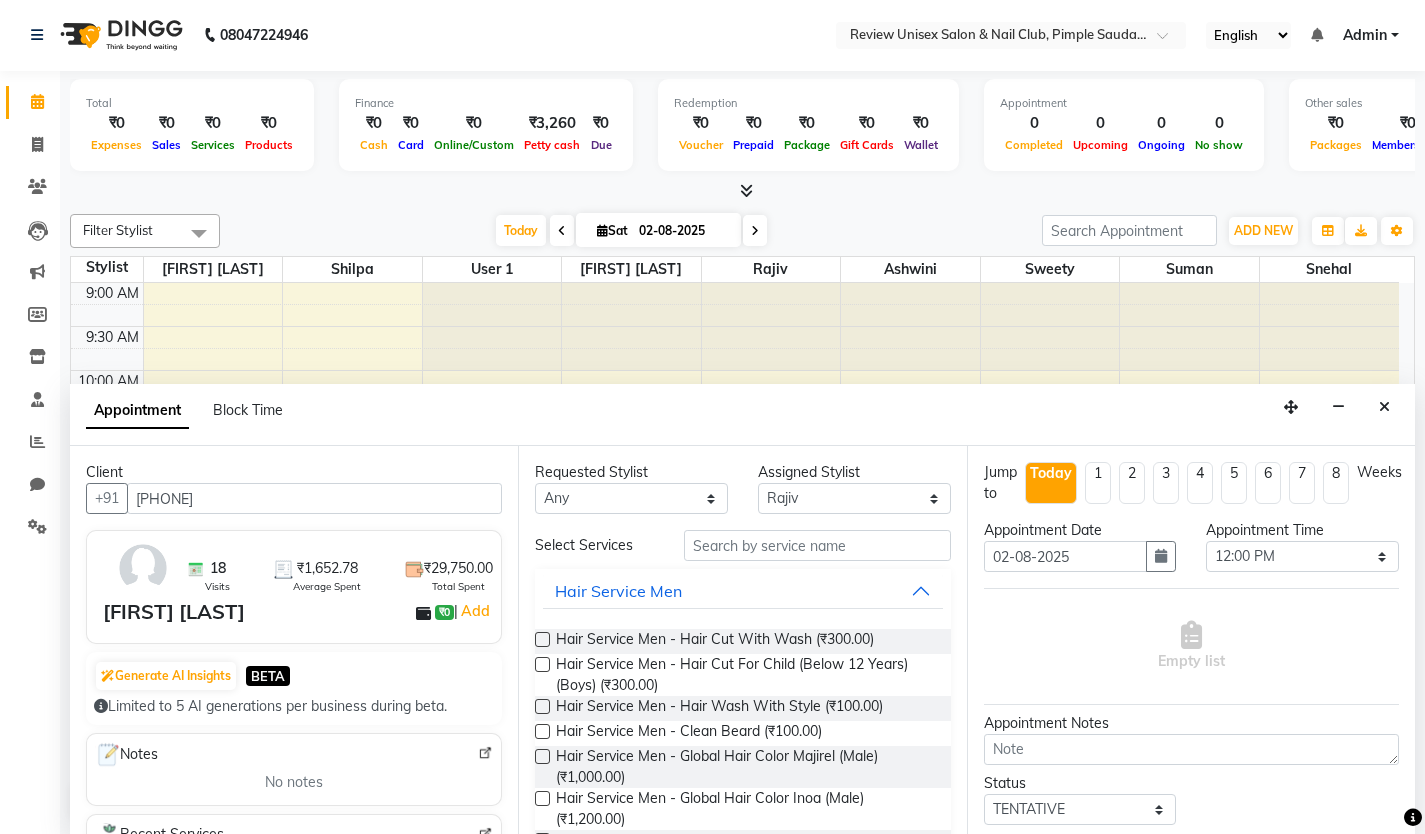 type on "[PHONE]" 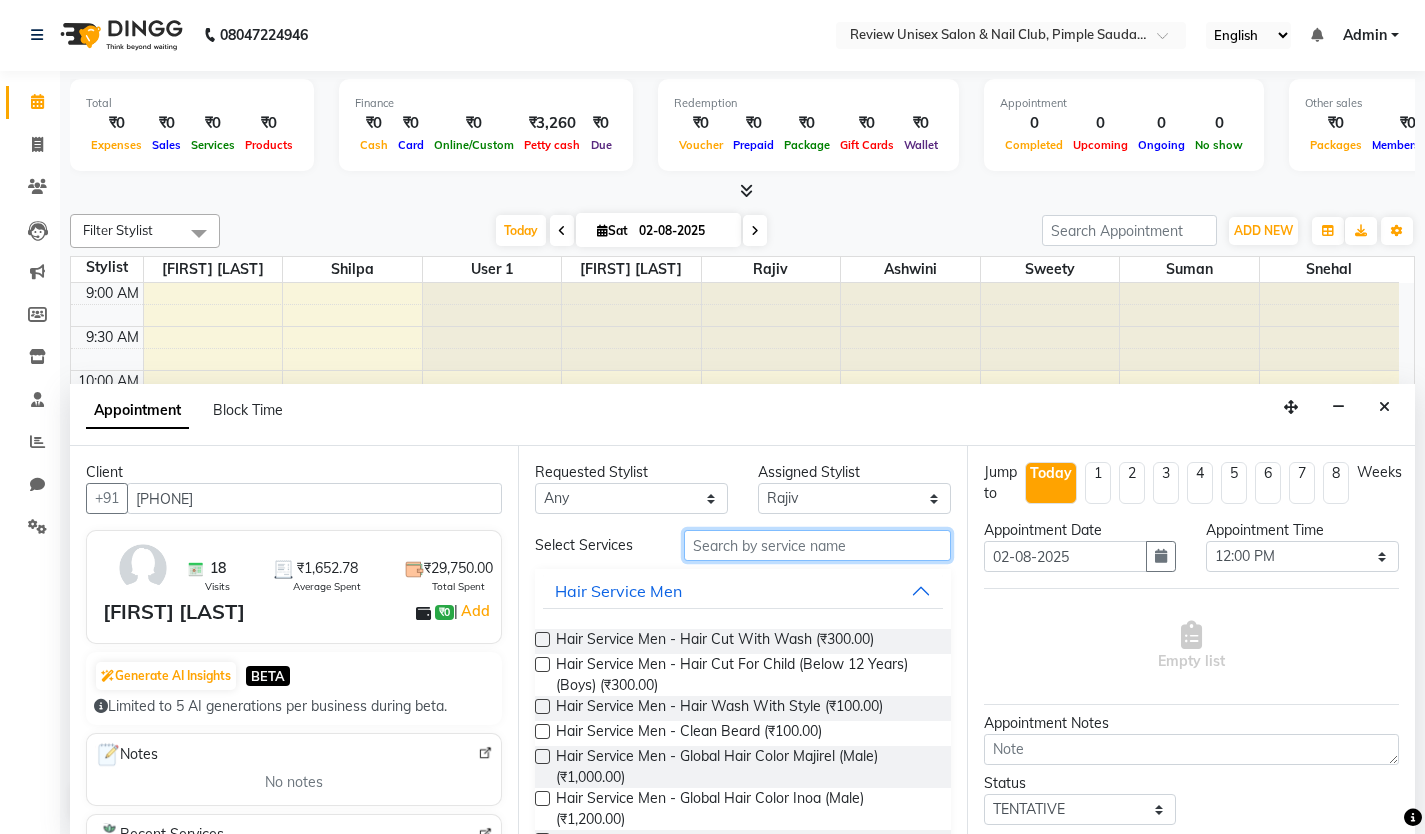 click at bounding box center [817, 545] 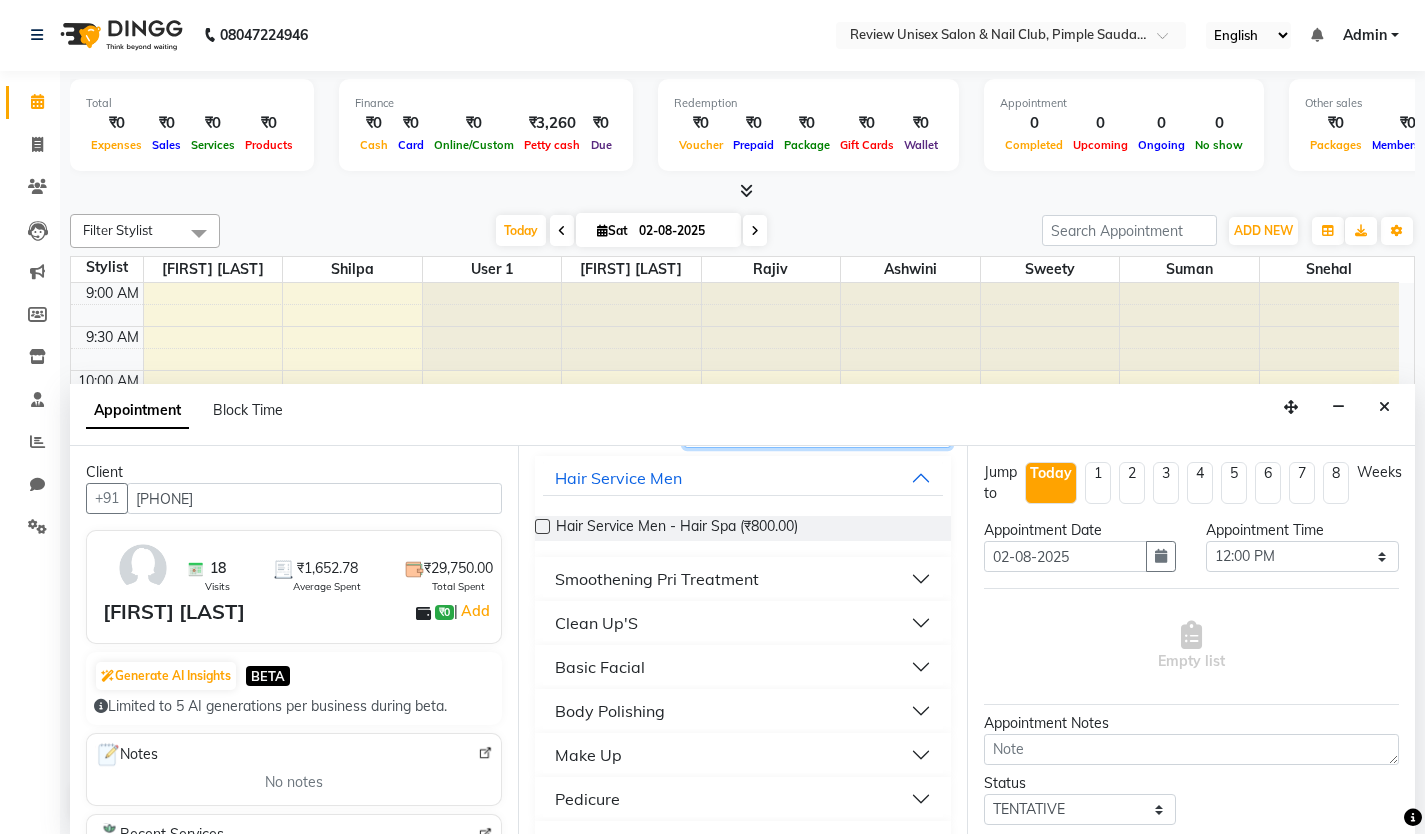 scroll, scrollTop: 292, scrollLeft: 0, axis: vertical 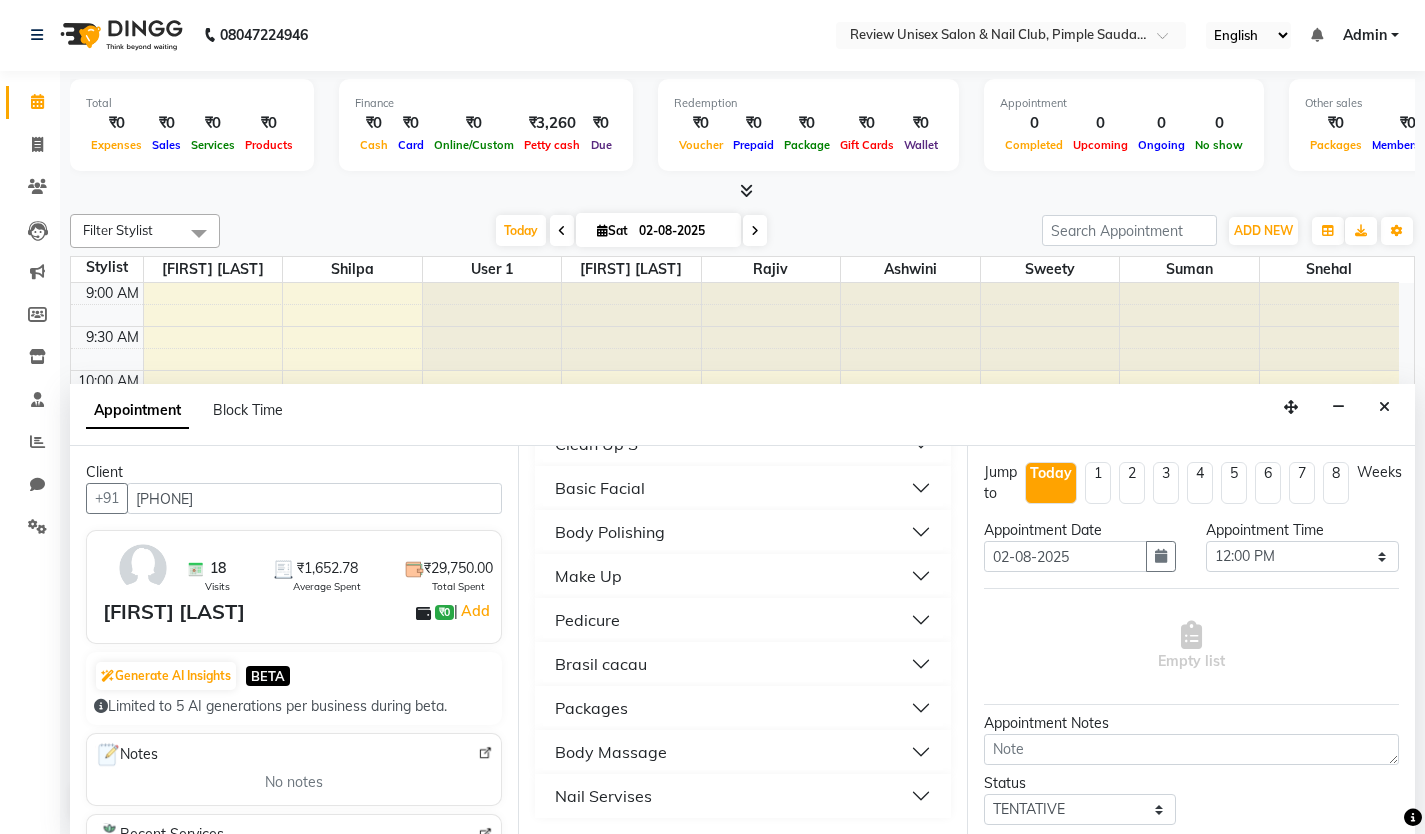 type on "800" 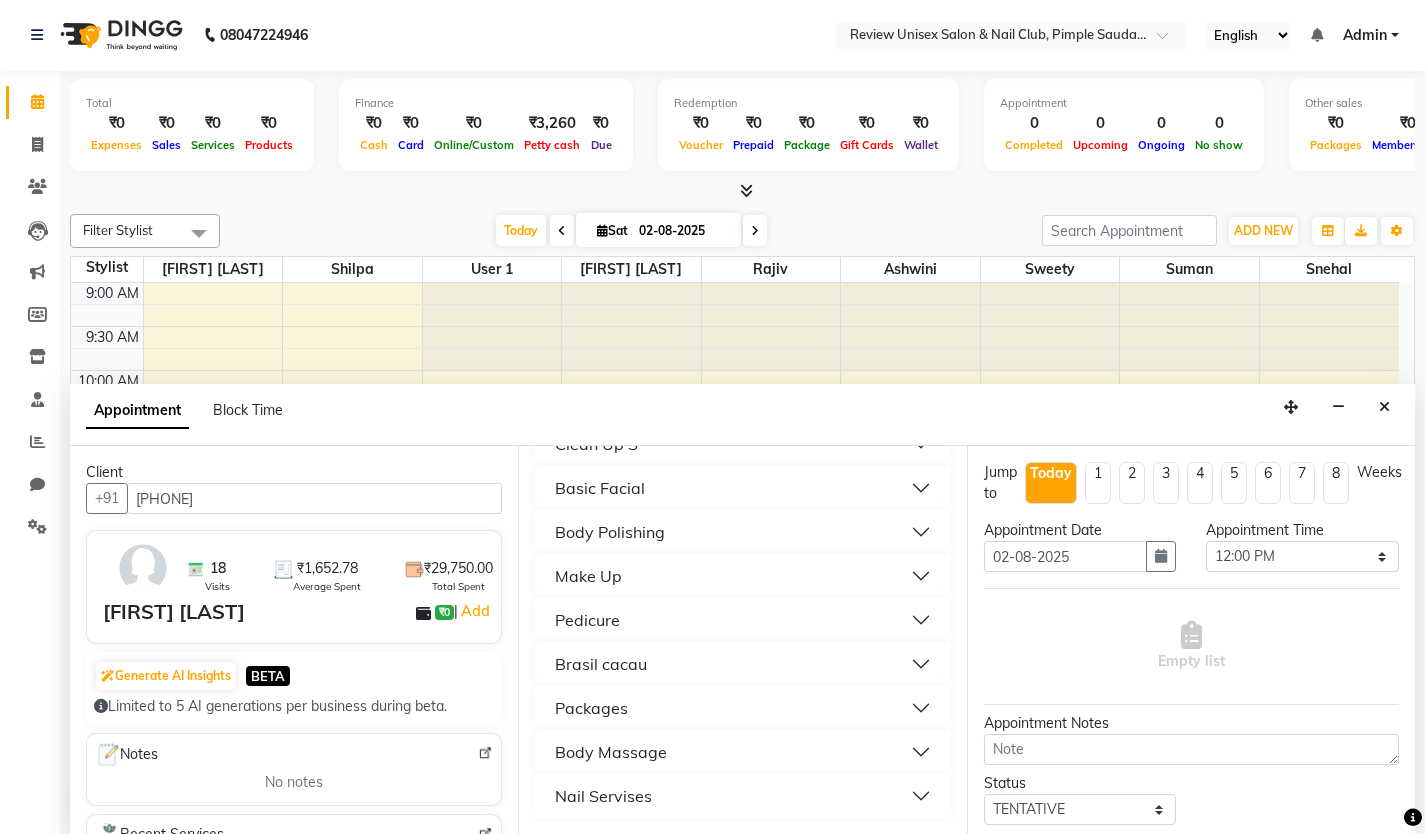 click on "Nail Servises" at bounding box center [603, 796] 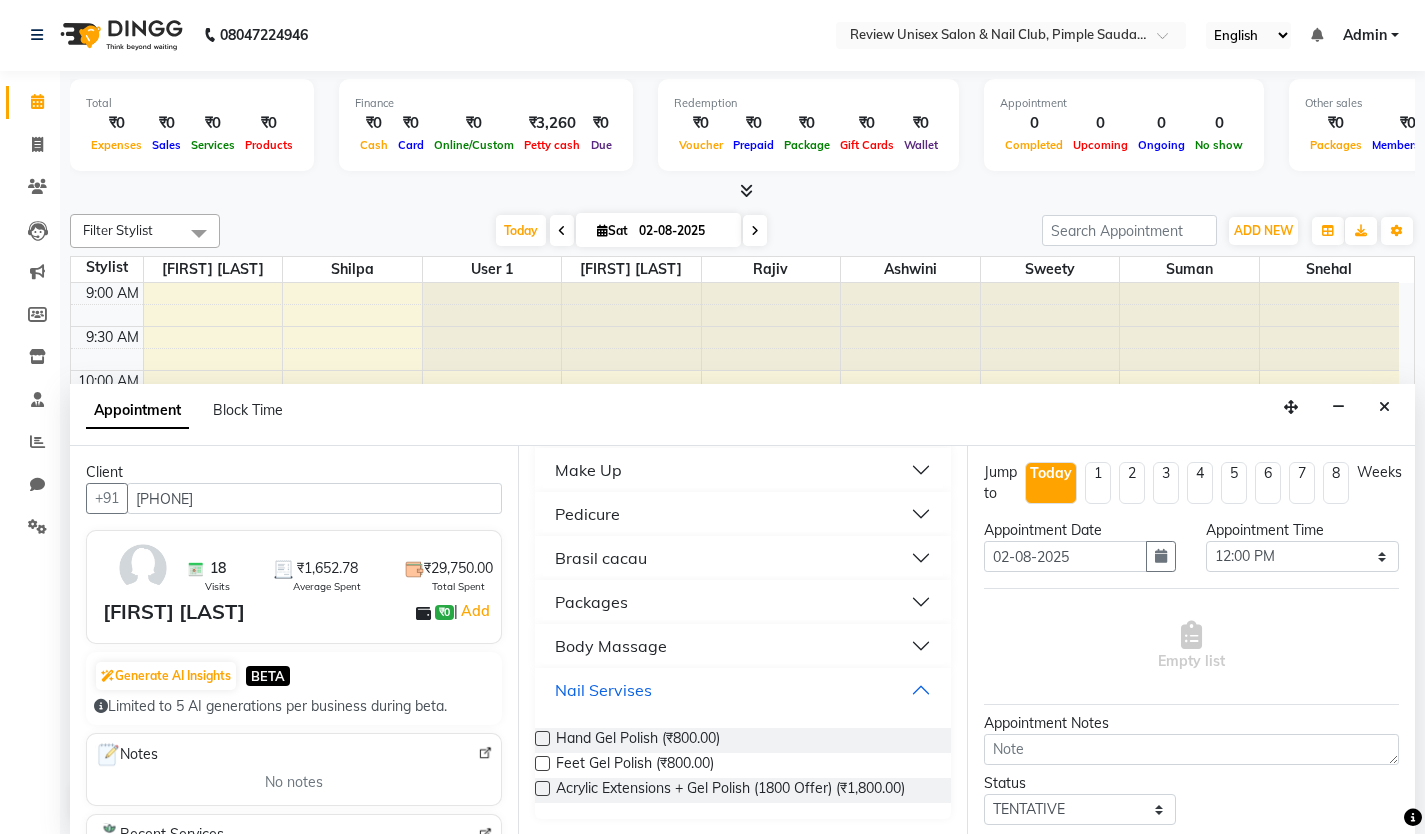 scroll, scrollTop: 399, scrollLeft: 0, axis: vertical 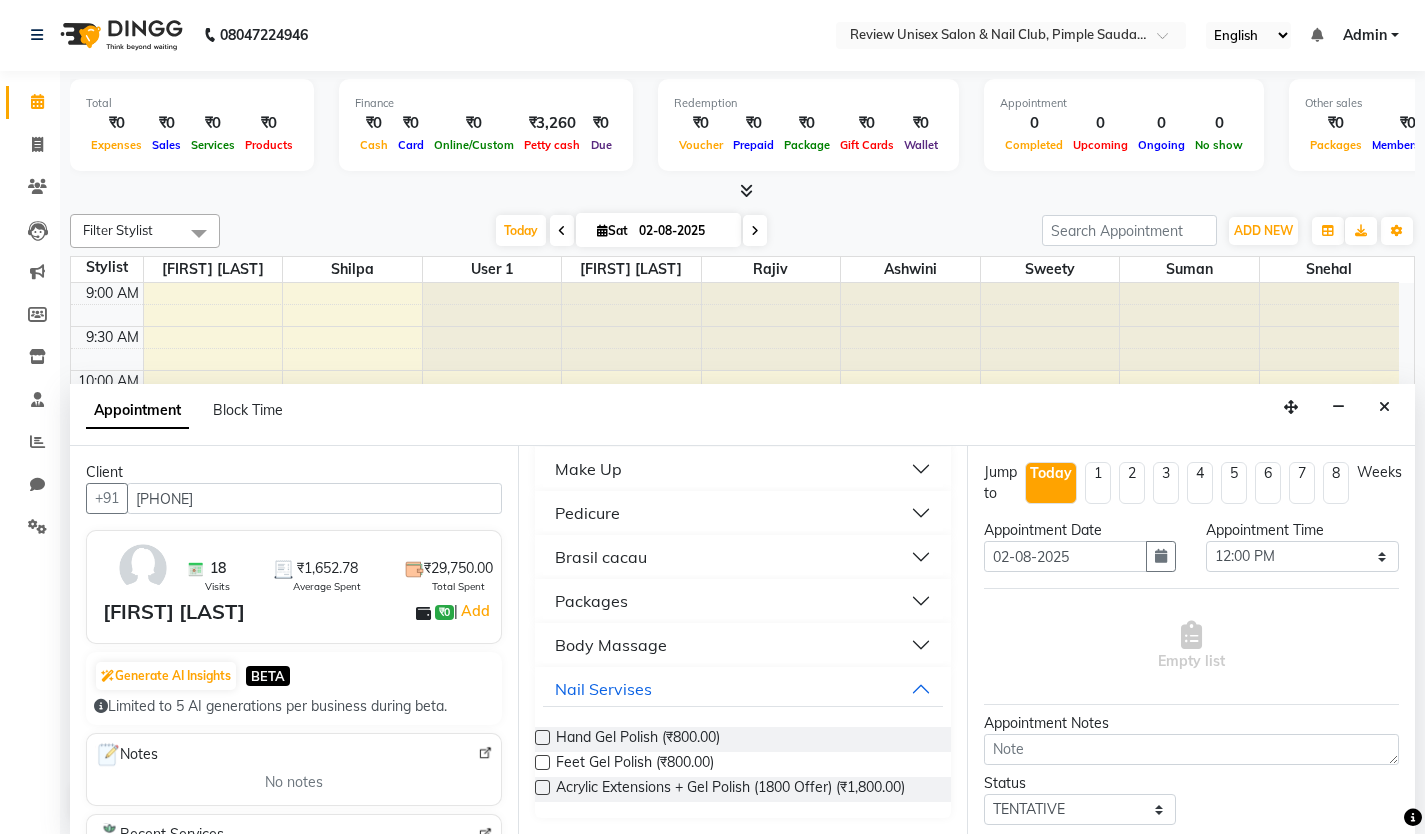 click at bounding box center (542, 737) 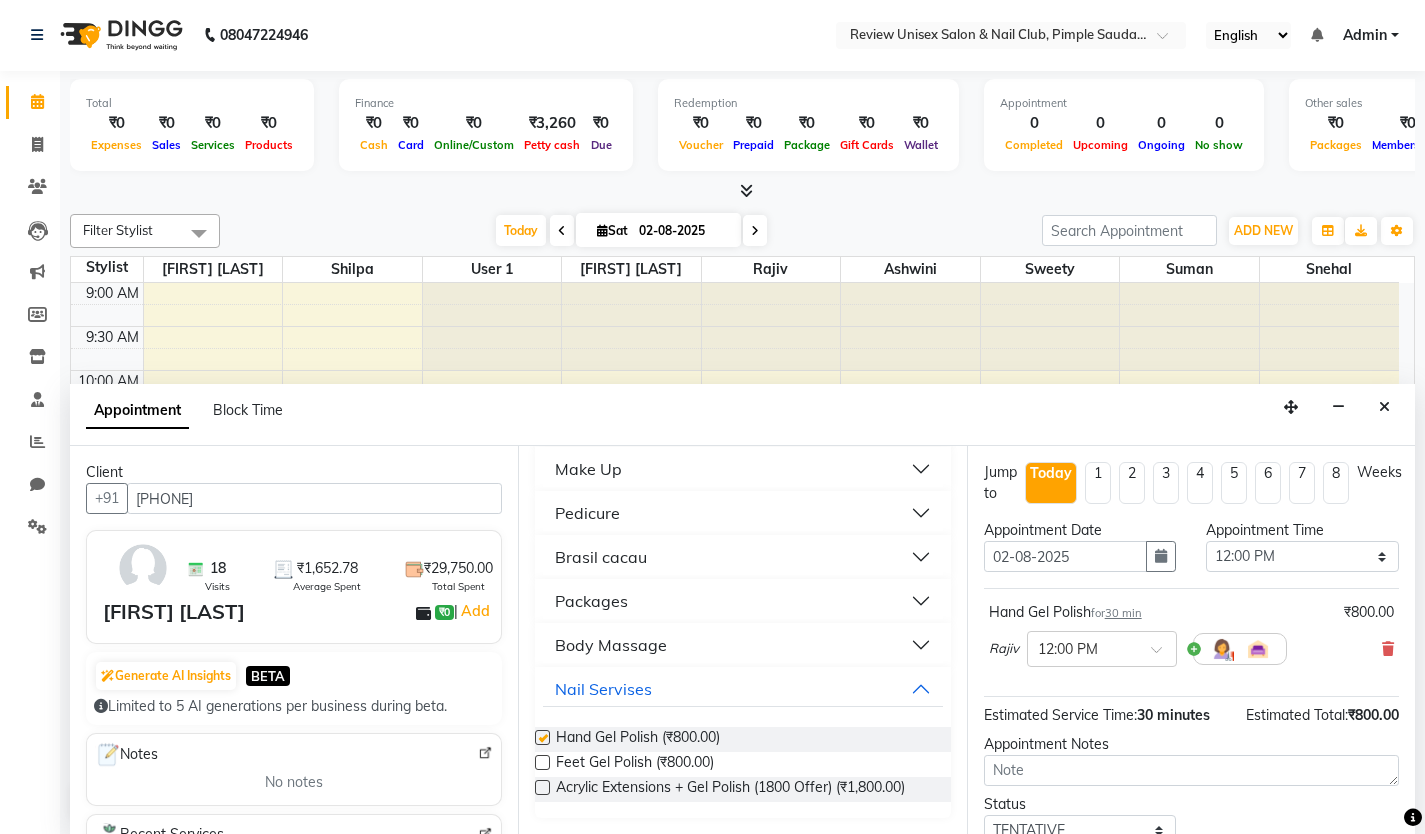 checkbox on "false" 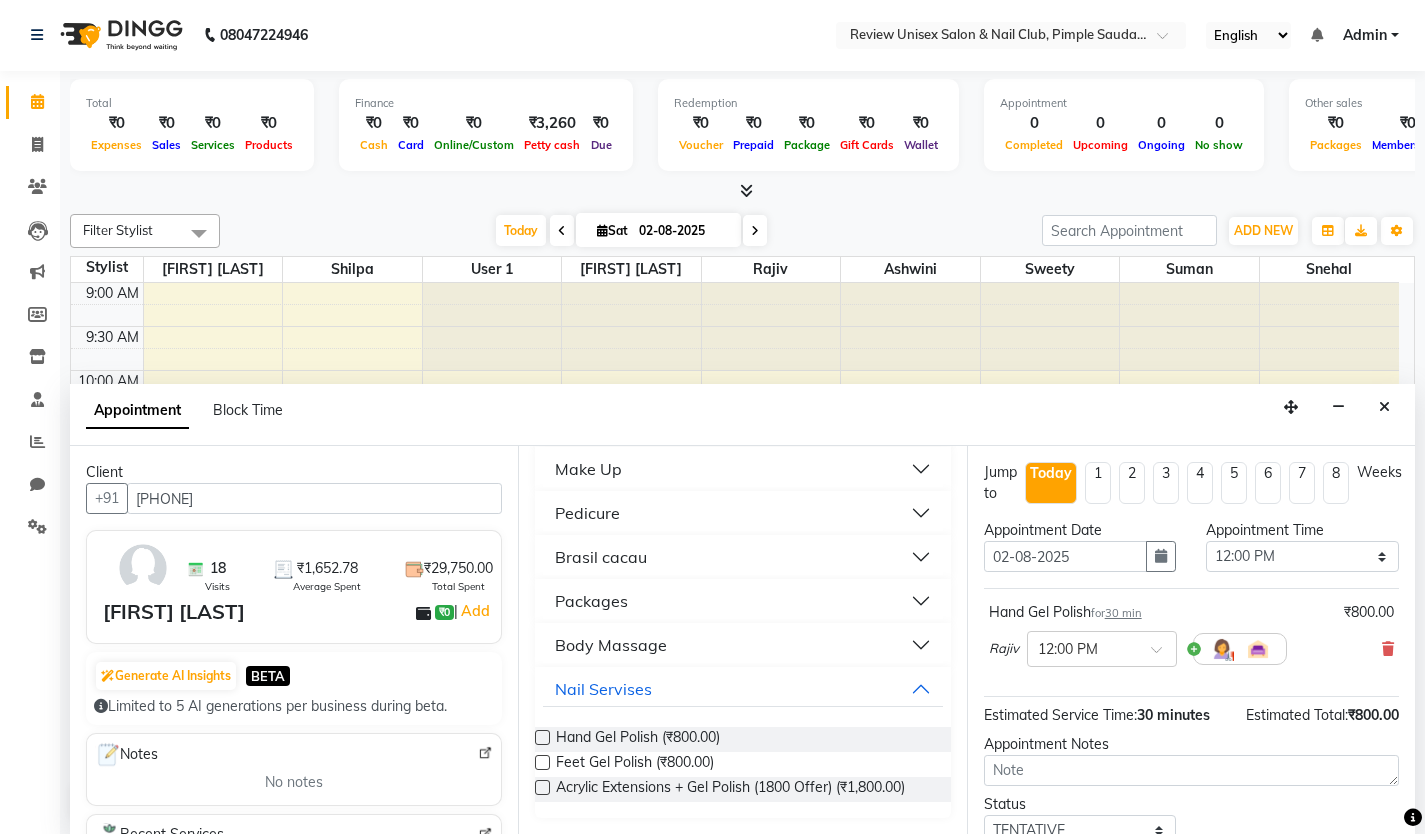 scroll, scrollTop: 138, scrollLeft: 0, axis: vertical 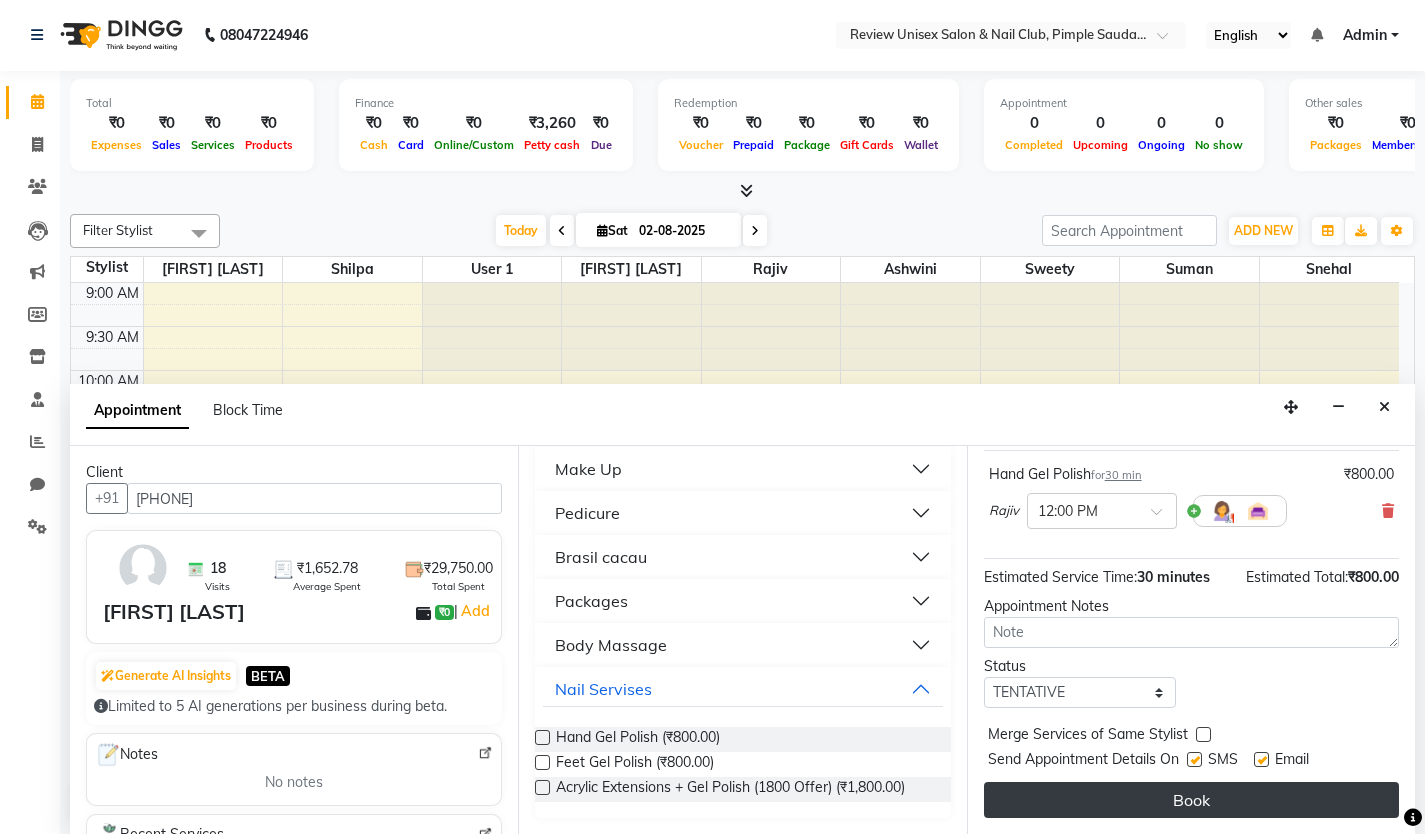 click on "Book" at bounding box center (1191, 800) 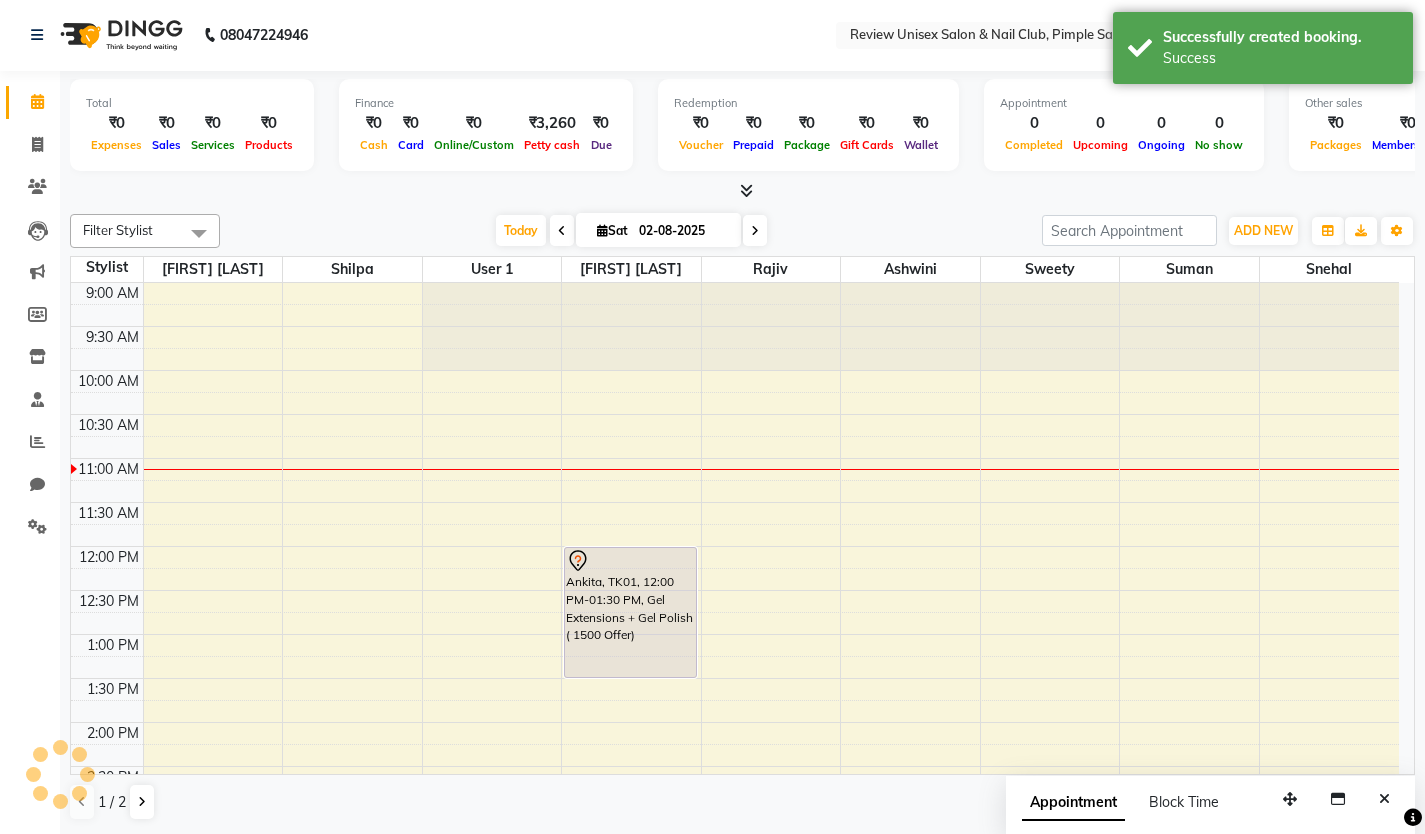 scroll, scrollTop: 0, scrollLeft: 0, axis: both 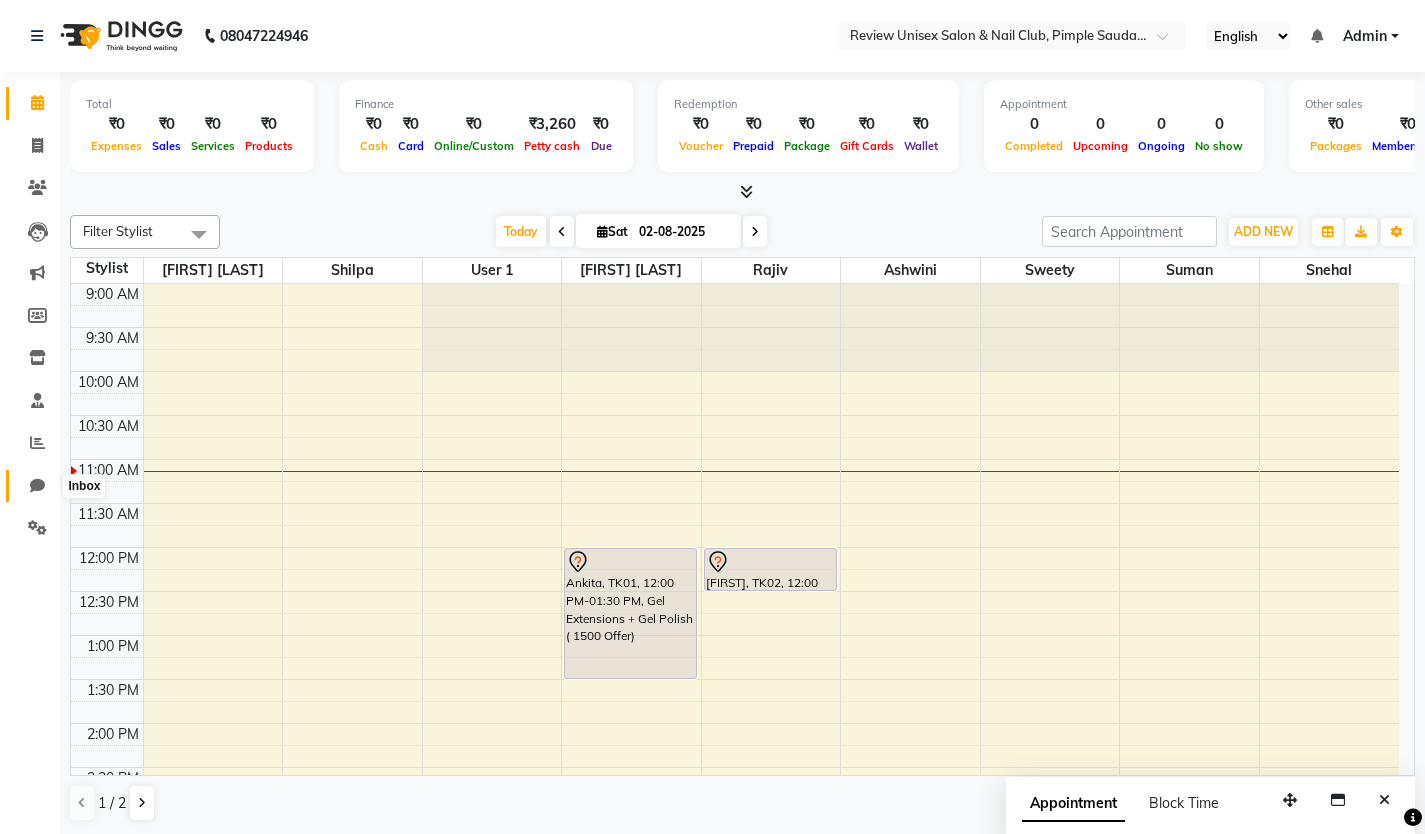 click 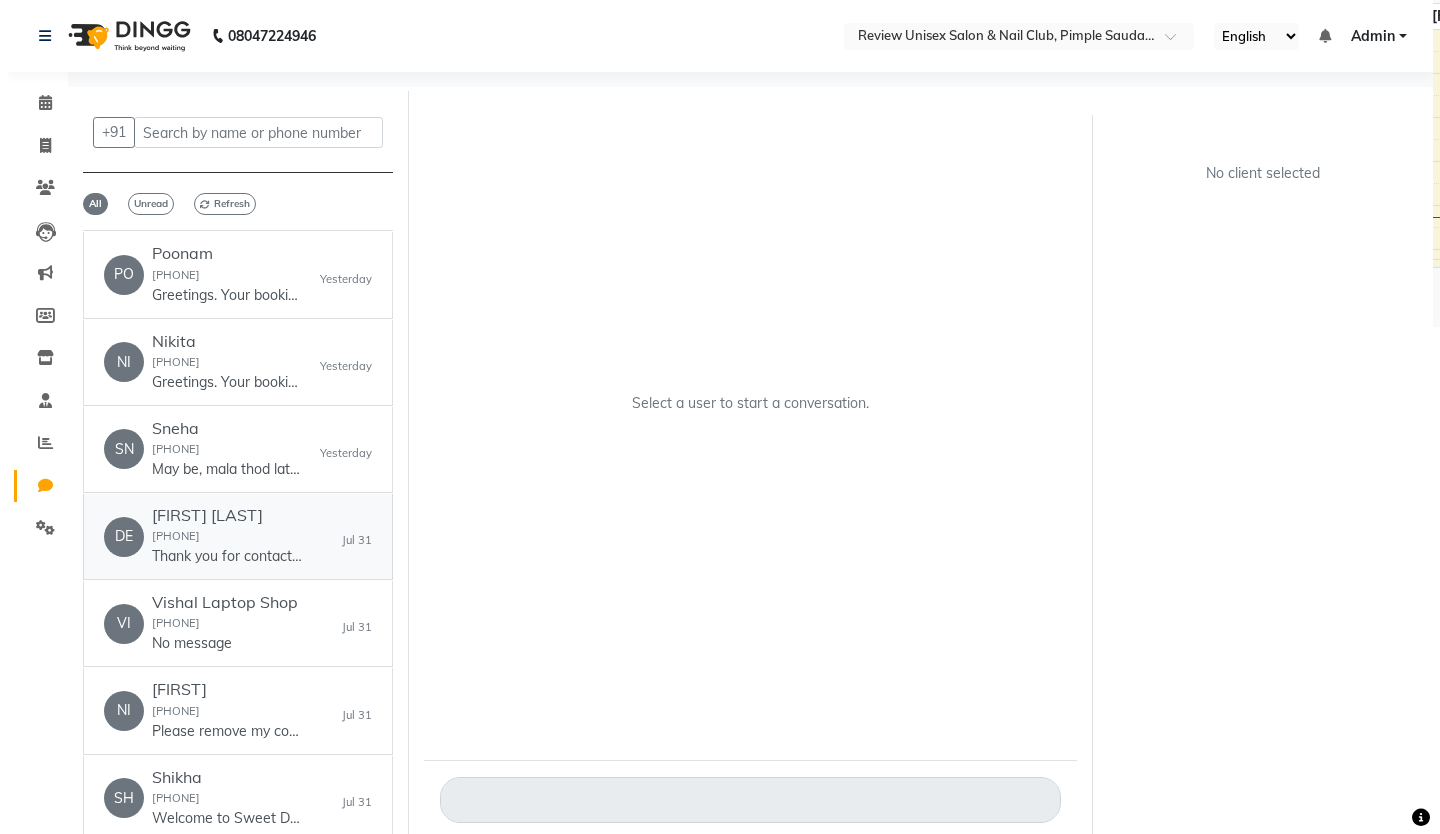 scroll, scrollTop: 0, scrollLeft: 0, axis: both 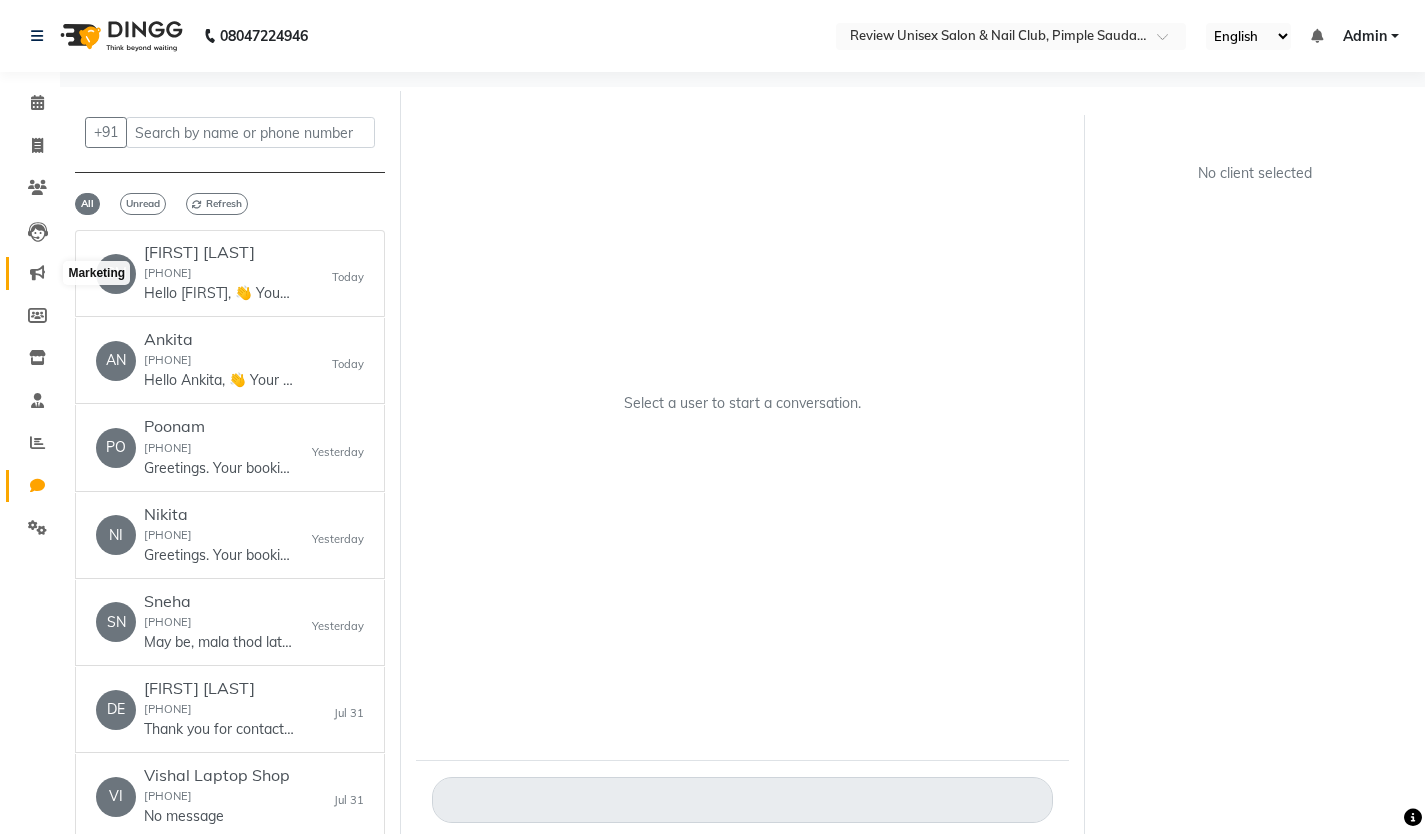 click 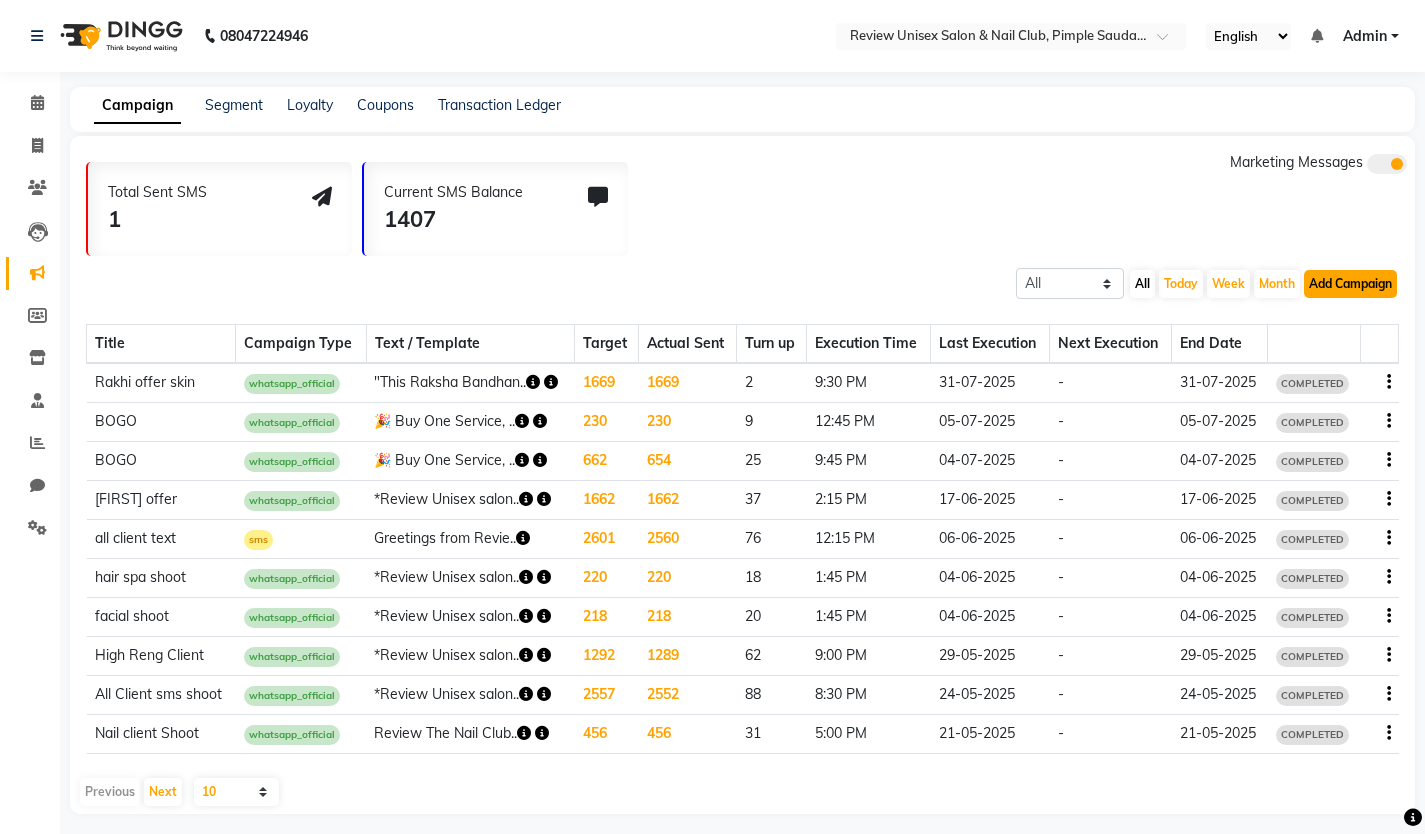 click on "Add Campaign" at bounding box center (1350, 284) 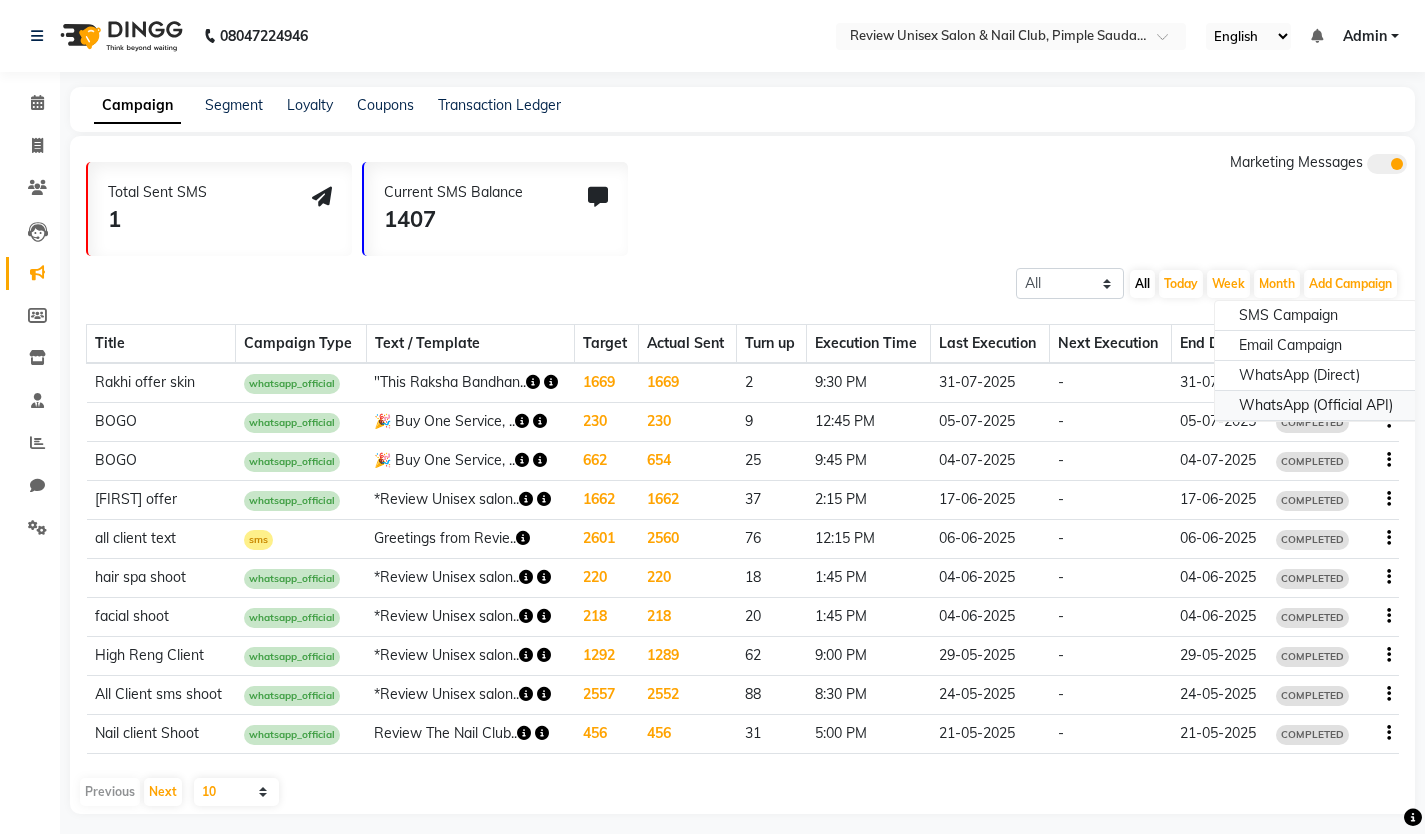 click on "WhatsApp (Official API)" 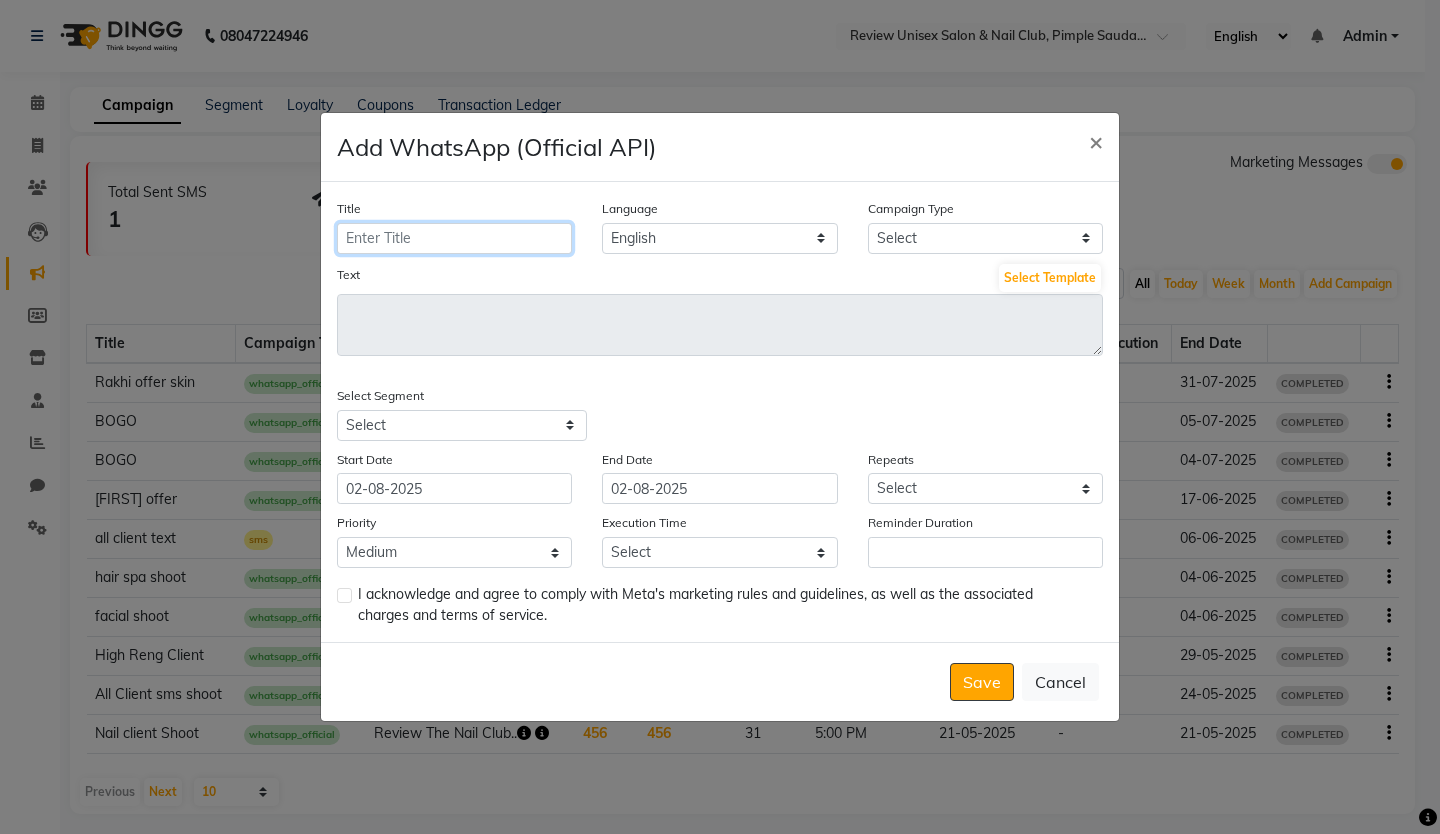 click on "Title" at bounding box center (454, 238) 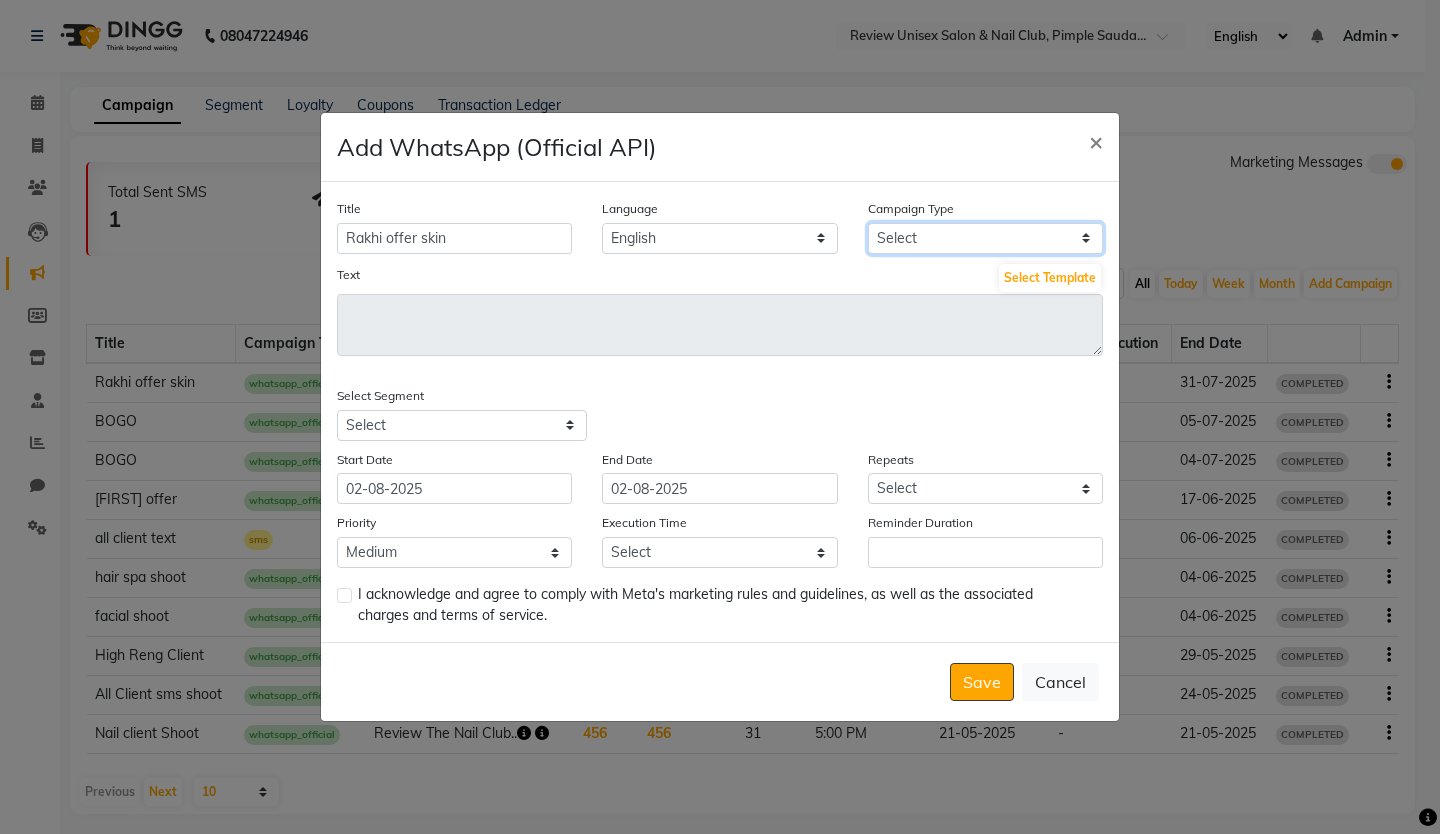 click on "Select Birthday Anniversary Promotional Service reminder" at bounding box center [985, 238] 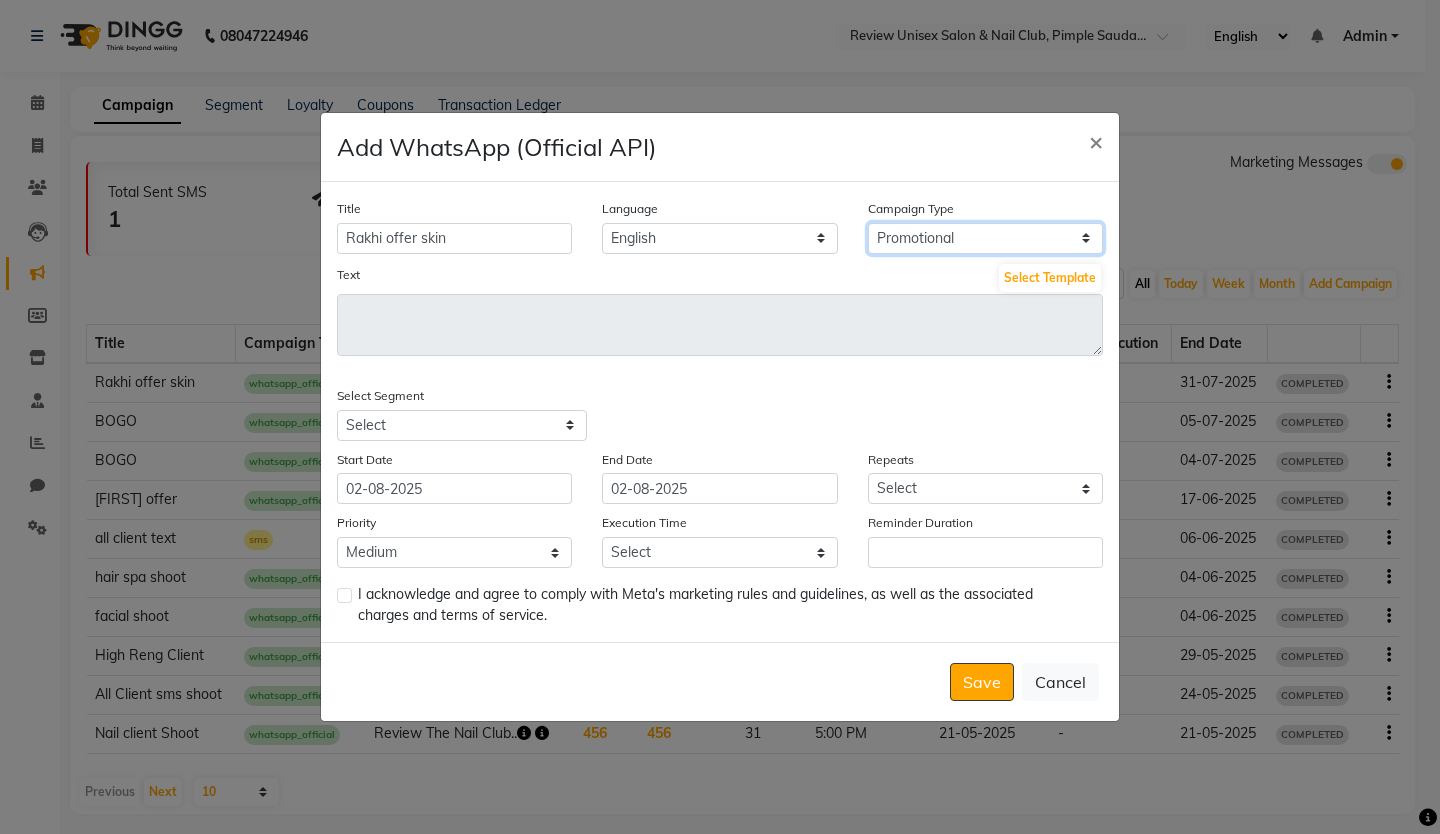 click on "Select Birthday Anniversary Promotional Service reminder" at bounding box center (985, 238) 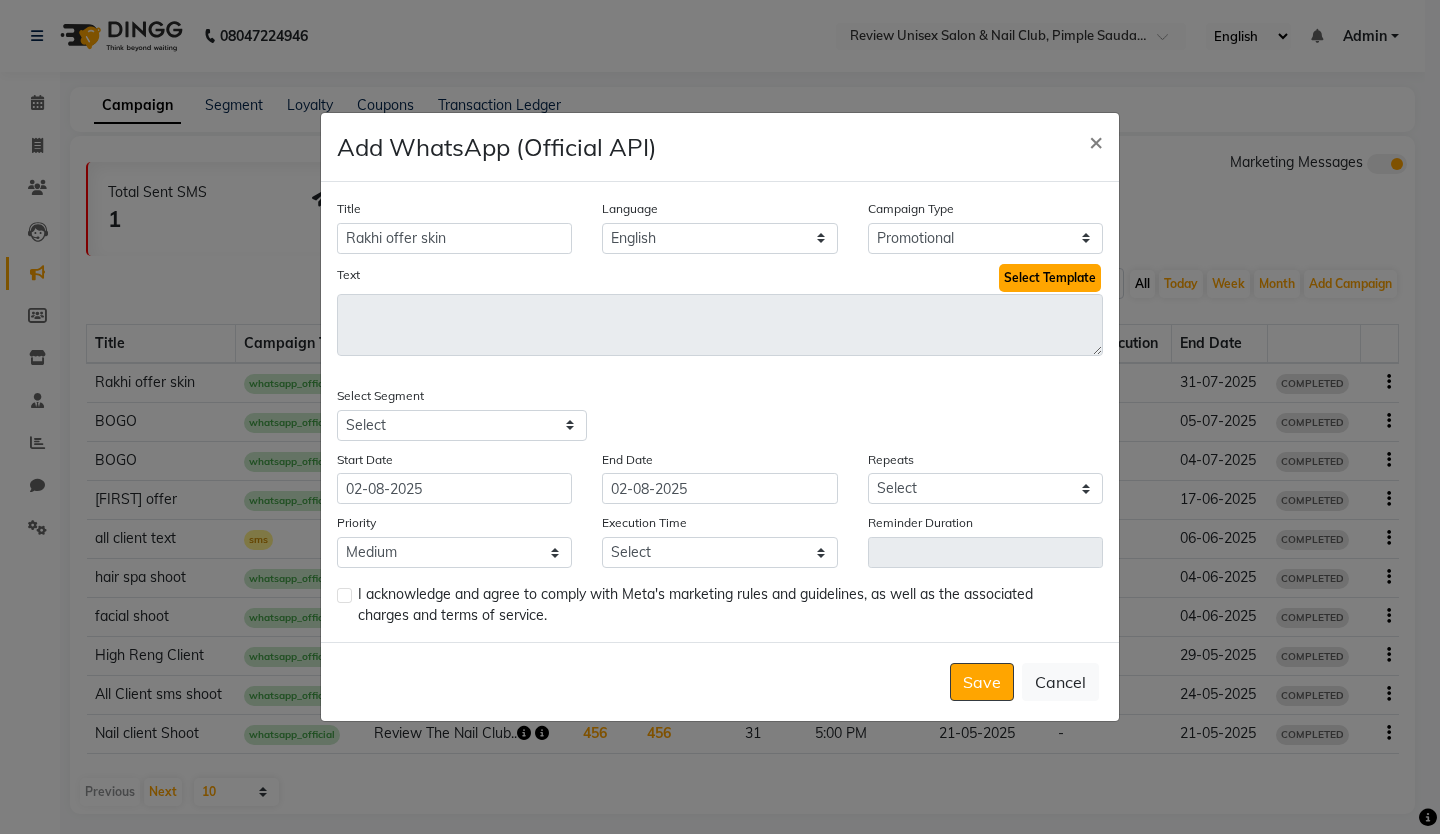click on "Select Template" 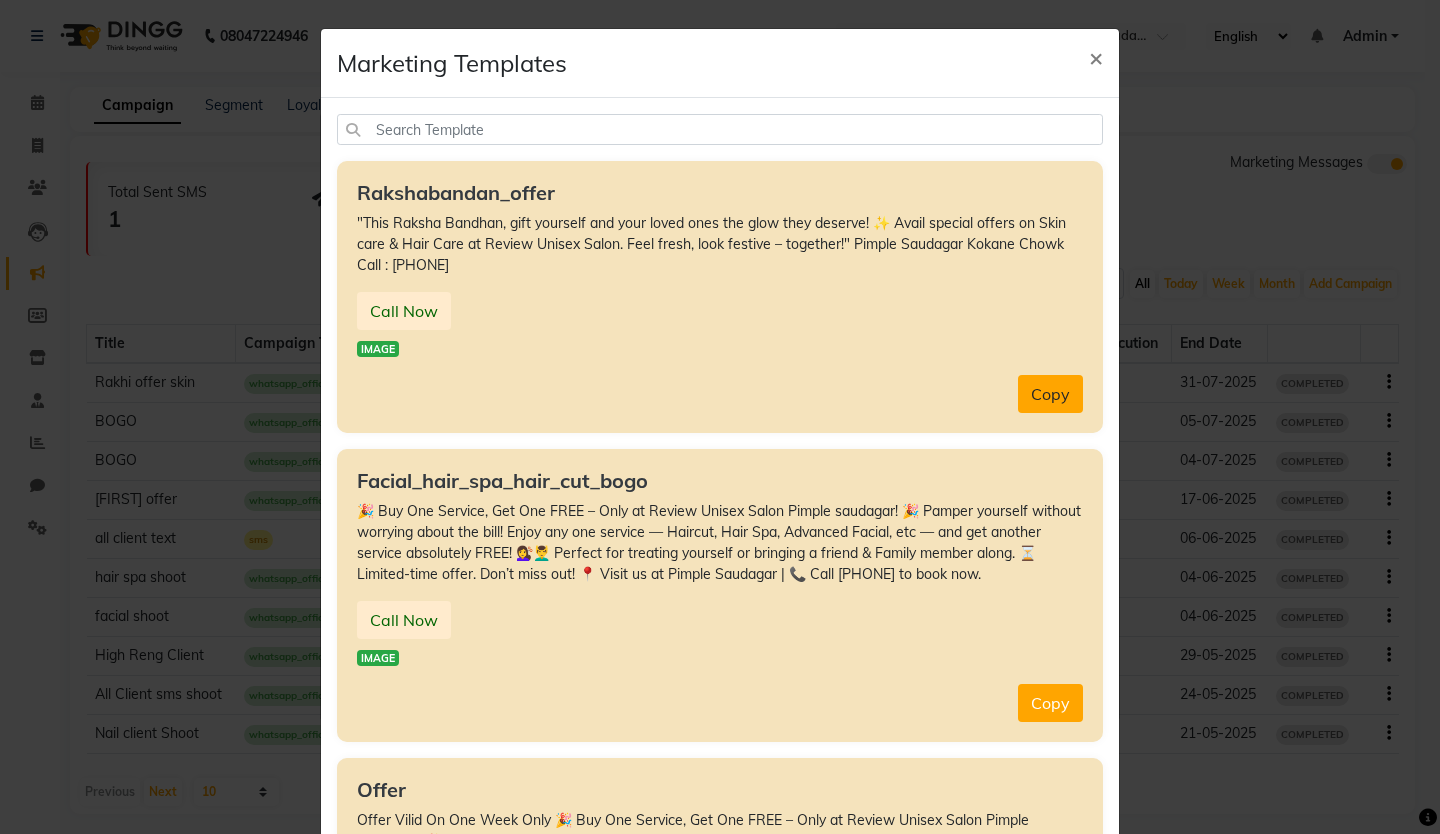 click on "Copy" 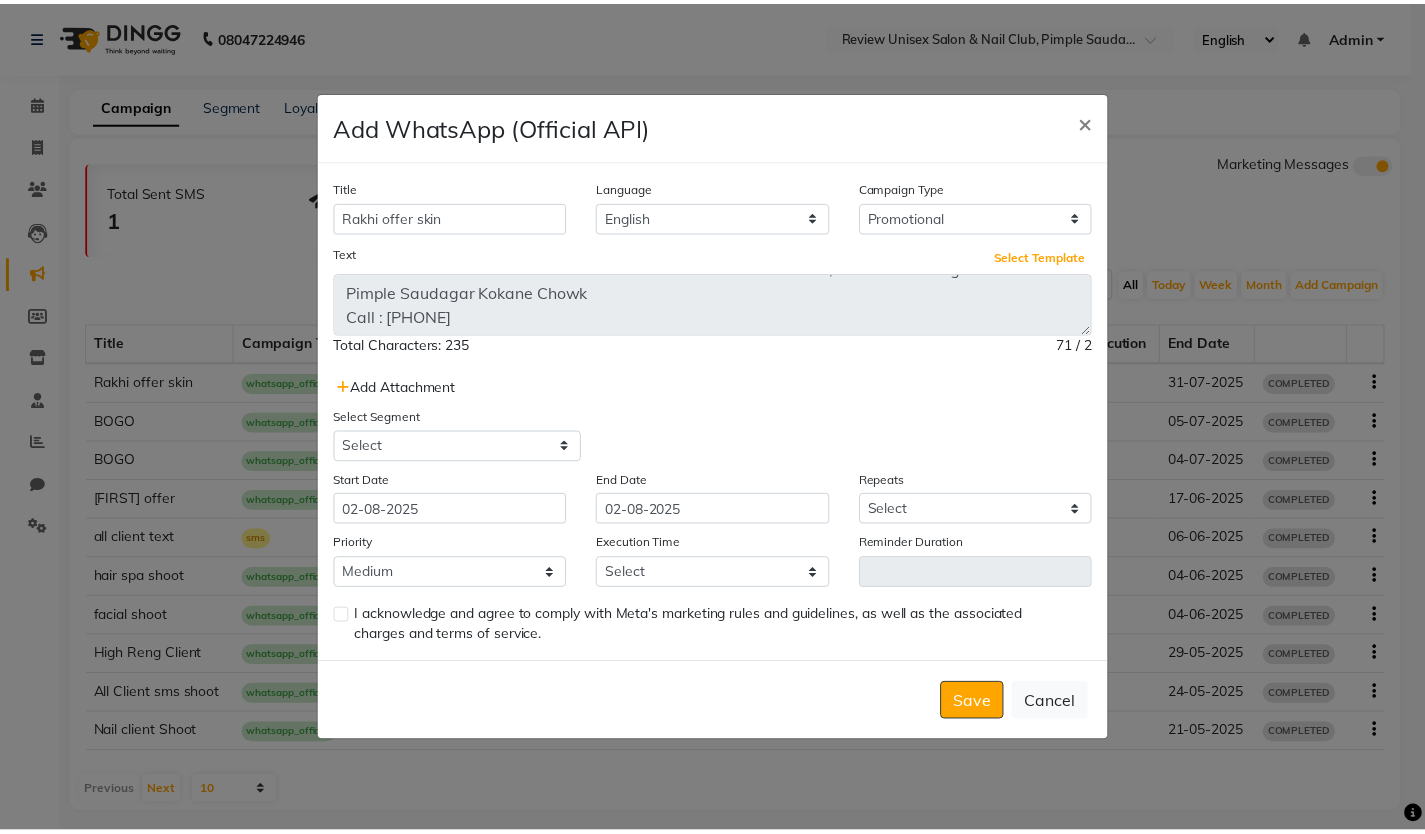 scroll, scrollTop: 0, scrollLeft: 0, axis: both 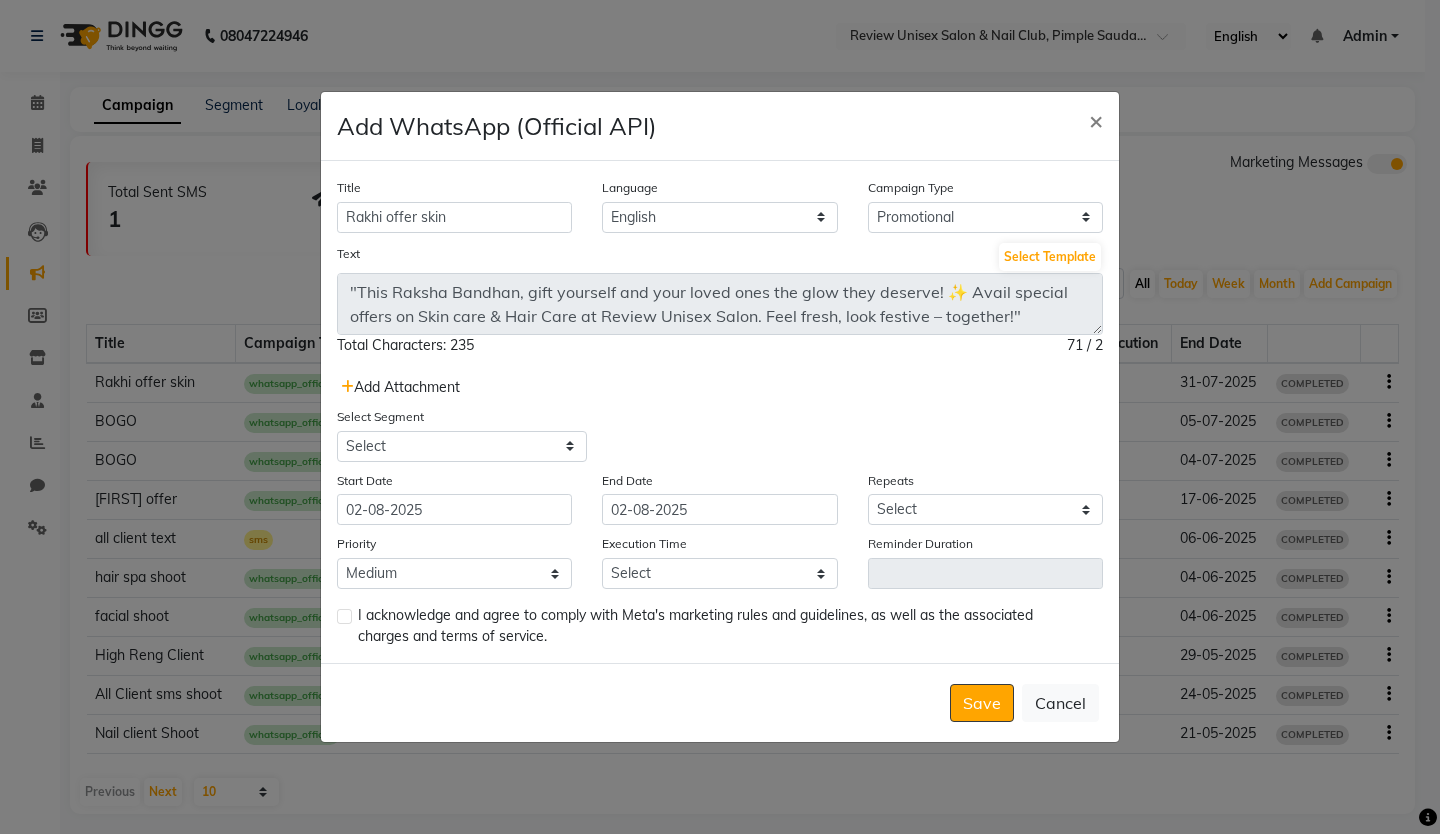 click on "Add Attachment" 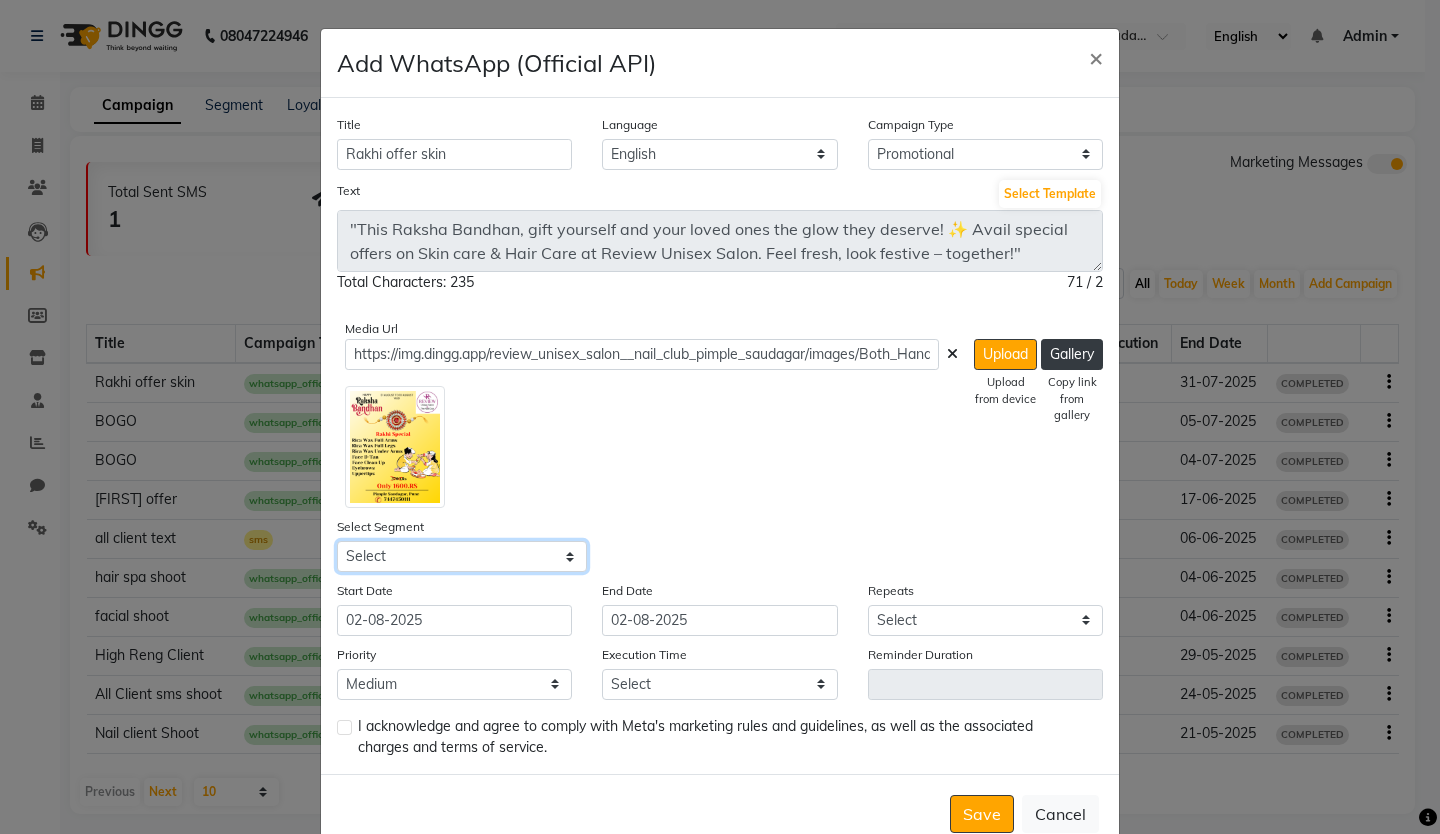 click on "Select All Customers All Male Customer All Female Customer All Members All Customers Visited in last 30 days All Customers Visited in last 60 days but not in last 30 days Inactive/Lost Customers High Ticket Customers Low Ticket Customers Frequent Customers Regular Customers New Customers All Customers with Valid Birthdays All Customers with Valid Anniversary All Customer Visited in 2020 a nails Facial Reminder Reminder Hair Spa Reminder pkg Birthday In This Week Reminder Nails Reminder mani-pedi Mani - Pedi Nail Client club Meni Pedi Client Customers Not Visited Last 90 Days Facial Client 150 Day not visit" at bounding box center (462, 556) 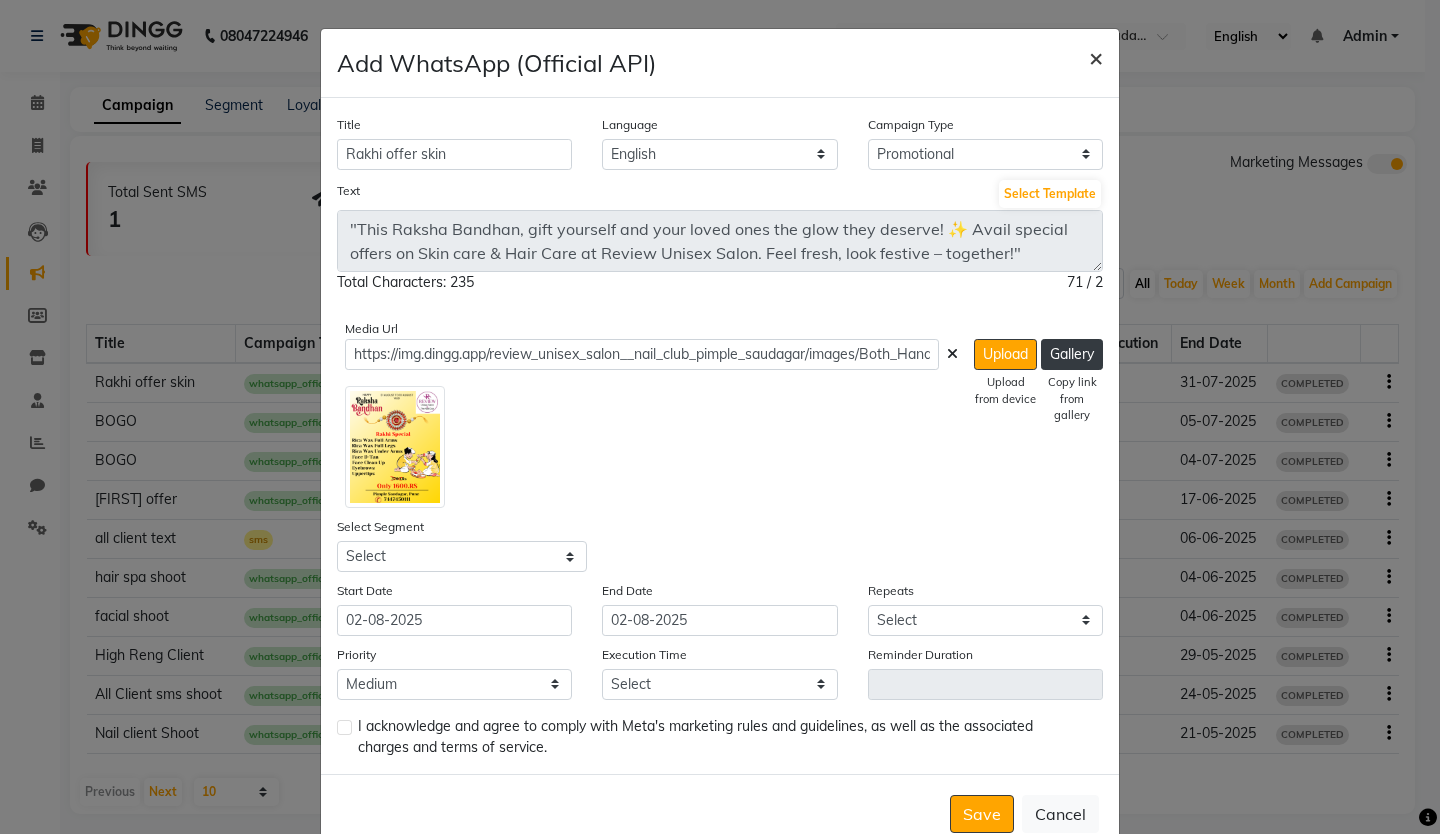 click on "×" 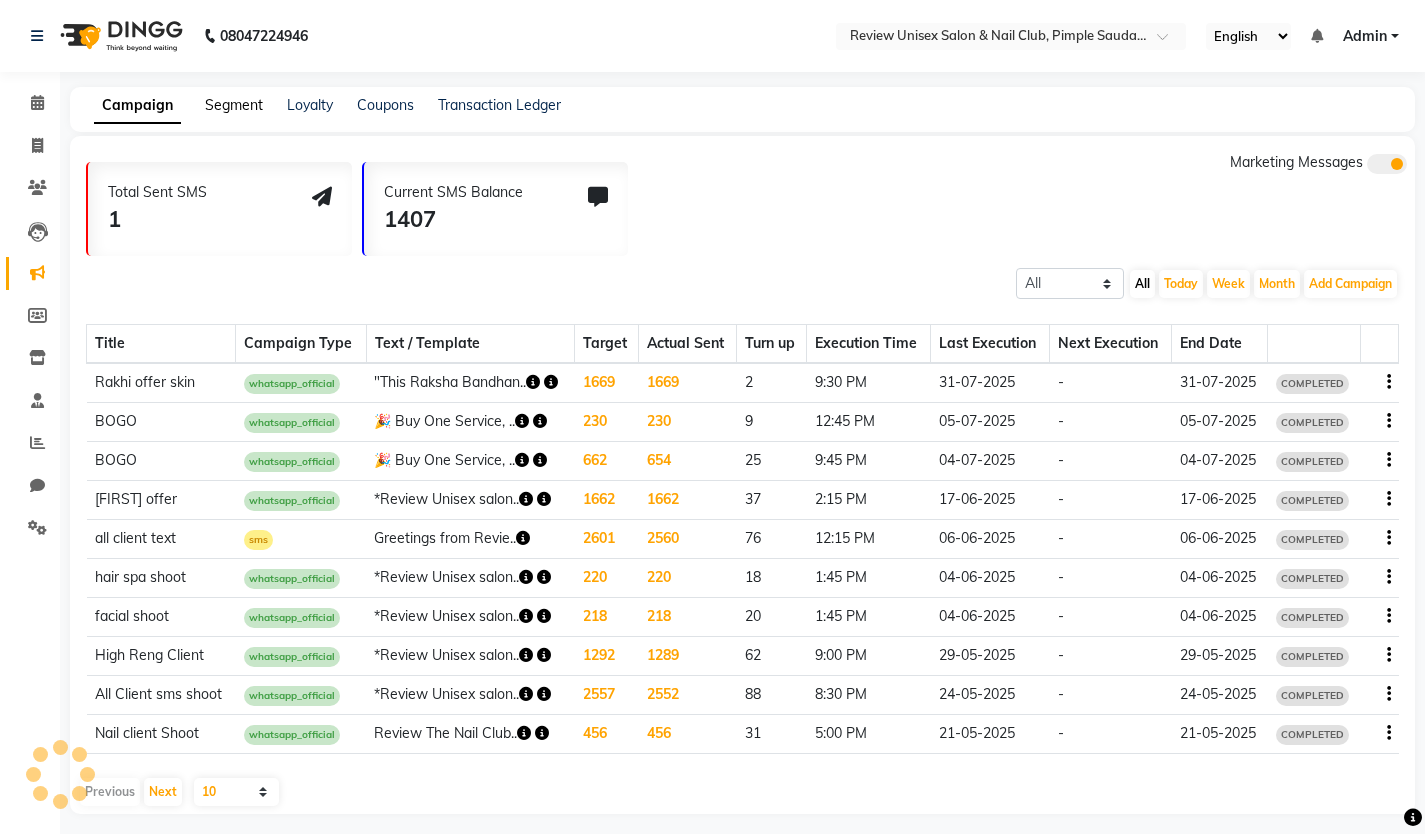 click on "Segment" 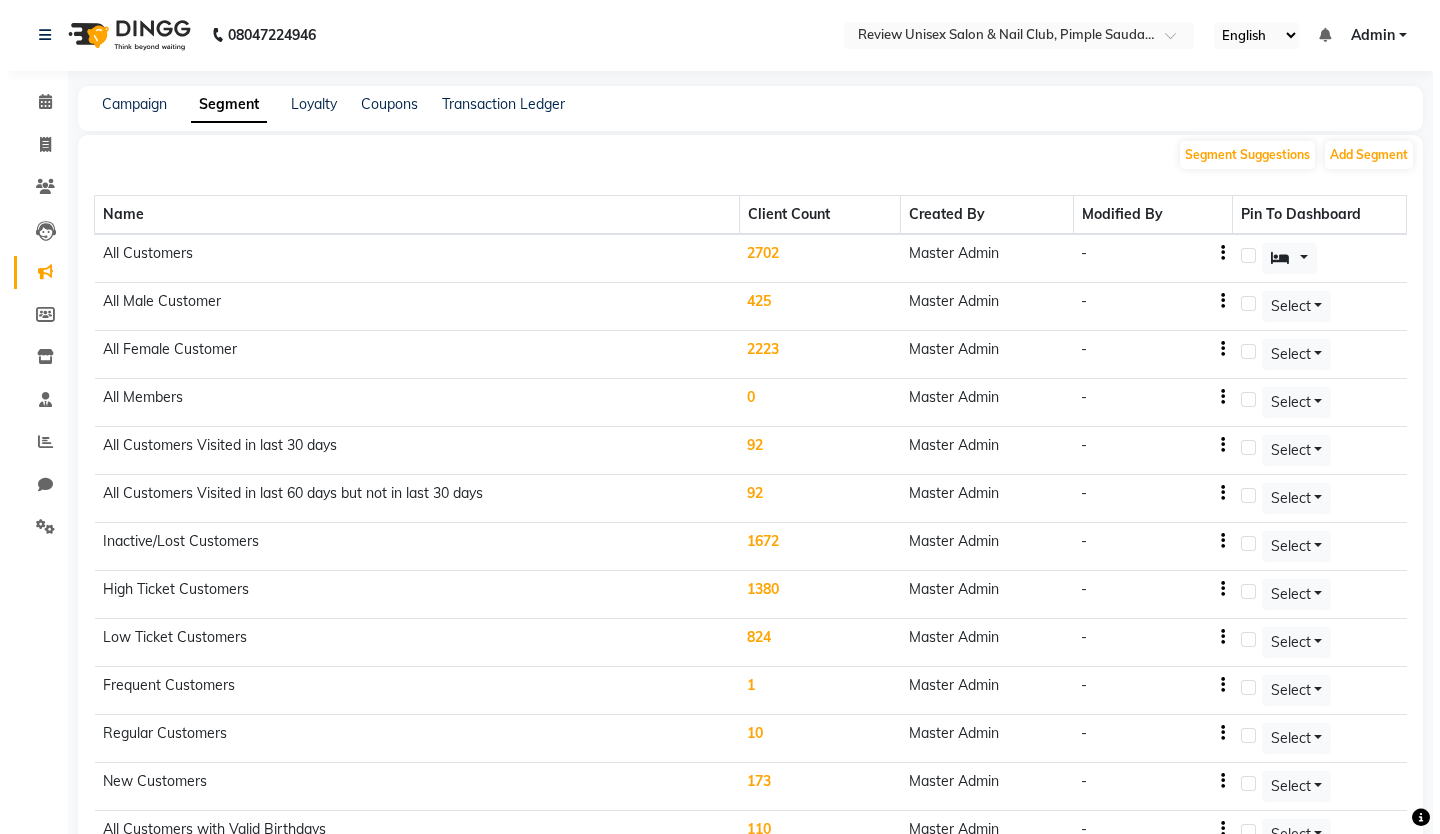 scroll, scrollTop: 0, scrollLeft: 0, axis: both 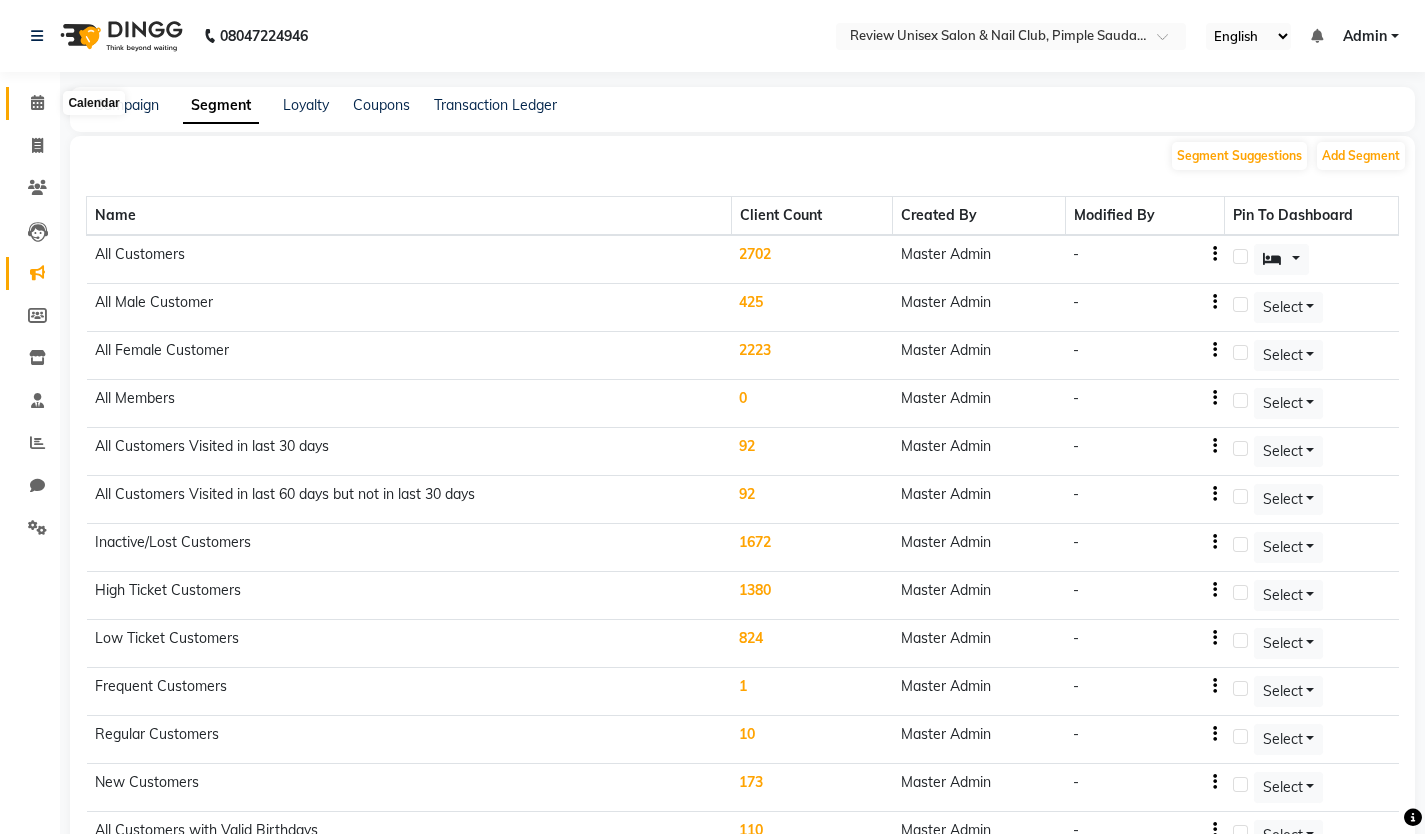 click 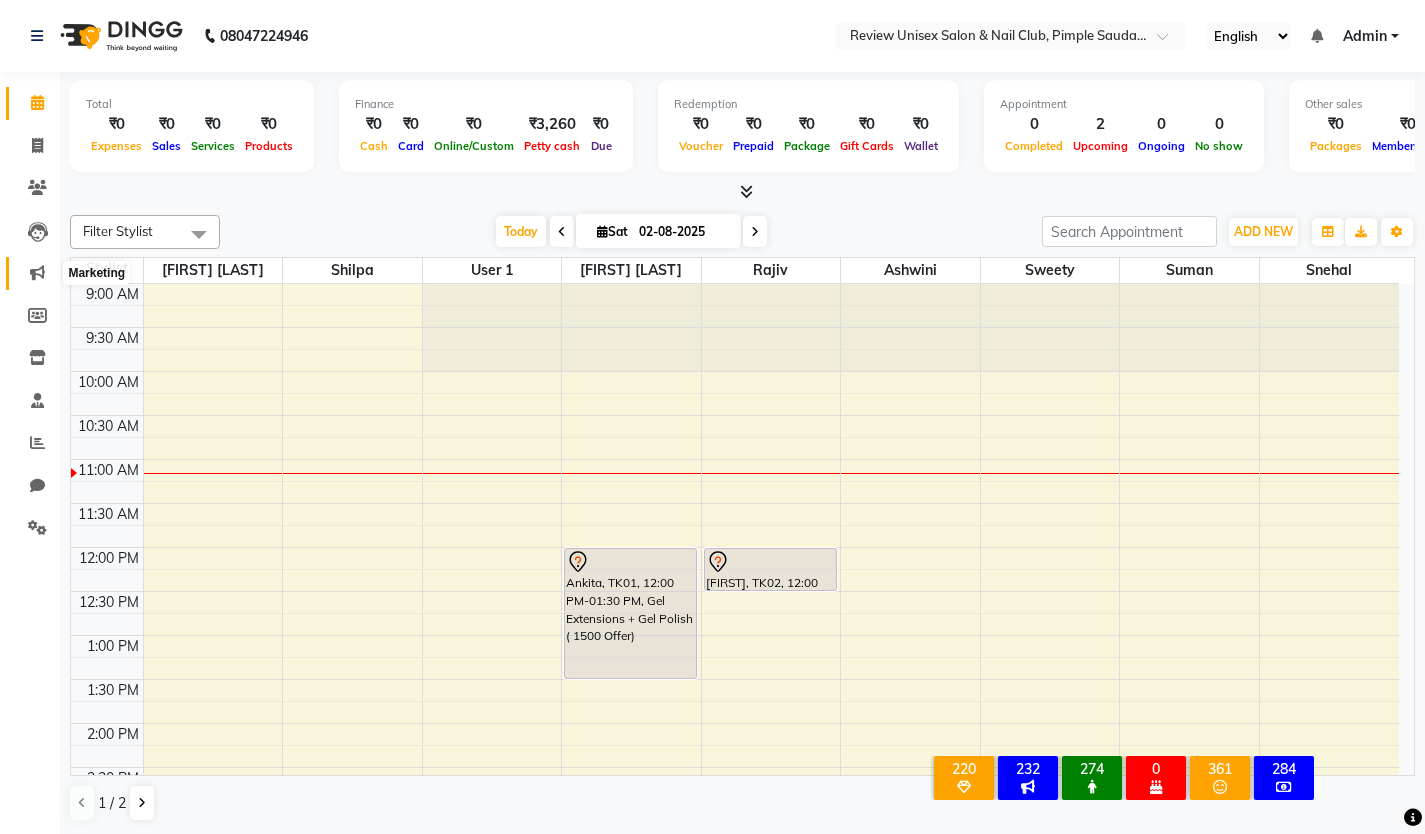 click 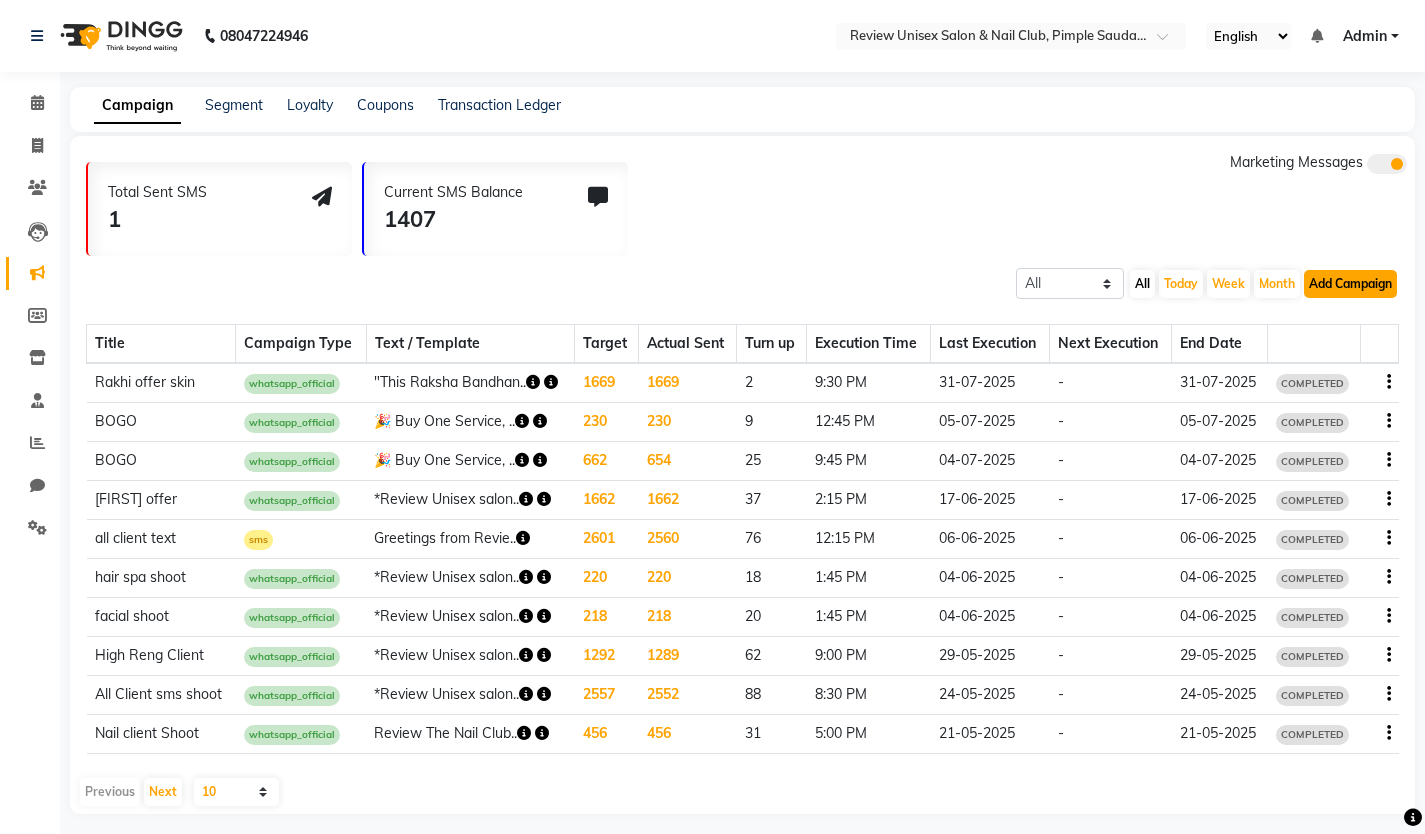 click on "Add Campaign" at bounding box center (1350, 284) 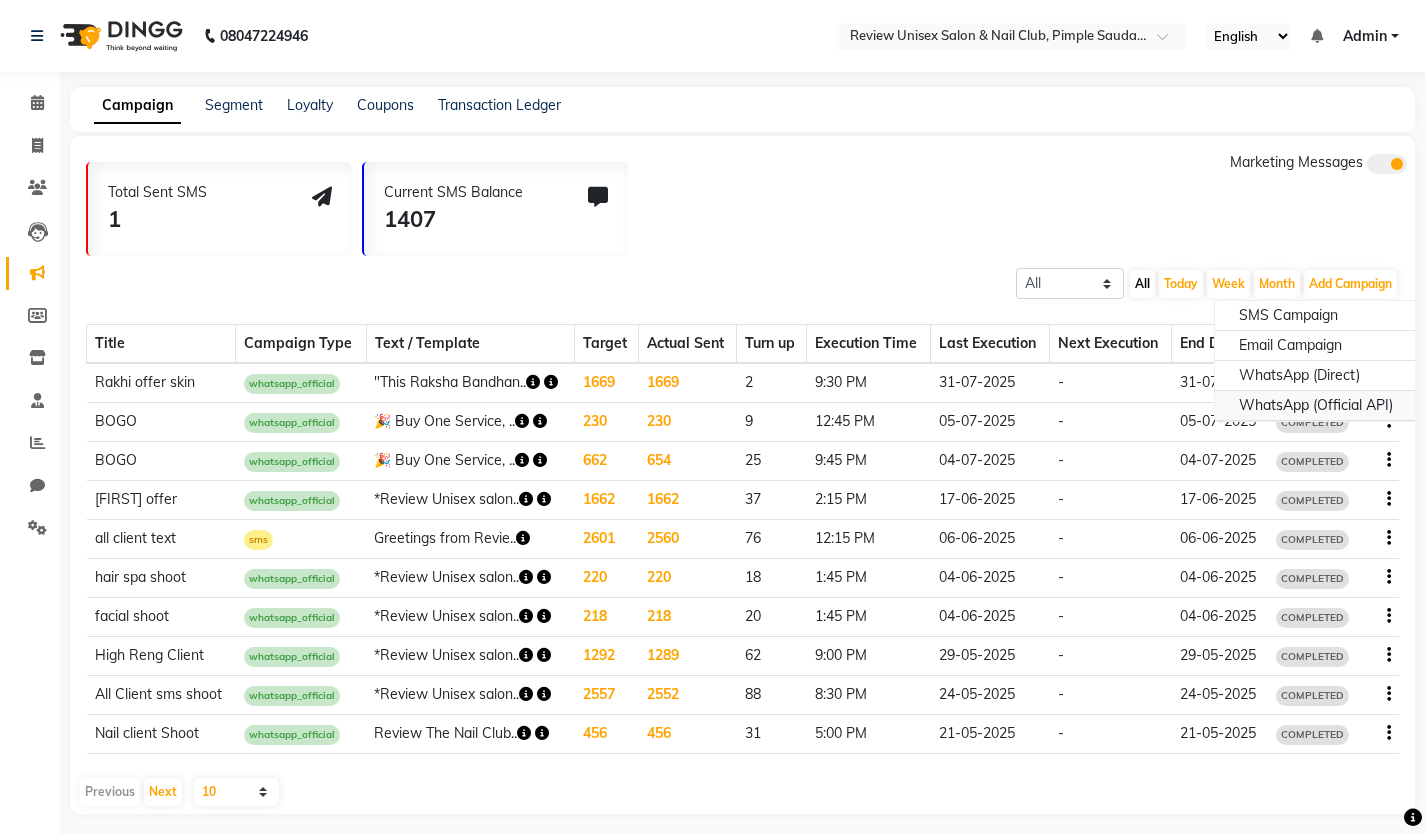 click on "WhatsApp (Official API)" 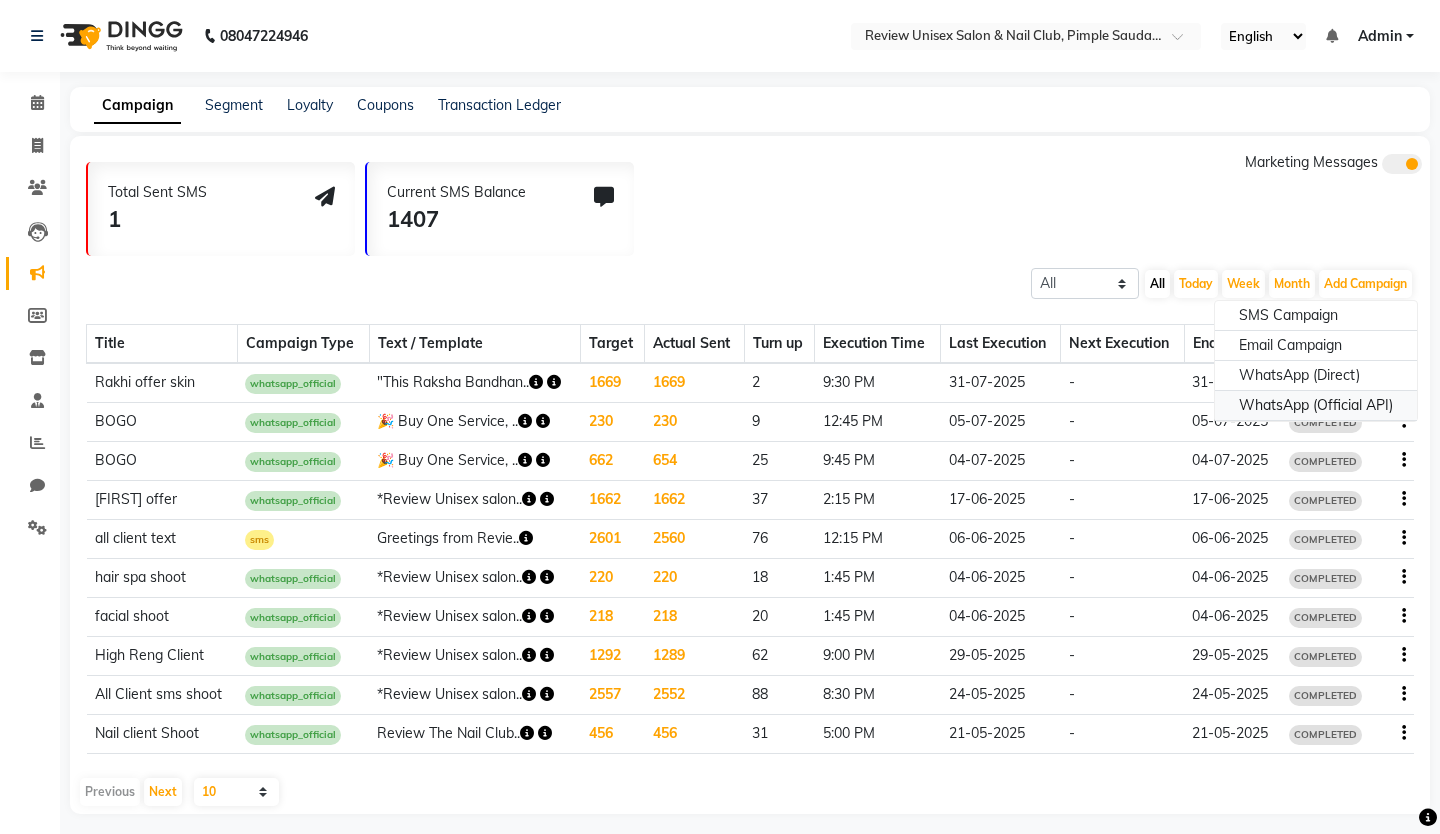 select on "2" 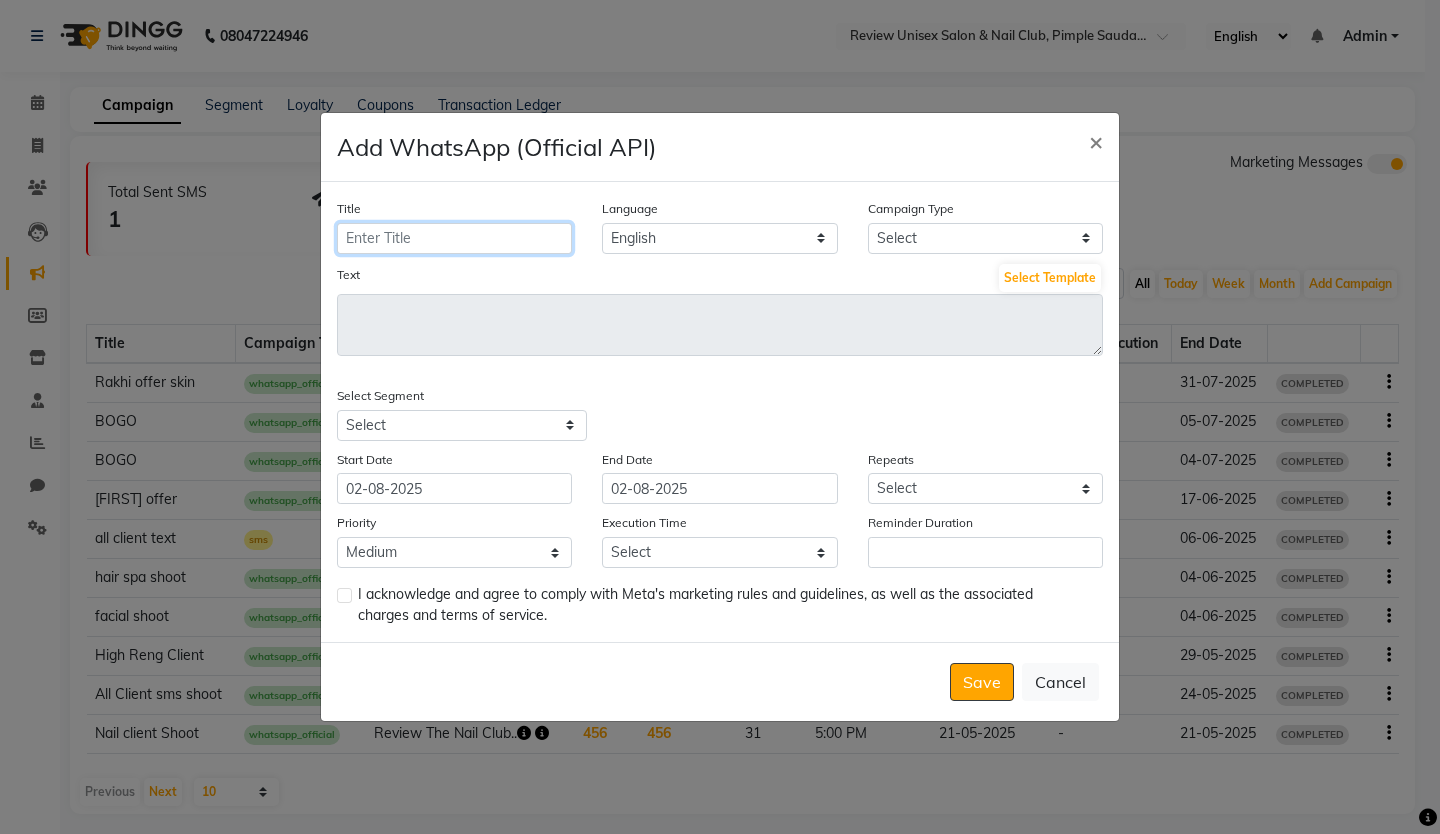 click on "Title" at bounding box center (454, 238) 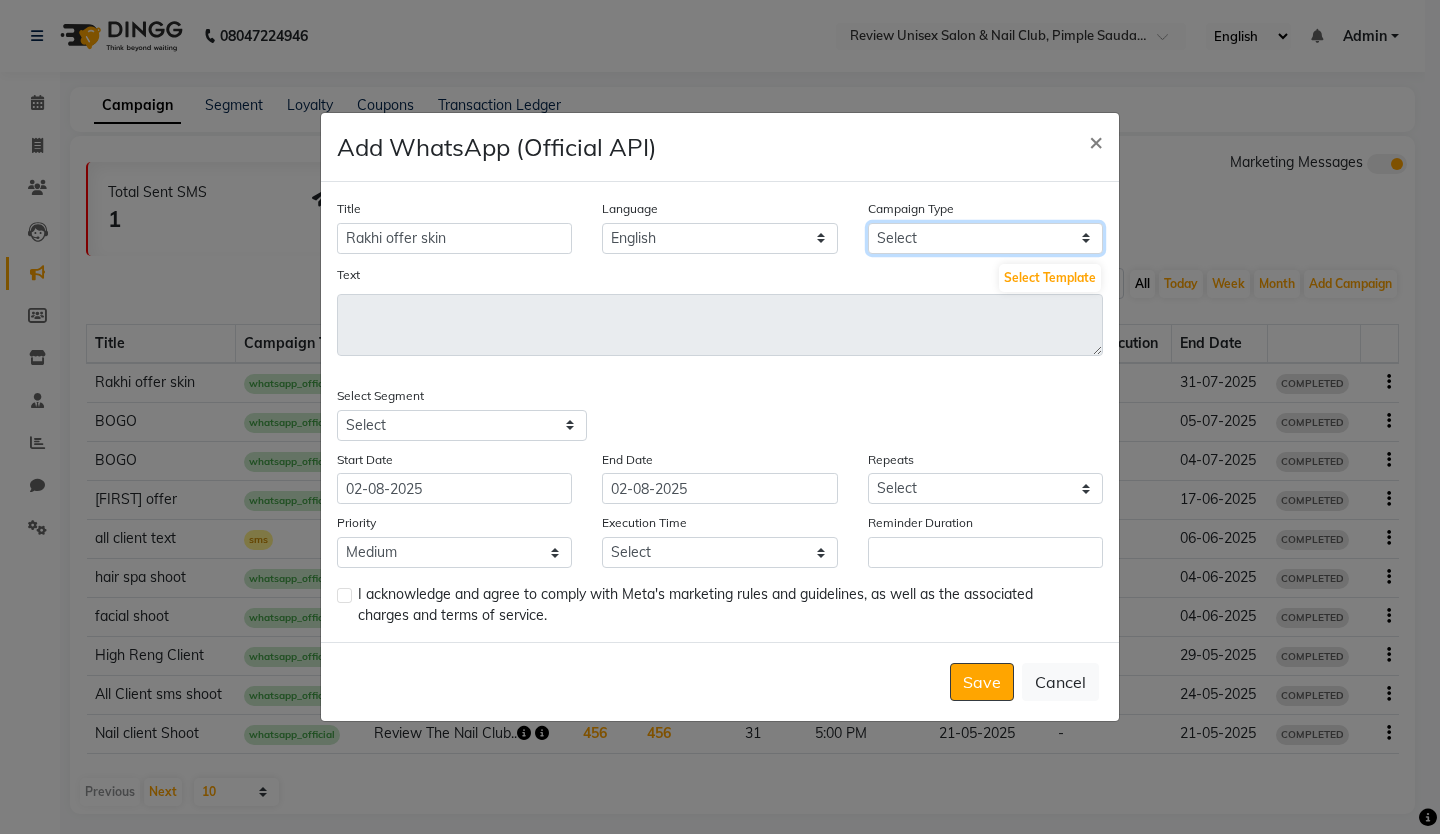 click on "Select Birthday Anniversary Promotional Service reminder" at bounding box center (985, 238) 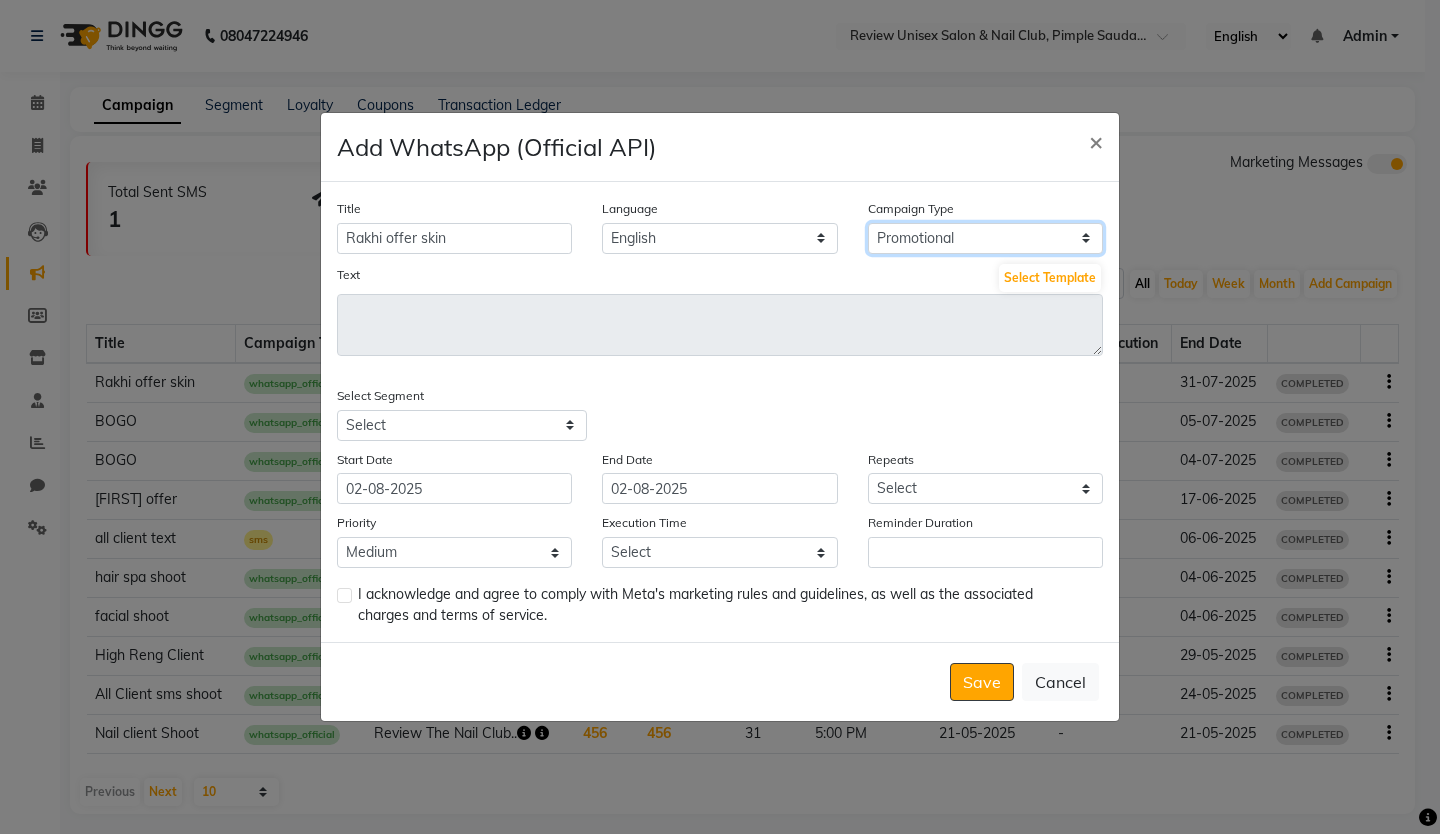 click on "Select Birthday Anniversary Promotional Service reminder" at bounding box center [985, 238] 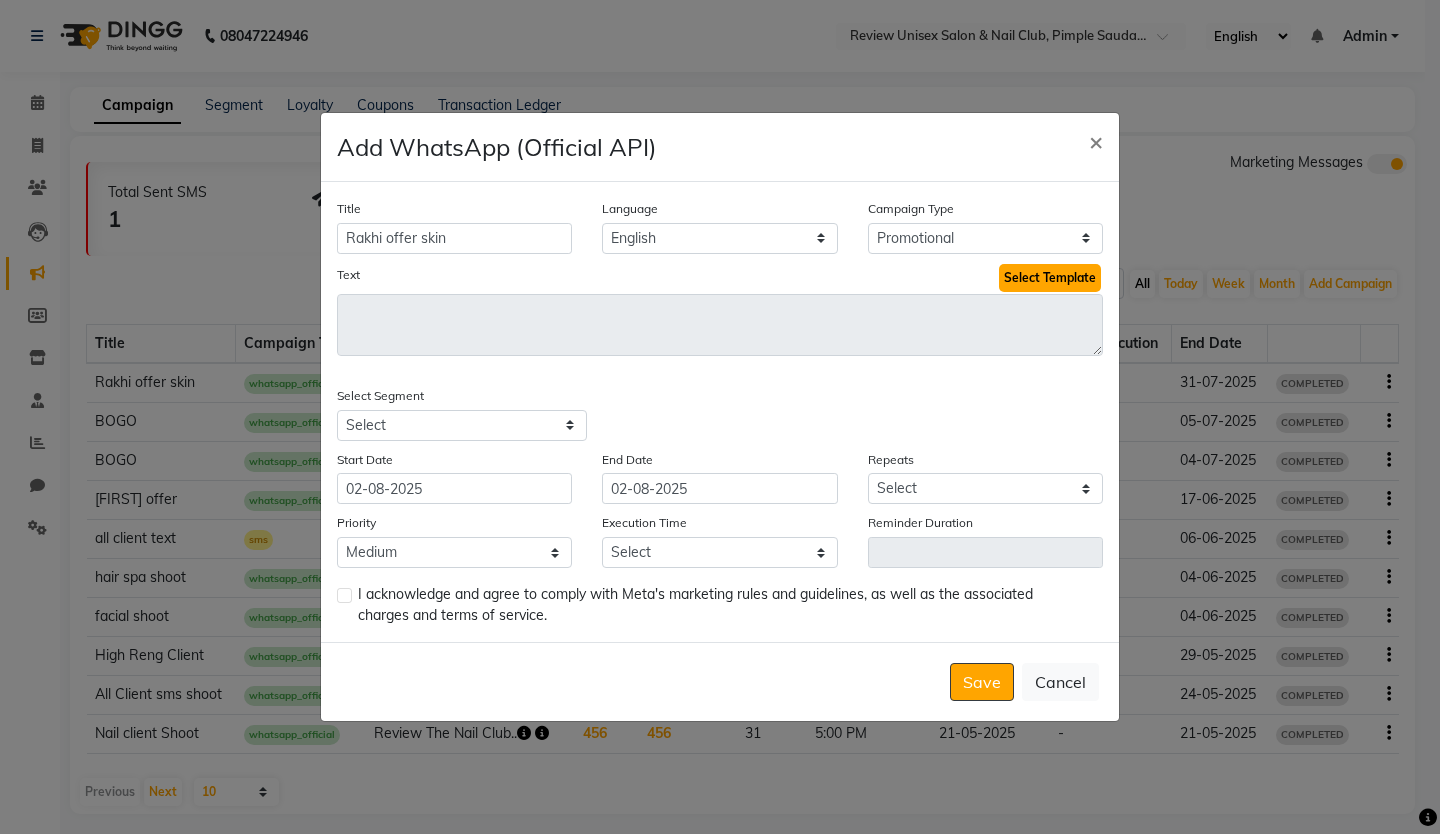 click on "Select Template" 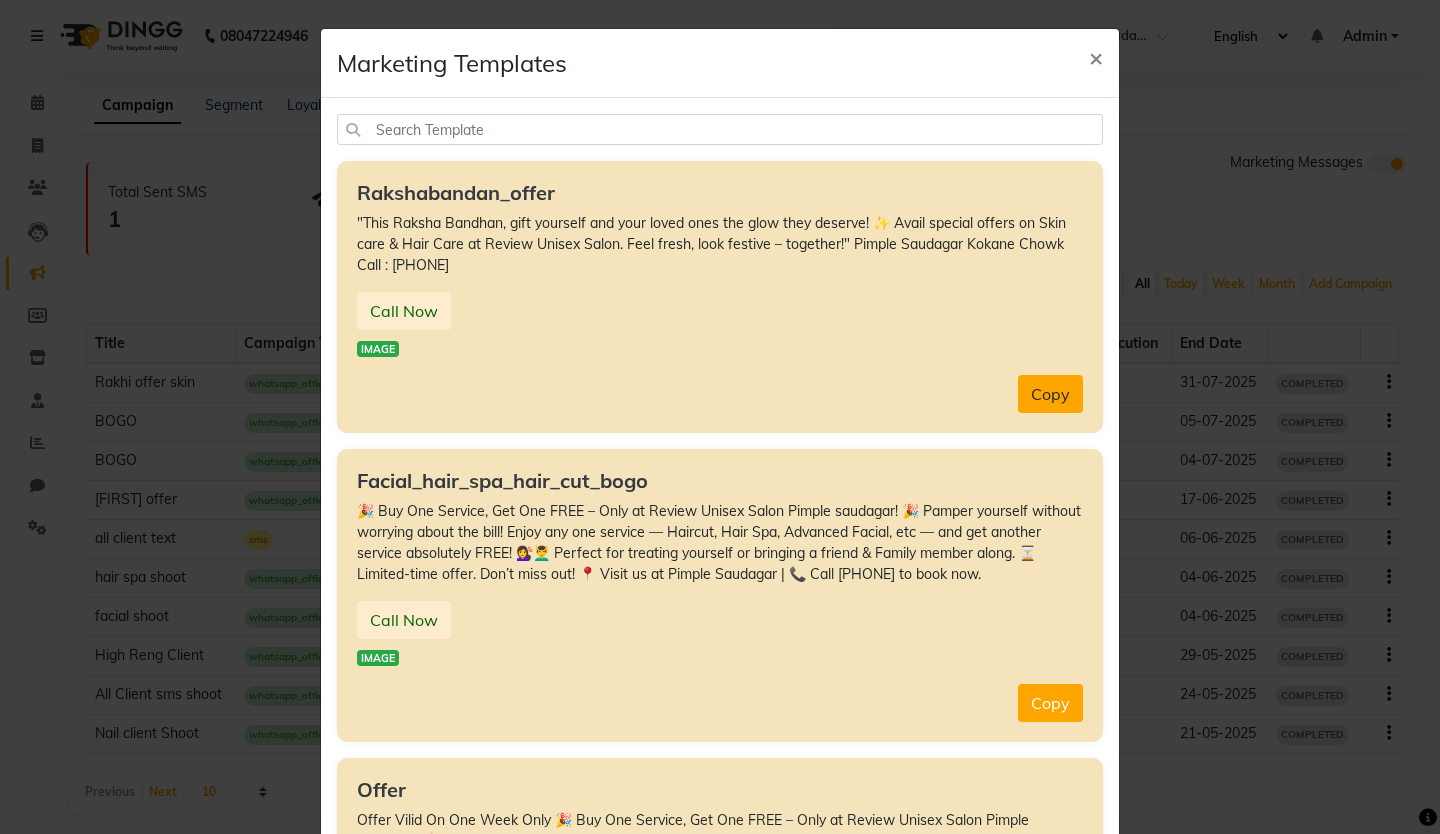 click on "Copy" 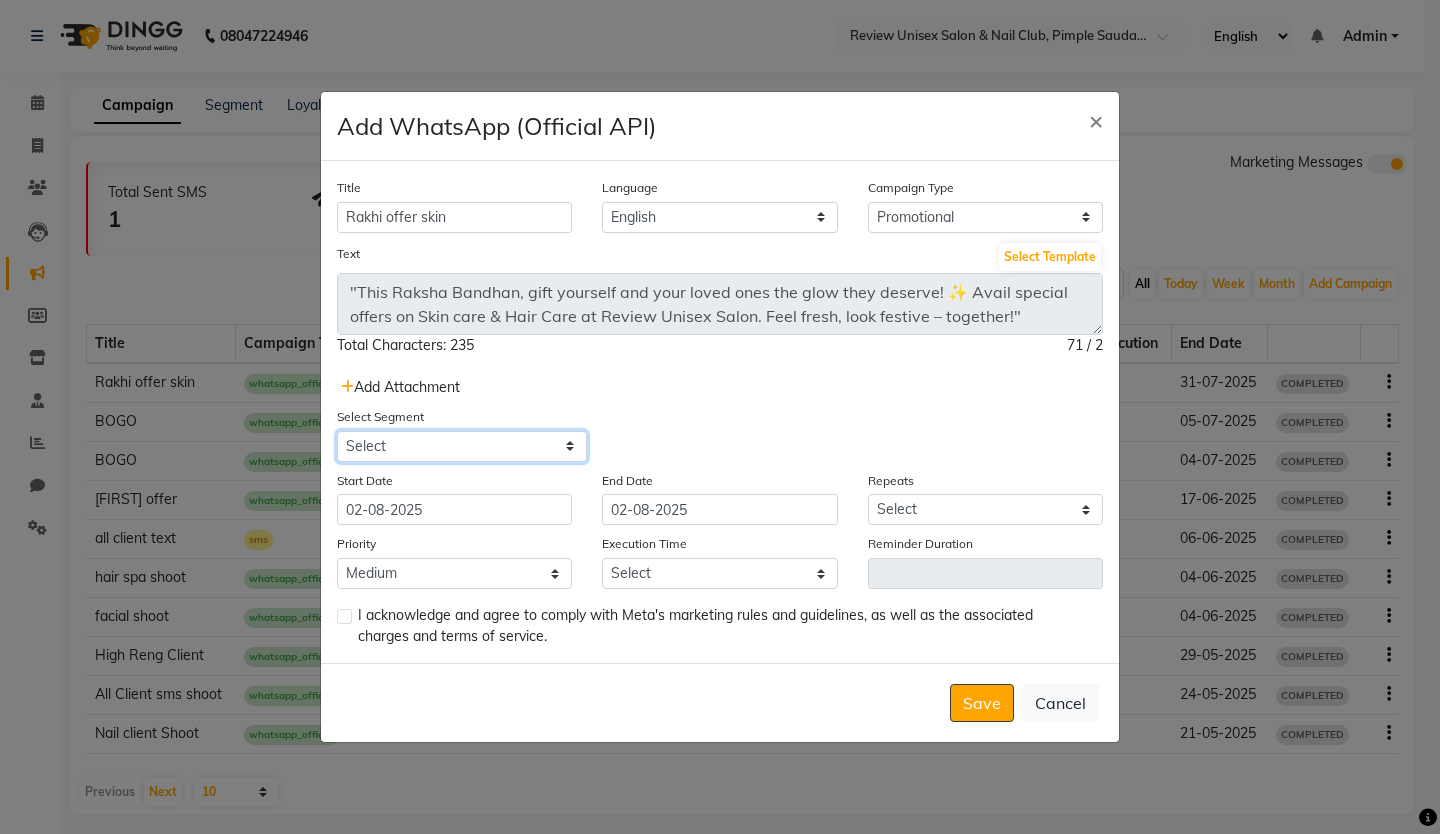 click on "Select All Customers All Male Customer All Female Customer All Members All Customers Visited in last 30 days All Customers Visited in last 60 days but not in last 30 days Inactive/Lost Customers High Ticket Customers Low Ticket Customers Frequent Customers Regular Customers New Customers All Customers with Valid Birthdays All Customers with Valid Anniversary All Customer Visited in 2020 a nails Facial Reminder Reminder Hair Spa Reminder pkg Birthday In This Week Reminder Nails Reminder mani-pedi Mani - Pedi Nail Client club Meni Pedi Client Customers Not Visited Last 90 Days Facial Client 150 Day not visit" at bounding box center (462, 446) 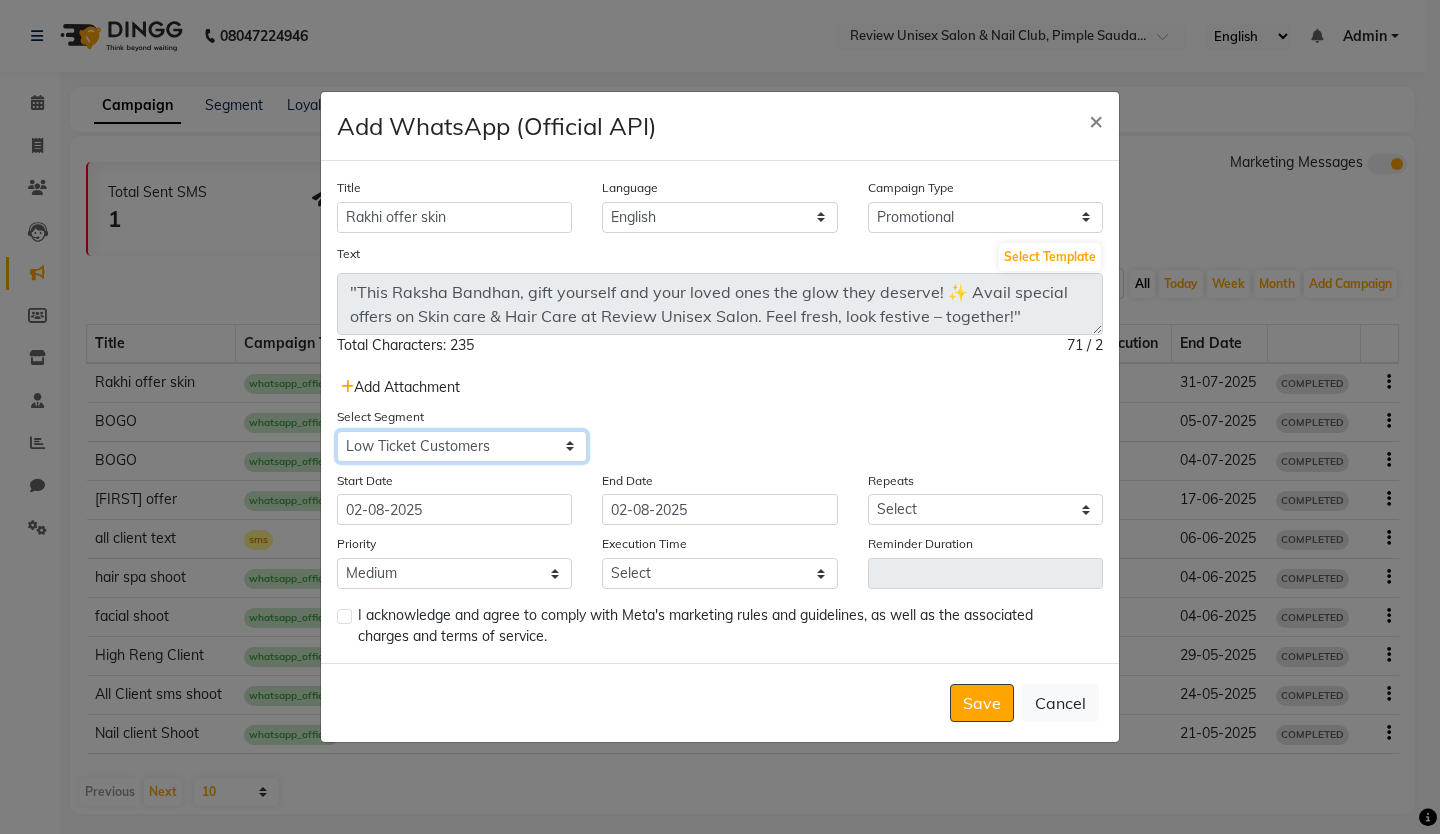 click on "Select All Customers All Male Customer All Female Customer All Members All Customers Visited in last 30 days All Customers Visited in last 60 days but not in last 30 days Inactive/Lost Customers High Ticket Customers Low Ticket Customers Frequent Customers Regular Customers New Customers All Customers with Valid Birthdays All Customers with Valid Anniversary All Customer Visited in 2020 a nails Facial Reminder Reminder Hair Spa Reminder pkg Birthday In This Week Reminder Nails Reminder mani-pedi Mani - Pedi Nail Client club Meni Pedi Client Customers Not Visited Last 90 Days Facial Client 150 Day not visit" at bounding box center (462, 446) 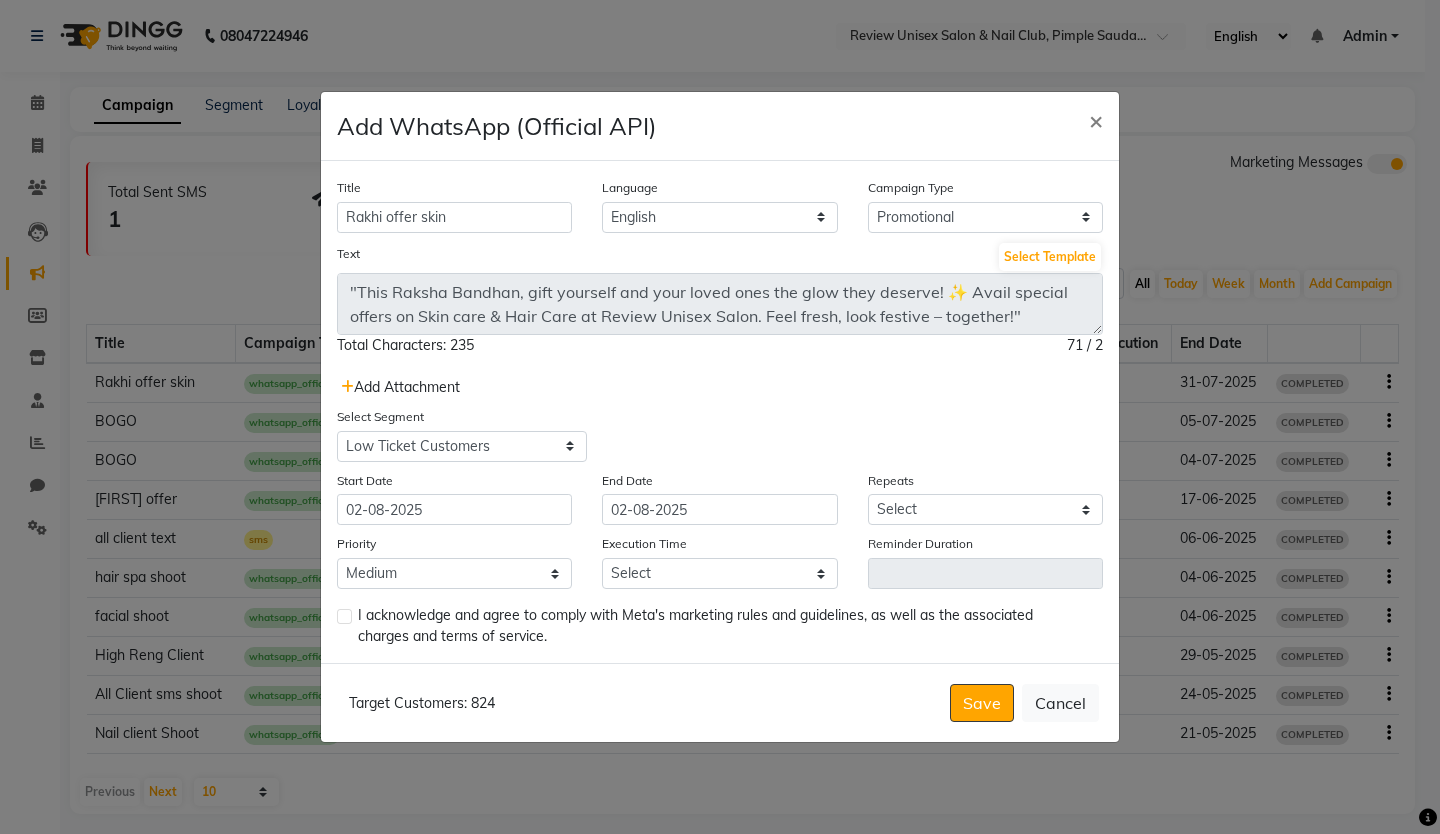 click on "Add Attachment" 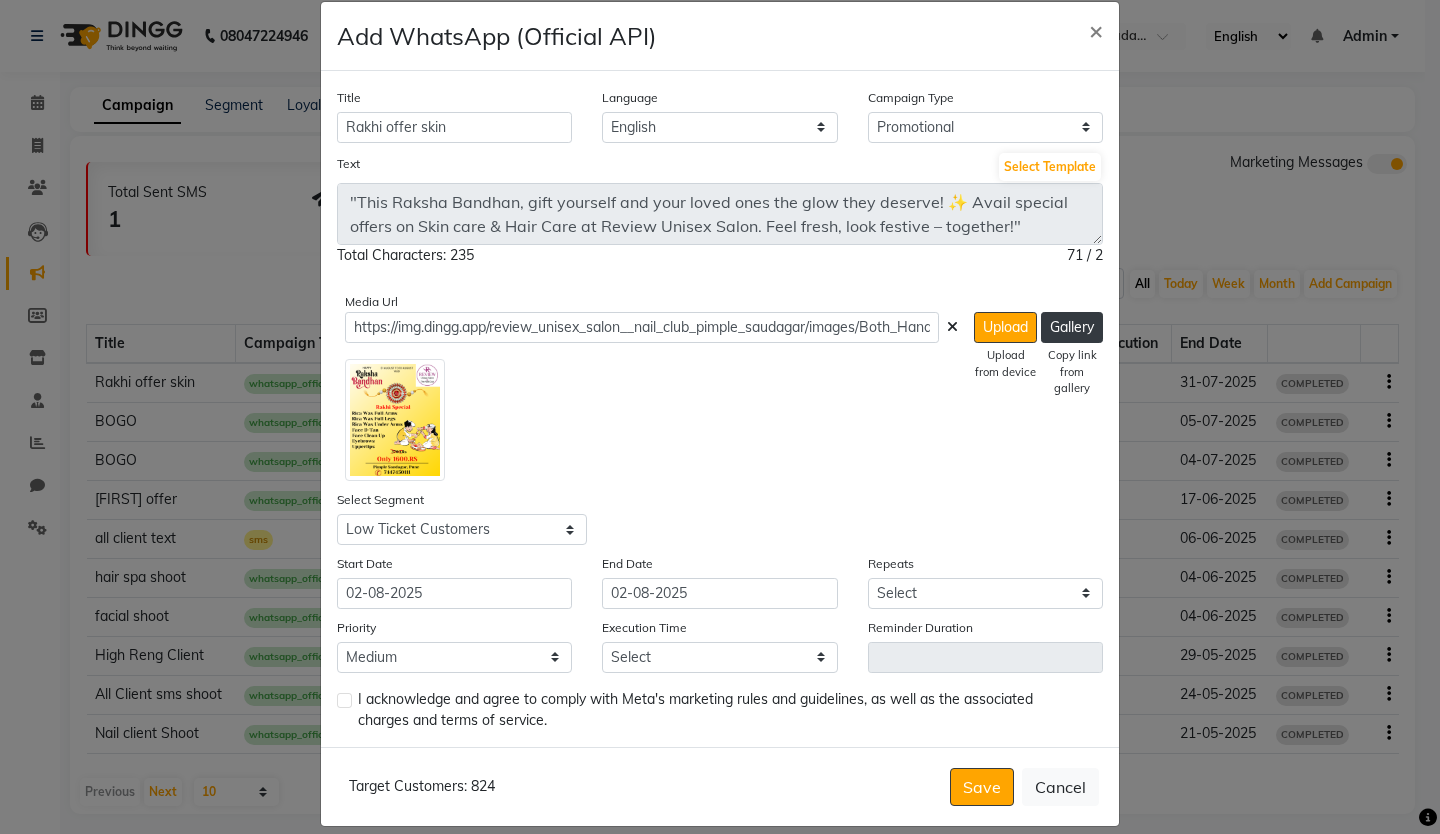 scroll, scrollTop: 48, scrollLeft: 0, axis: vertical 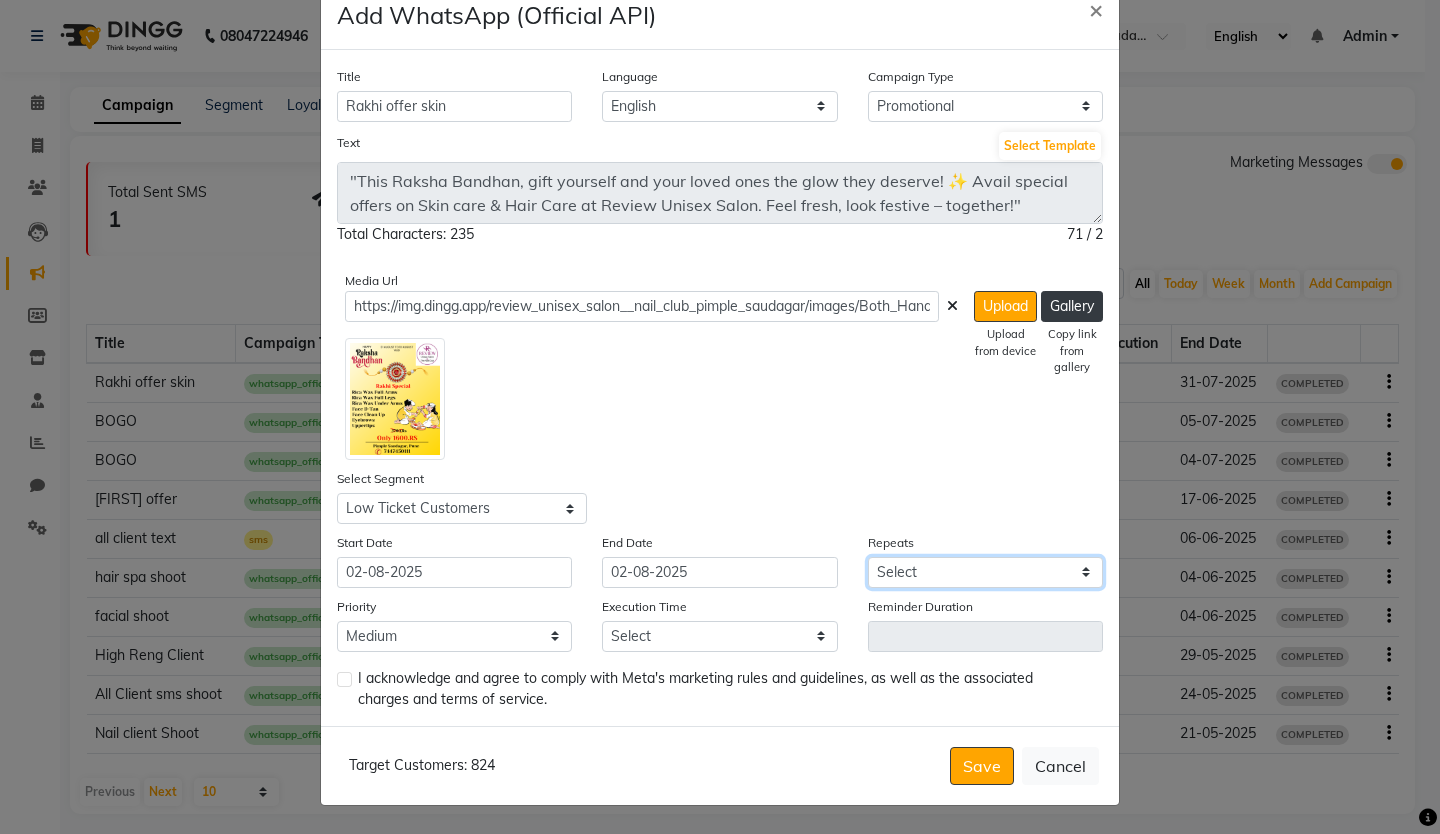 click on "Select Once Daily Alternate Day Weekly Monthly Yearly" at bounding box center [985, 572] 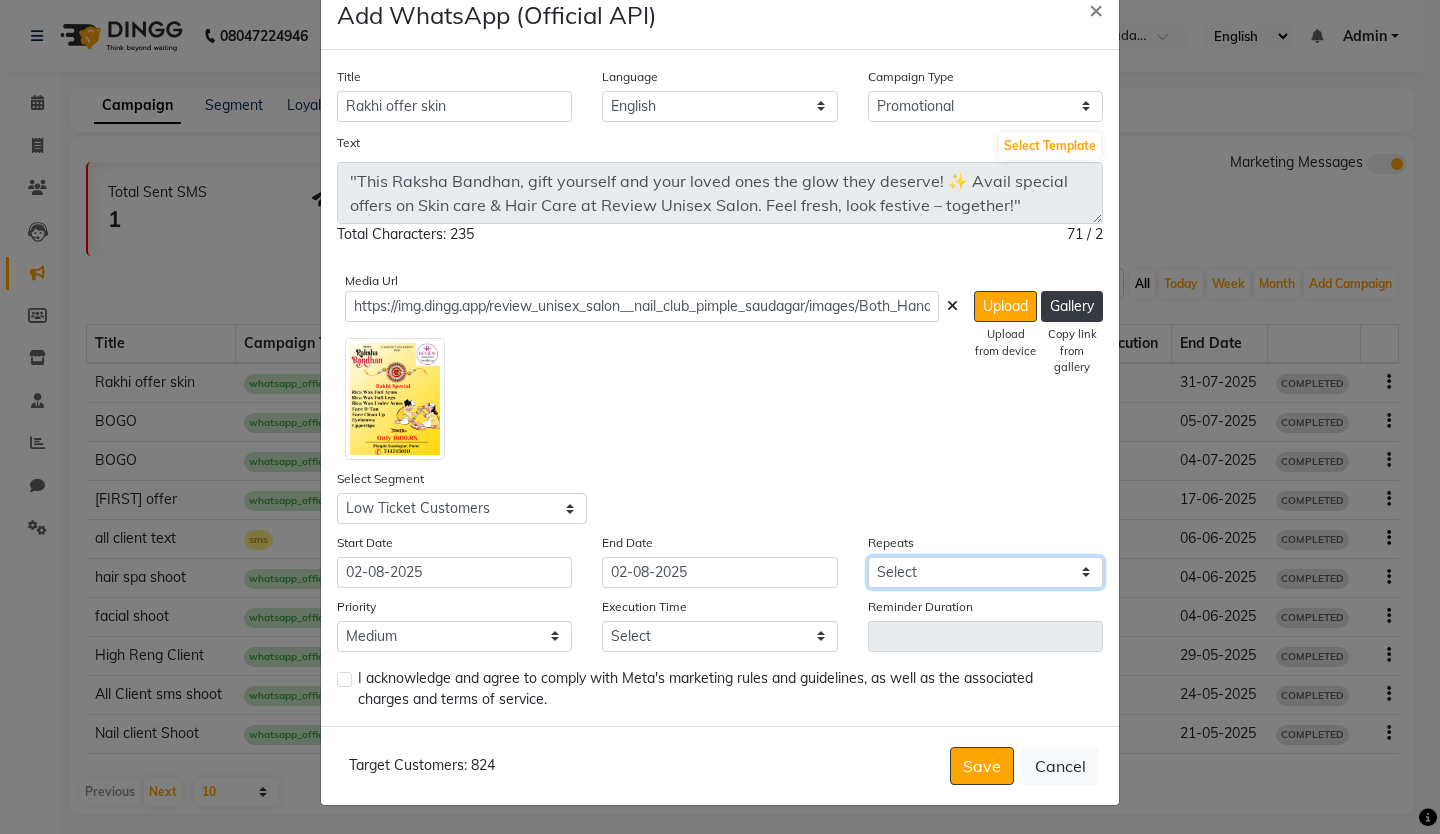 select on "1" 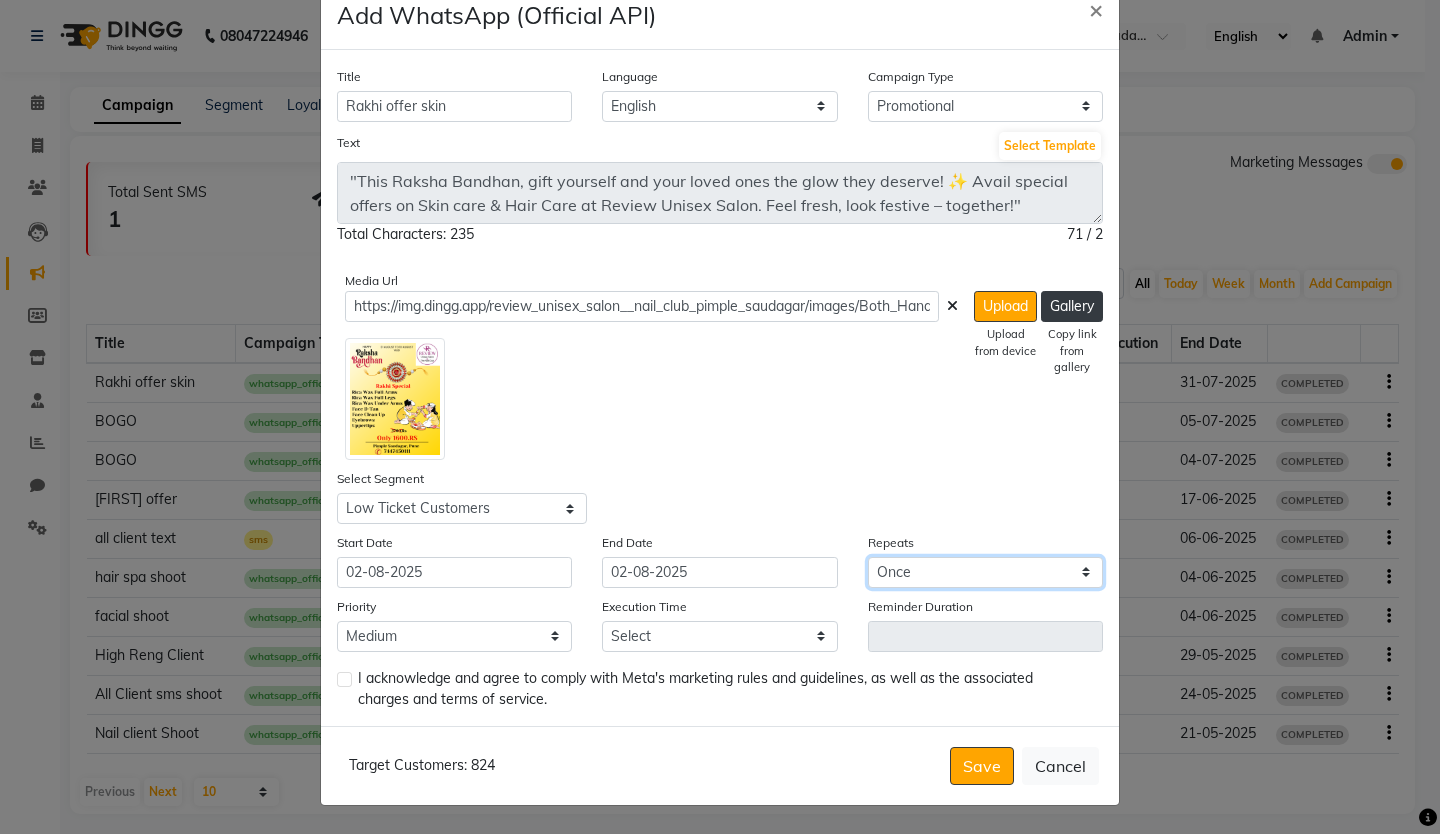 click on "Select Once Daily Alternate Day Weekly Monthly Yearly" at bounding box center [985, 572] 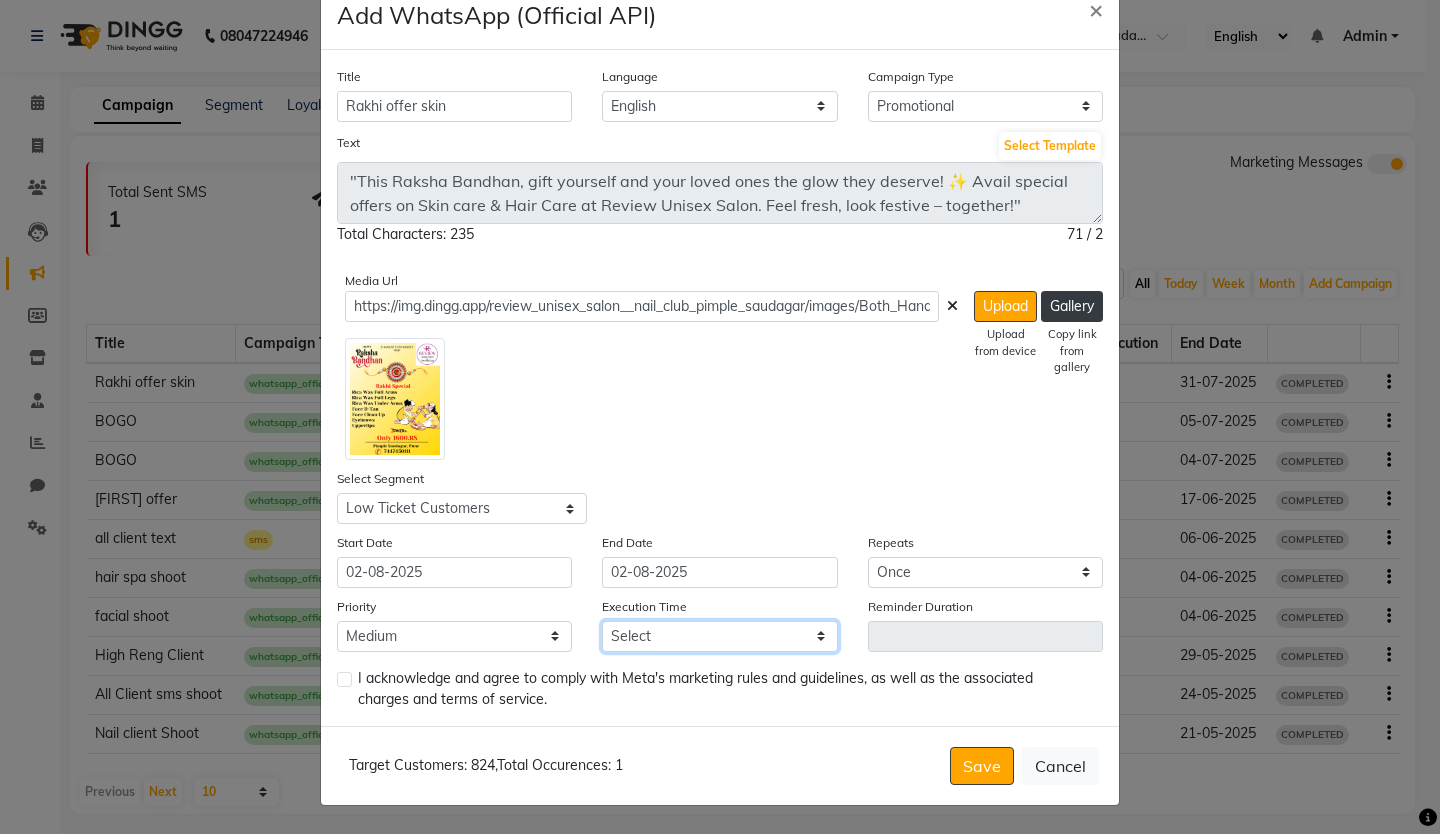 click on "Select 09:00 AM 09:15 AM 09:30 AM 09:45 AM 10:00 AM 10:15 AM 10:30 AM 10:45 AM 11:00 AM 11:15 AM 11:30 AM 11:45 AM 12:00 PM 12:15 PM 12:30 PM 12:45 PM 01:00 PM 01:15 PM 01:30 PM 01:45 PM 02:00 PM 02:15 PM 02:30 PM 02:45 PM 03:00 PM 03:15 PM 03:30 PM 03:45 PM 04:00 PM 04:15 PM 04:30 PM 04:45 PM 05:00 PM 05:15 PM 05:30 PM 05:45 PM 06:00 PM 06:15 PM 06:30 PM 06:45 PM 07:00 PM 07:15 PM 07:30 PM 07:45 PM 08:00 PM 08:15 PM 08:30 PM 08:45 PM 09:00 PM 09:15 PM 09:30 PM 09:45 PM" at bounding box center (719, 636) 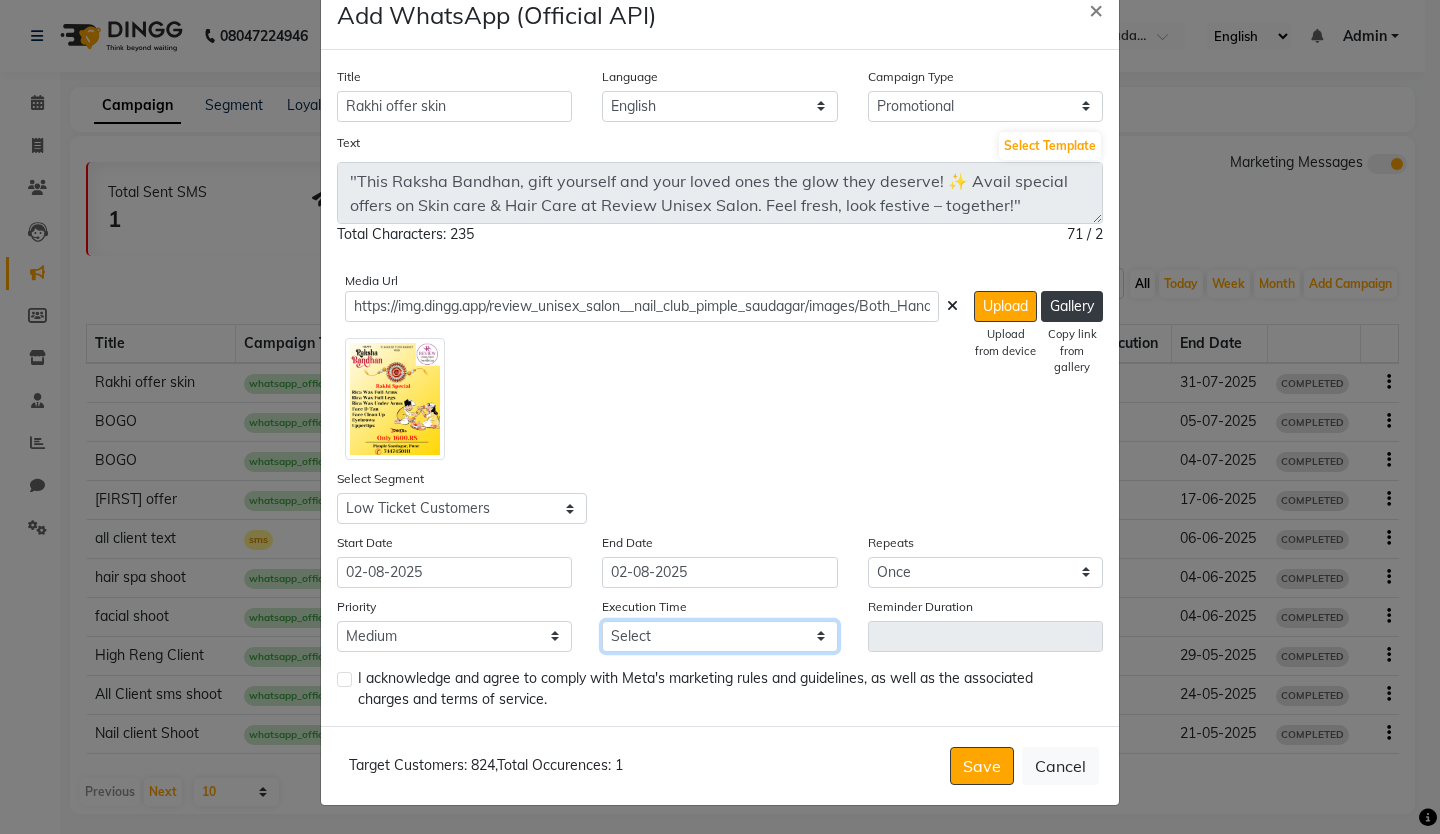 select on "675" 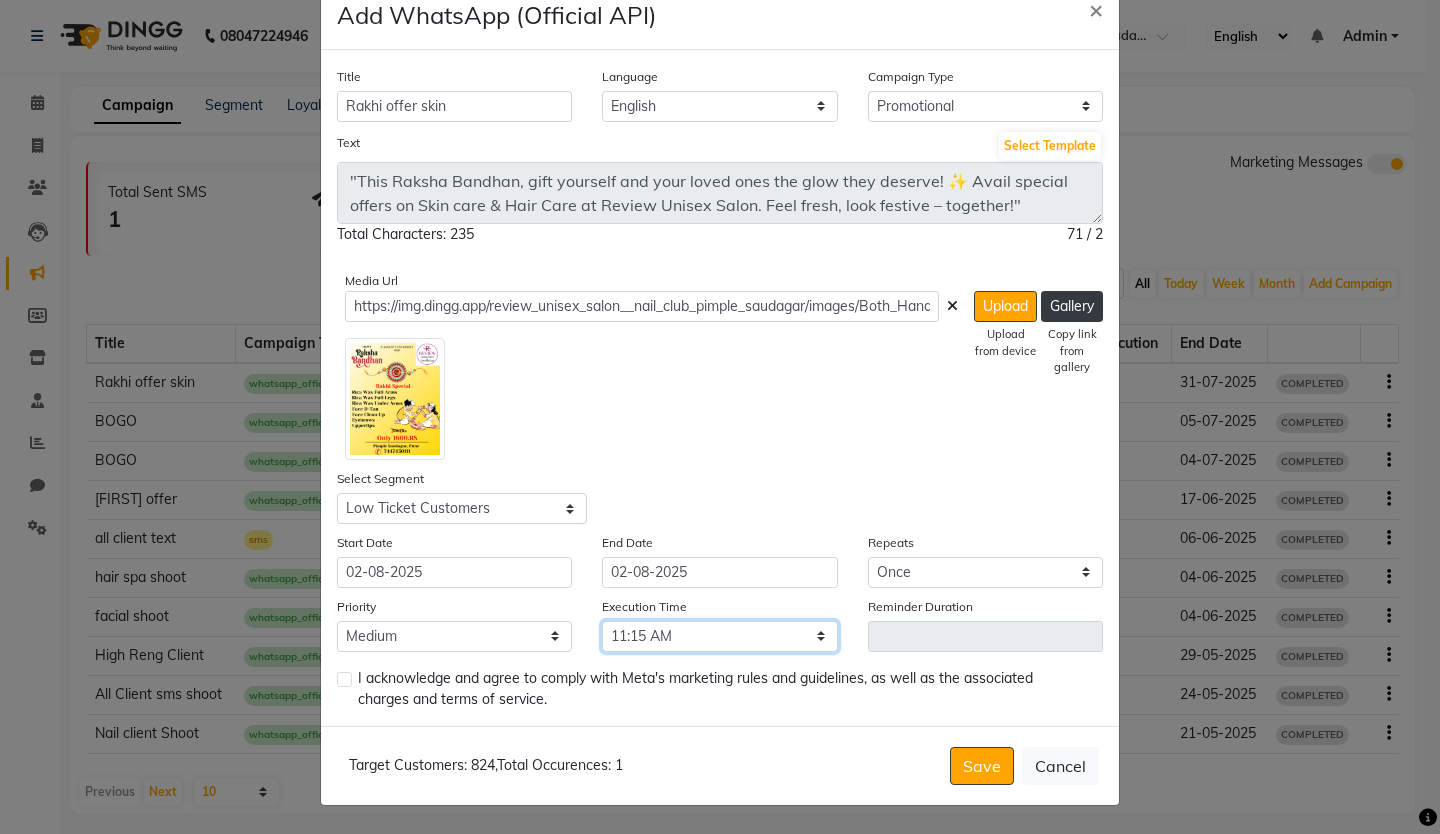 click on "Select 09:00 AM 09:15 AM 09:30 AM 09:45 AM 10:00 AM 10:15 AM 10:30 AM 10:45 AM 11:00 AM 11:15 AM 11:30 AM 11:45 AM 12:00 PM 12:15 PM 12:30 PM 12:45 PM 01:00 PM 01:15 PM 01:30 PM 01:45 PM 02:00 PM 02:15 PM 02:30 PM 02:45 PM 03:00 PM 03:15 PM 03:30 PM 03:45 PM 04:00 PM 04:15 PM 04:30 PM 04:45 PM 05:00 PM 05:15 PM 05:30 PM 05:45 PM 06:00 PM 06:15 PM 06:30 PM 06:45 PM 07:00 PM 07:15 PM 07:30 PM 07:45 PM 08:00 PM 08:15 PM 08:30 PM 08:45 PM 09:00 PM 09:15 PM 09:30 PM 09:45 PM" at bounding box center [719, 636] 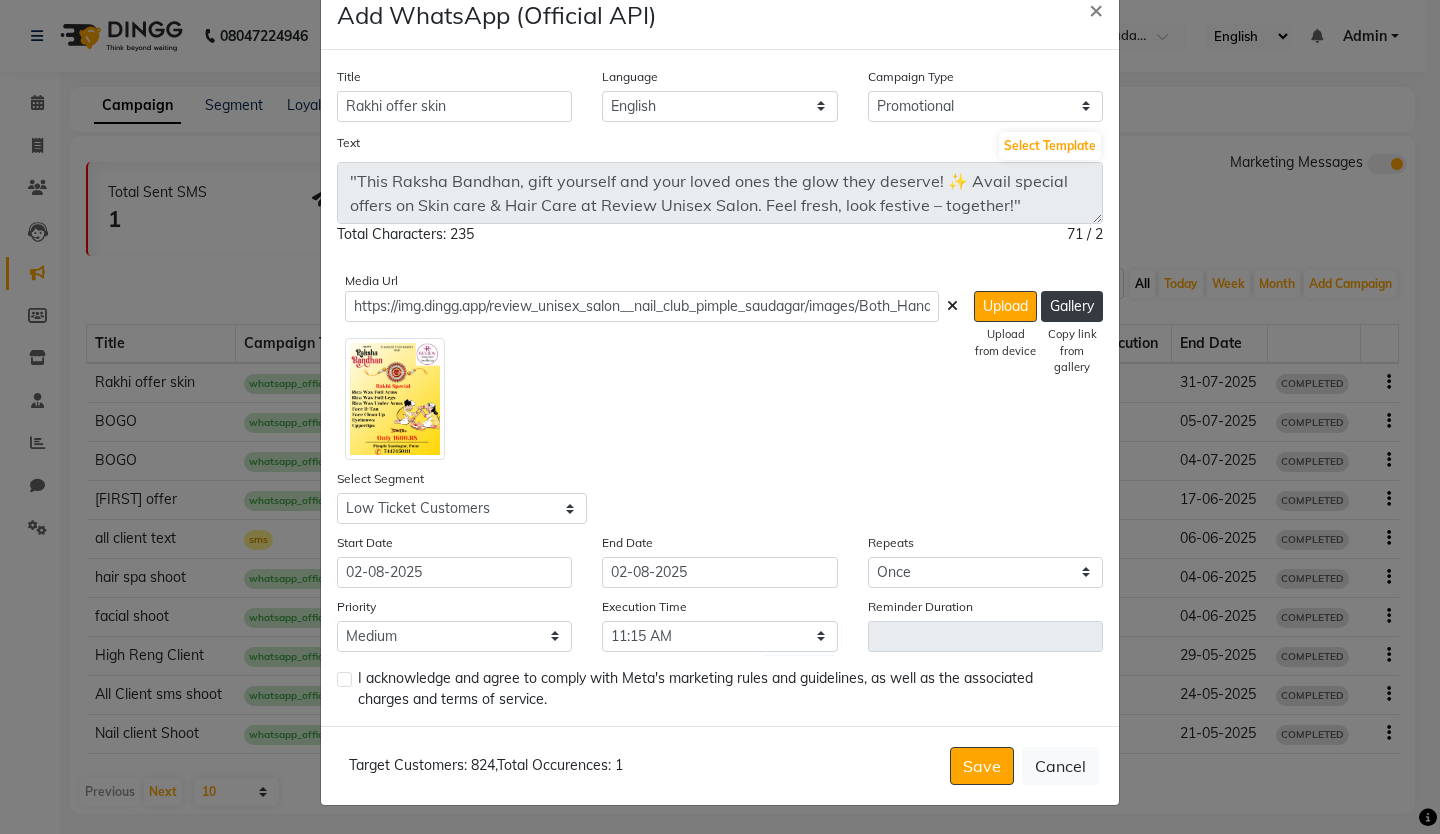 click 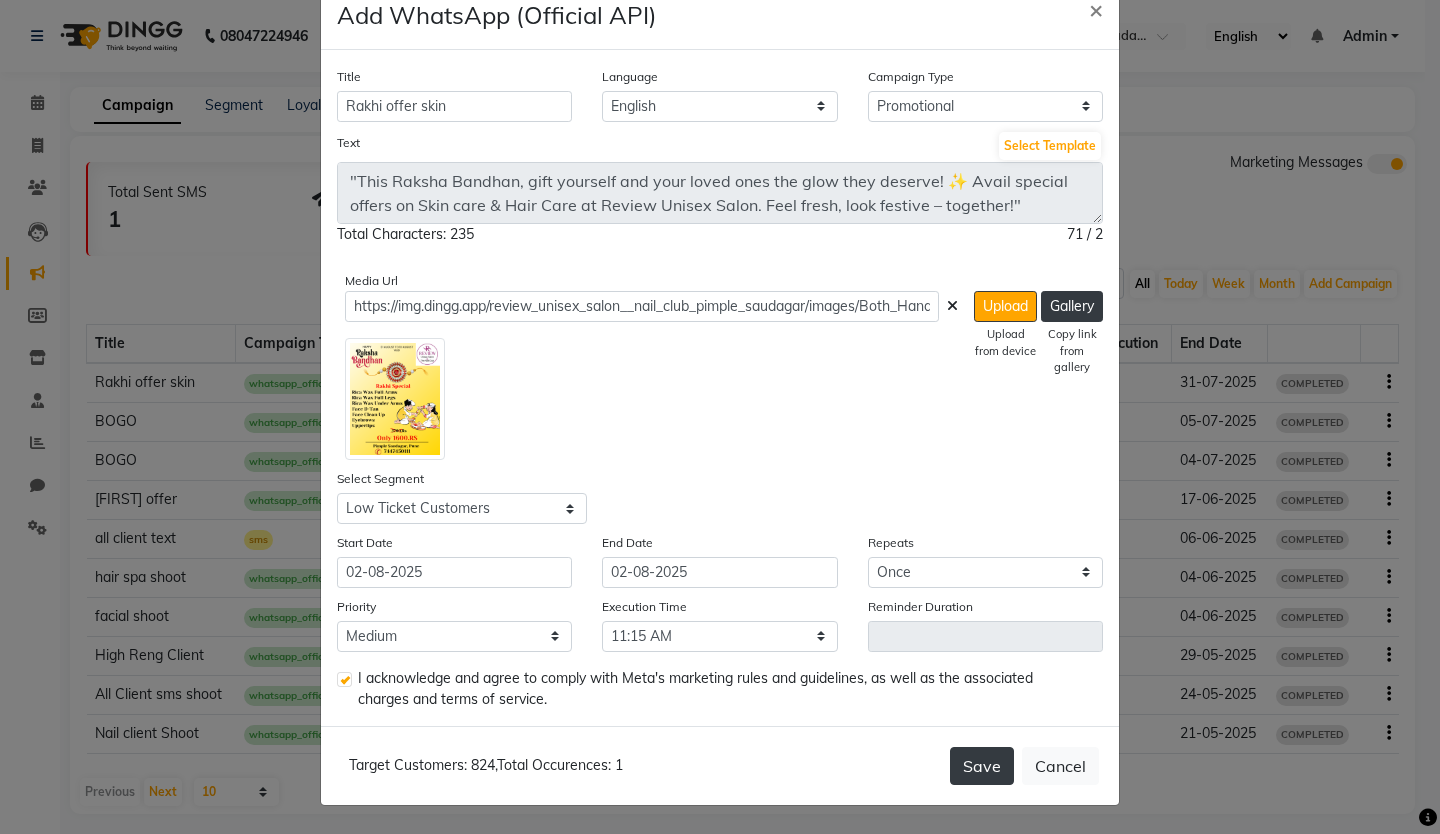 click on "Save" 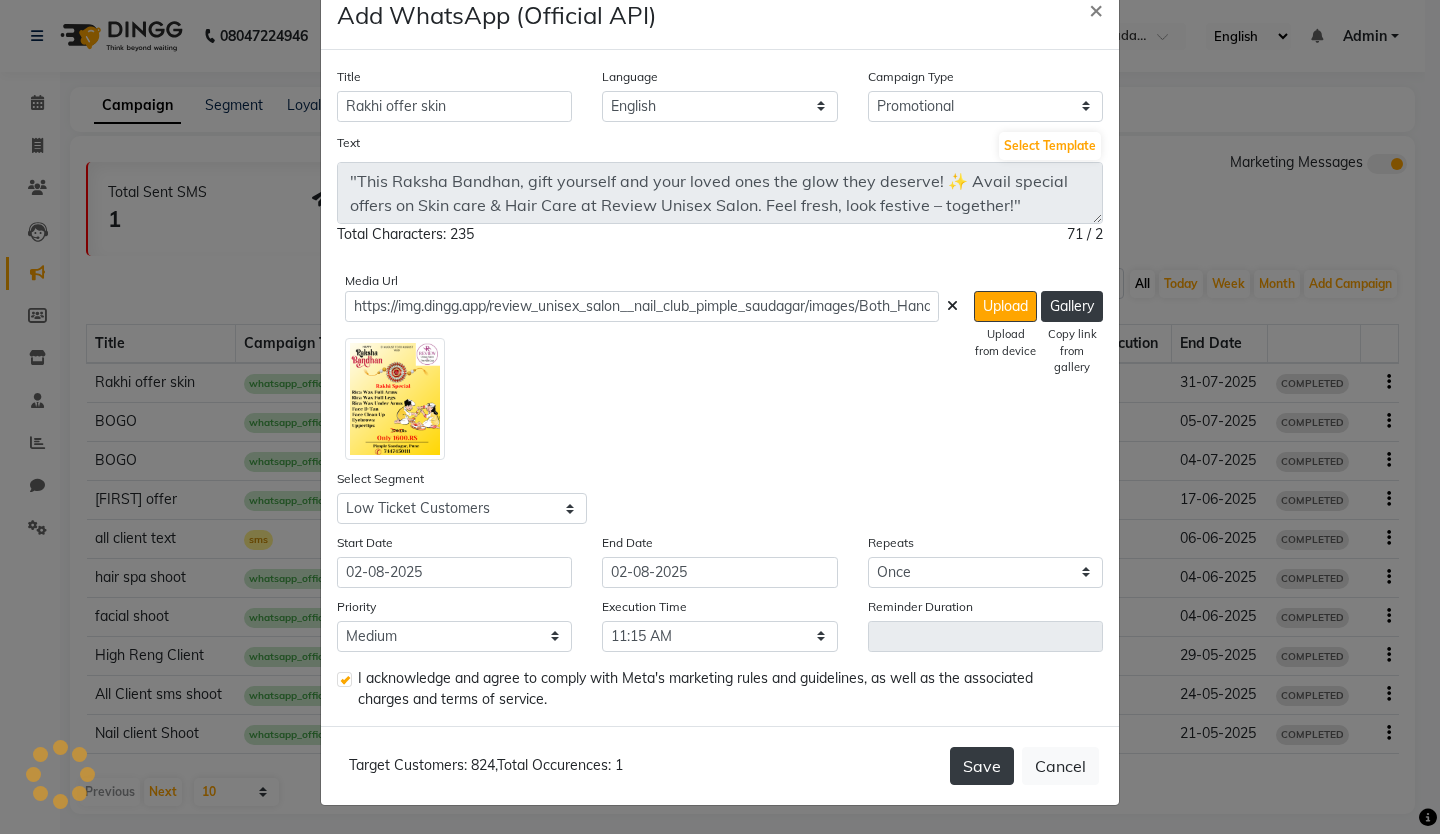 scroll, scrollTop: 0, scrollLeft: 0, axis: both 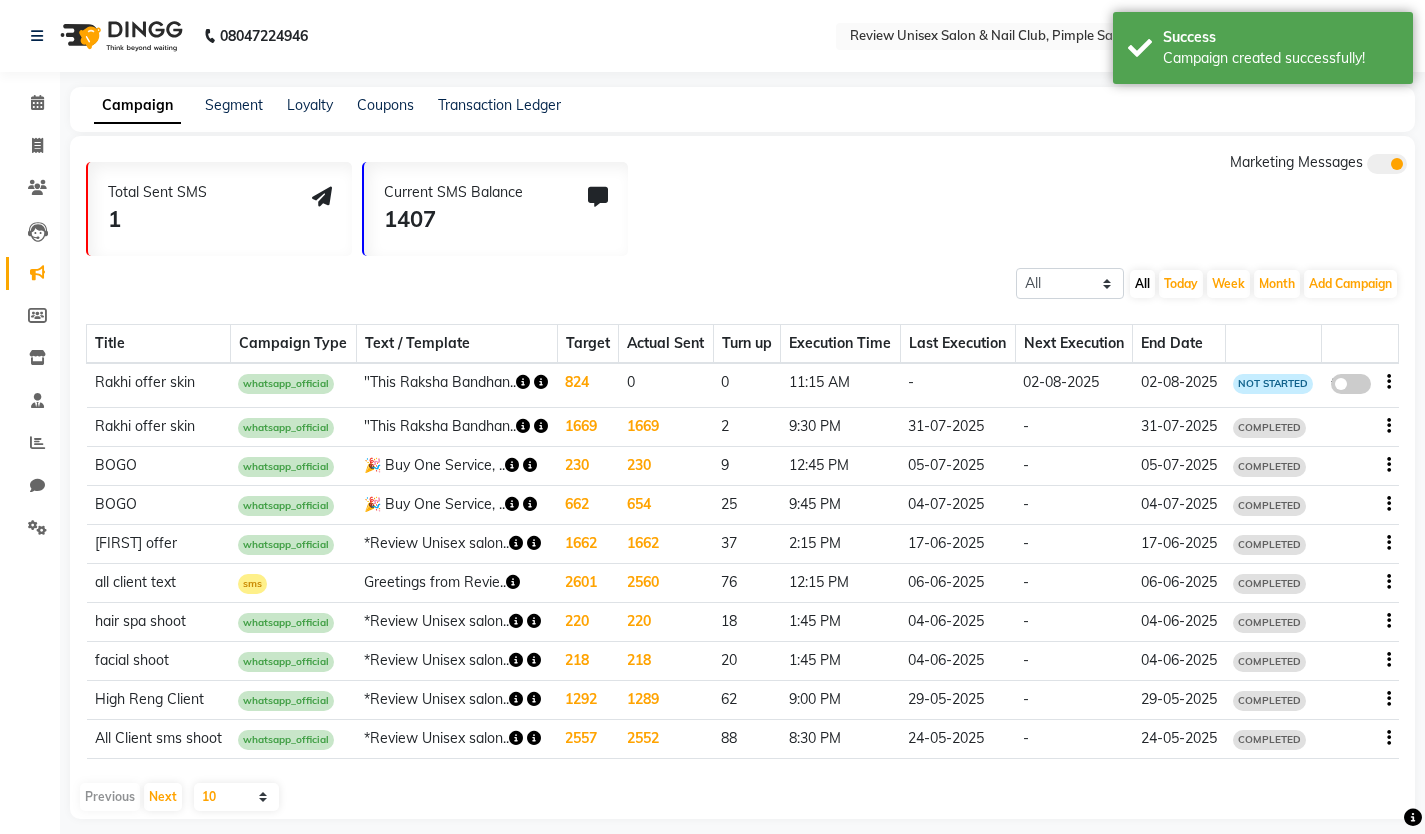 click 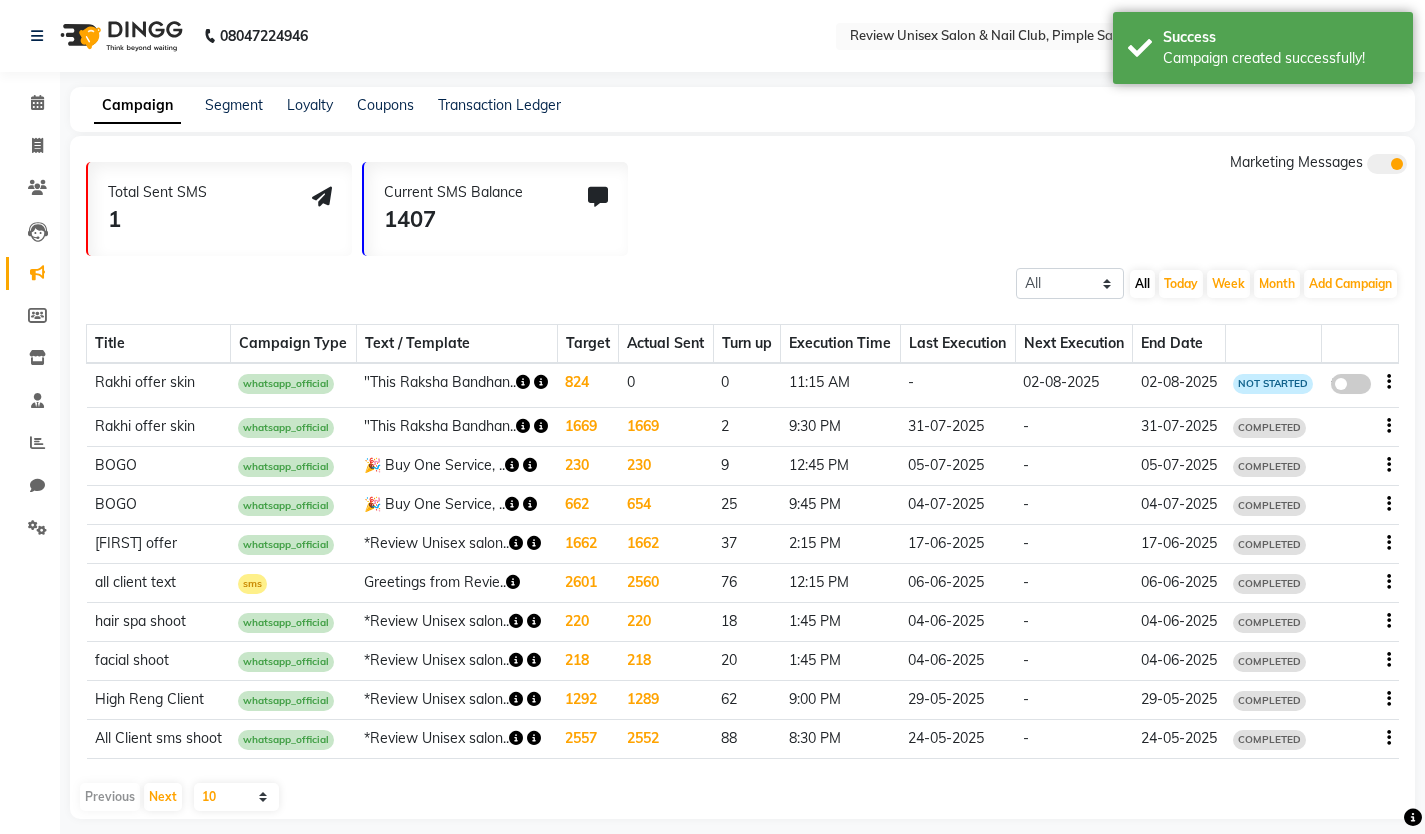 click on "false" 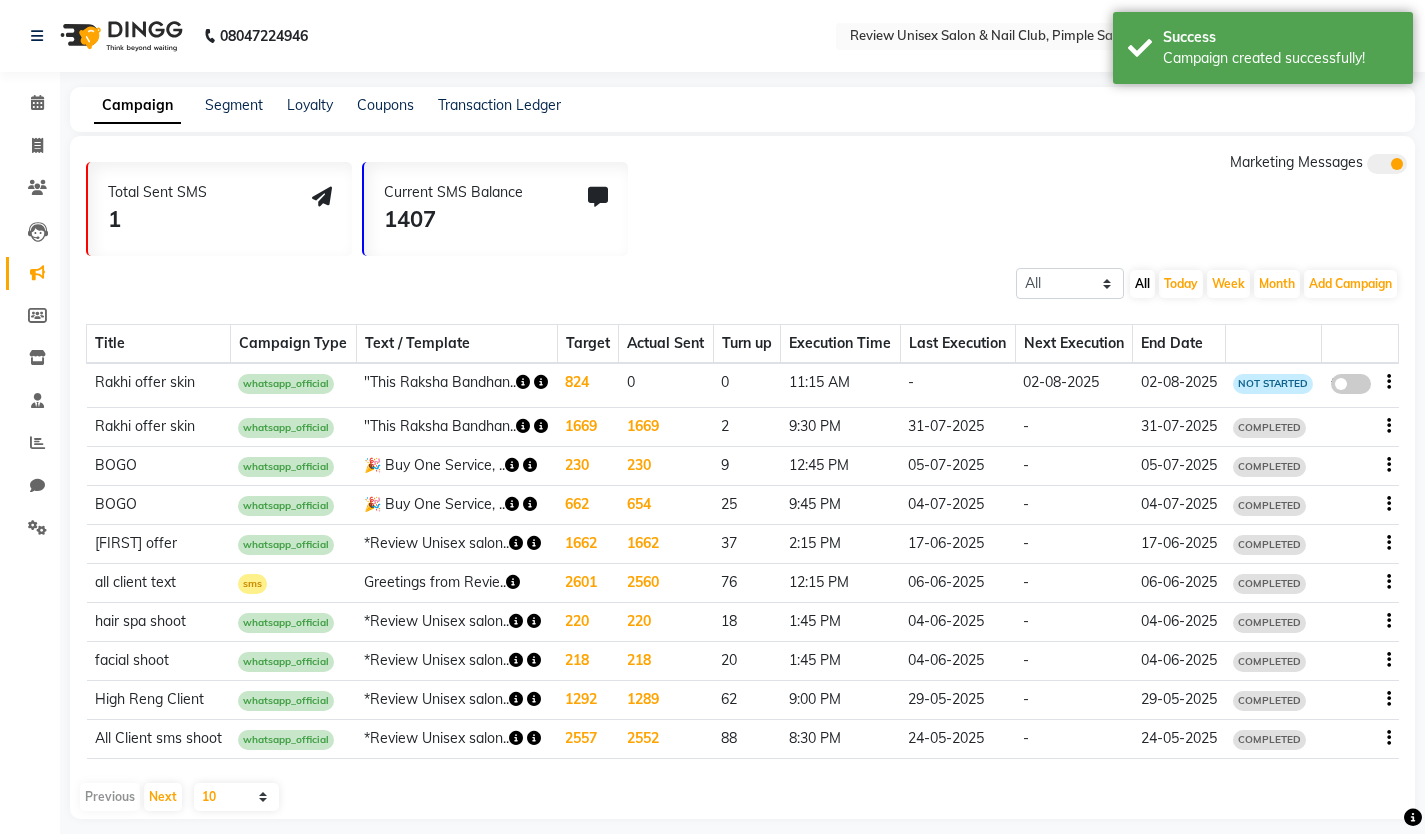select on "3" 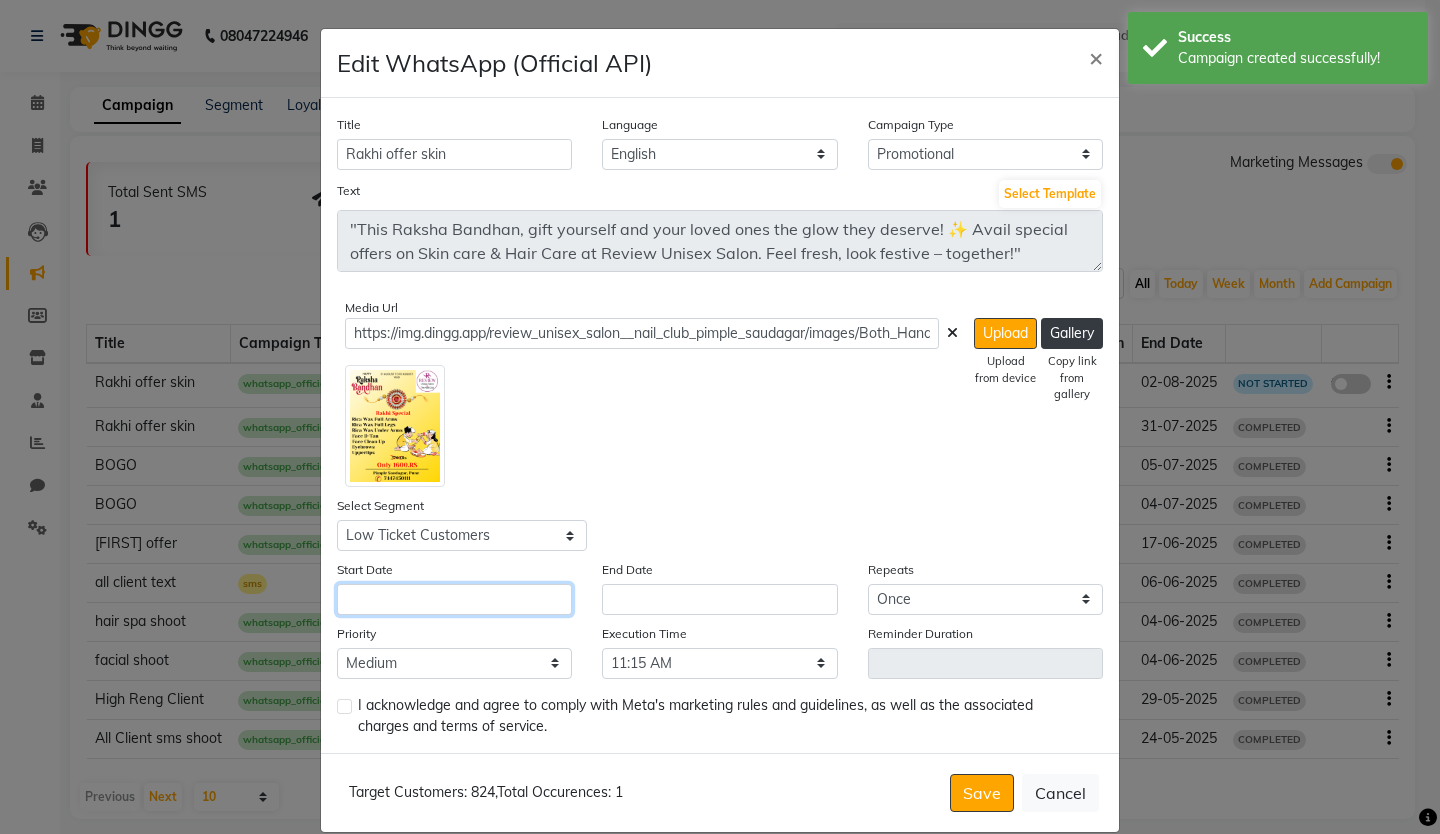 click 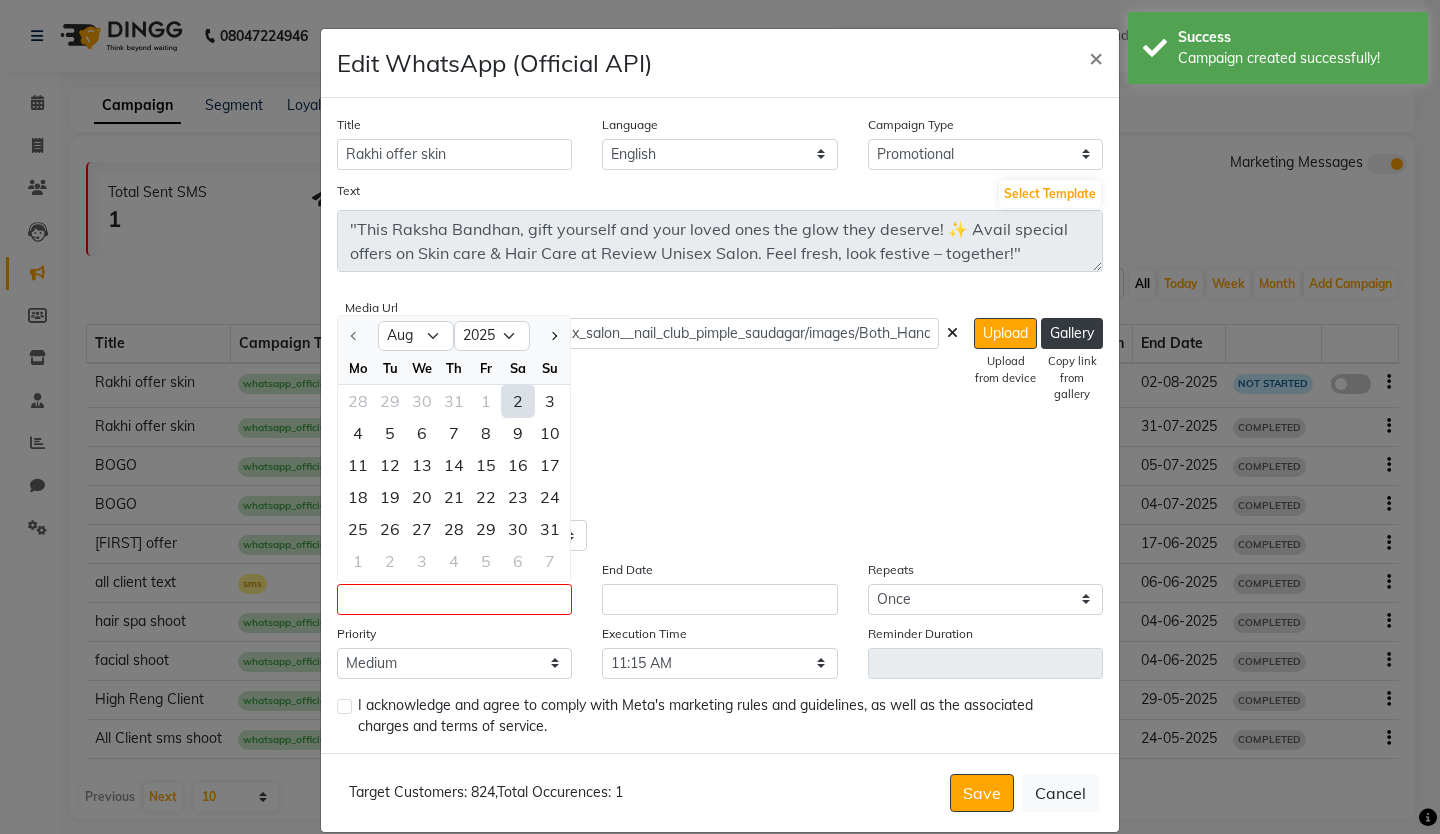 click on "2" 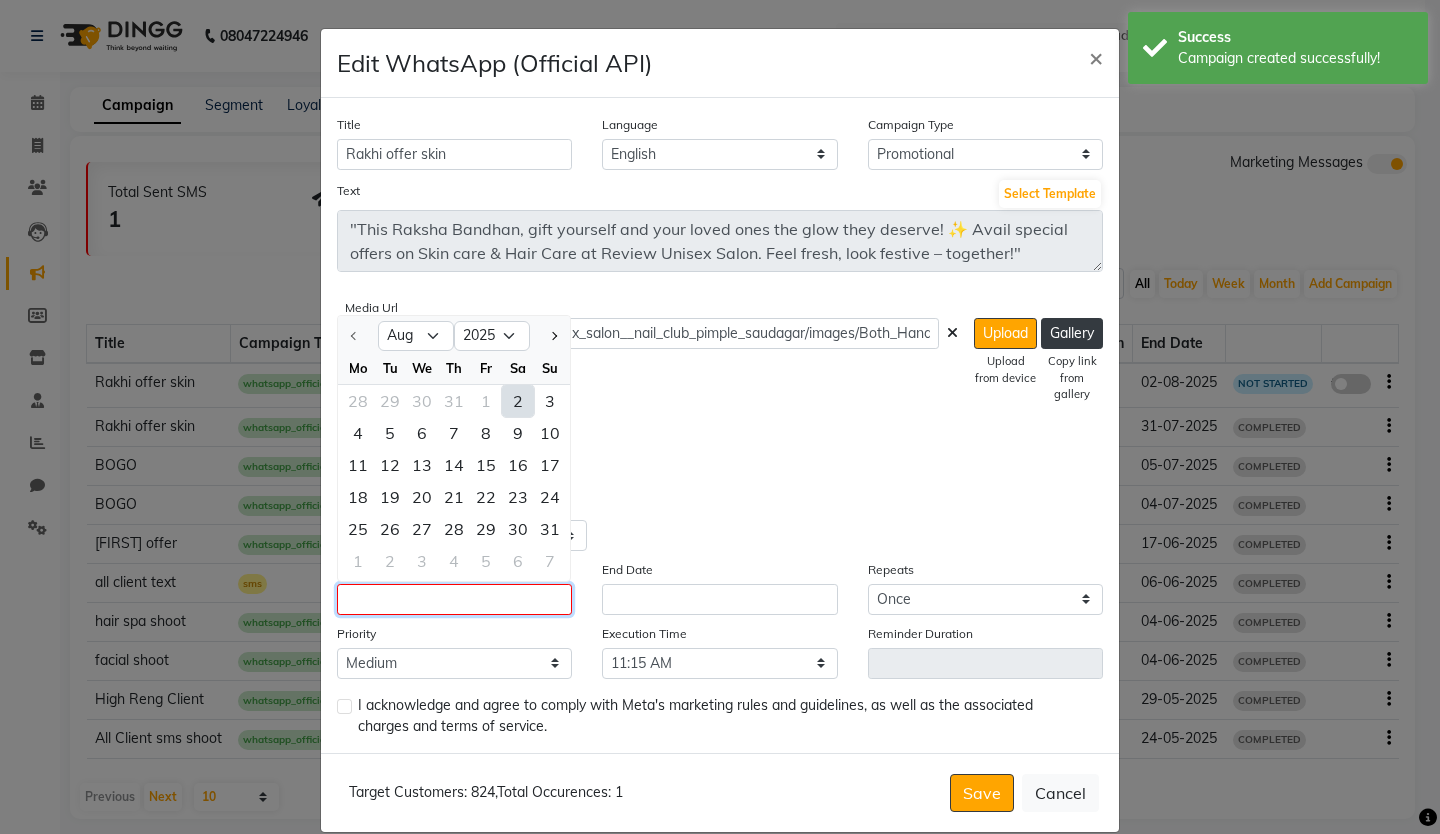type on "02-08-2025" 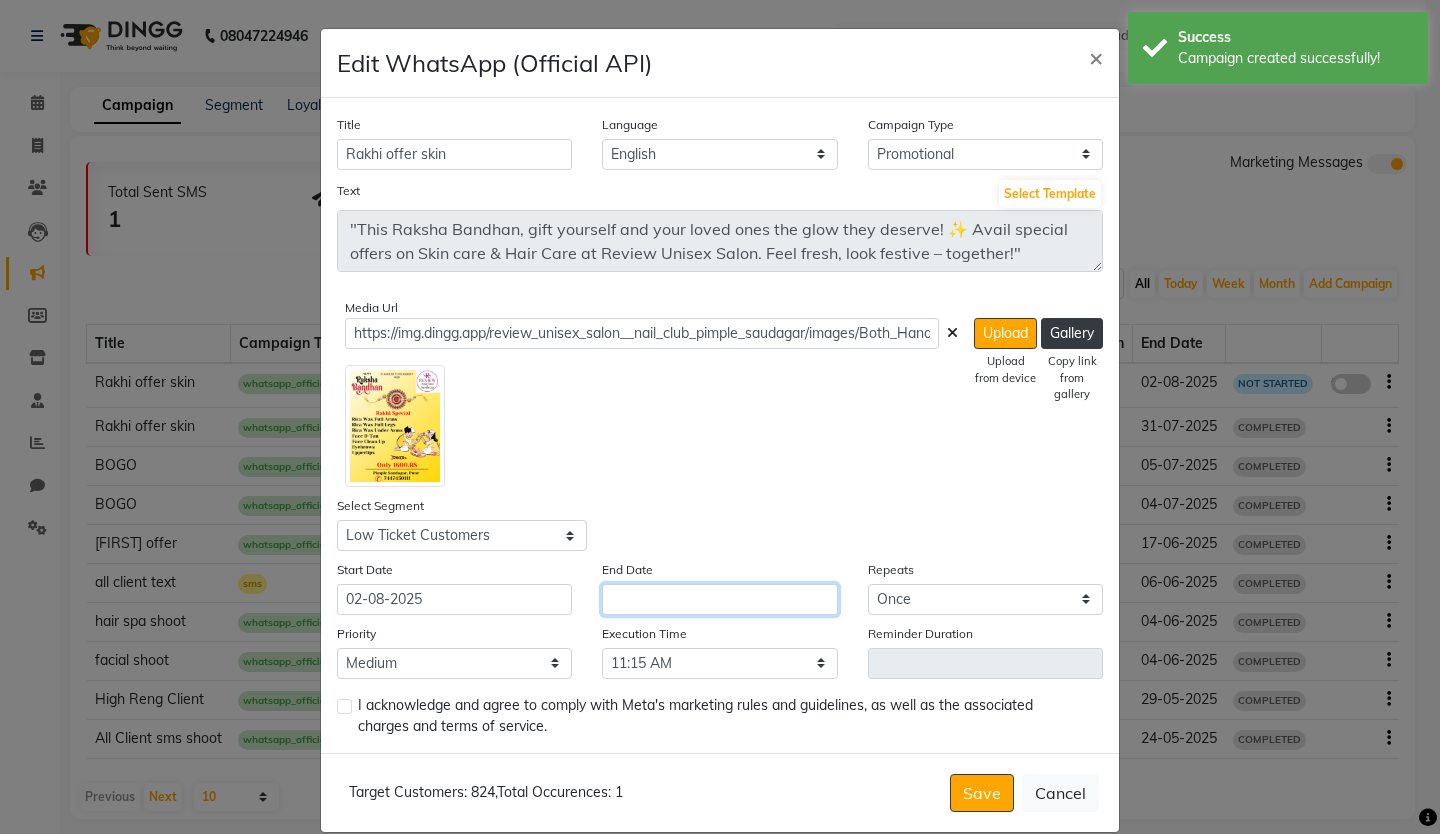 click 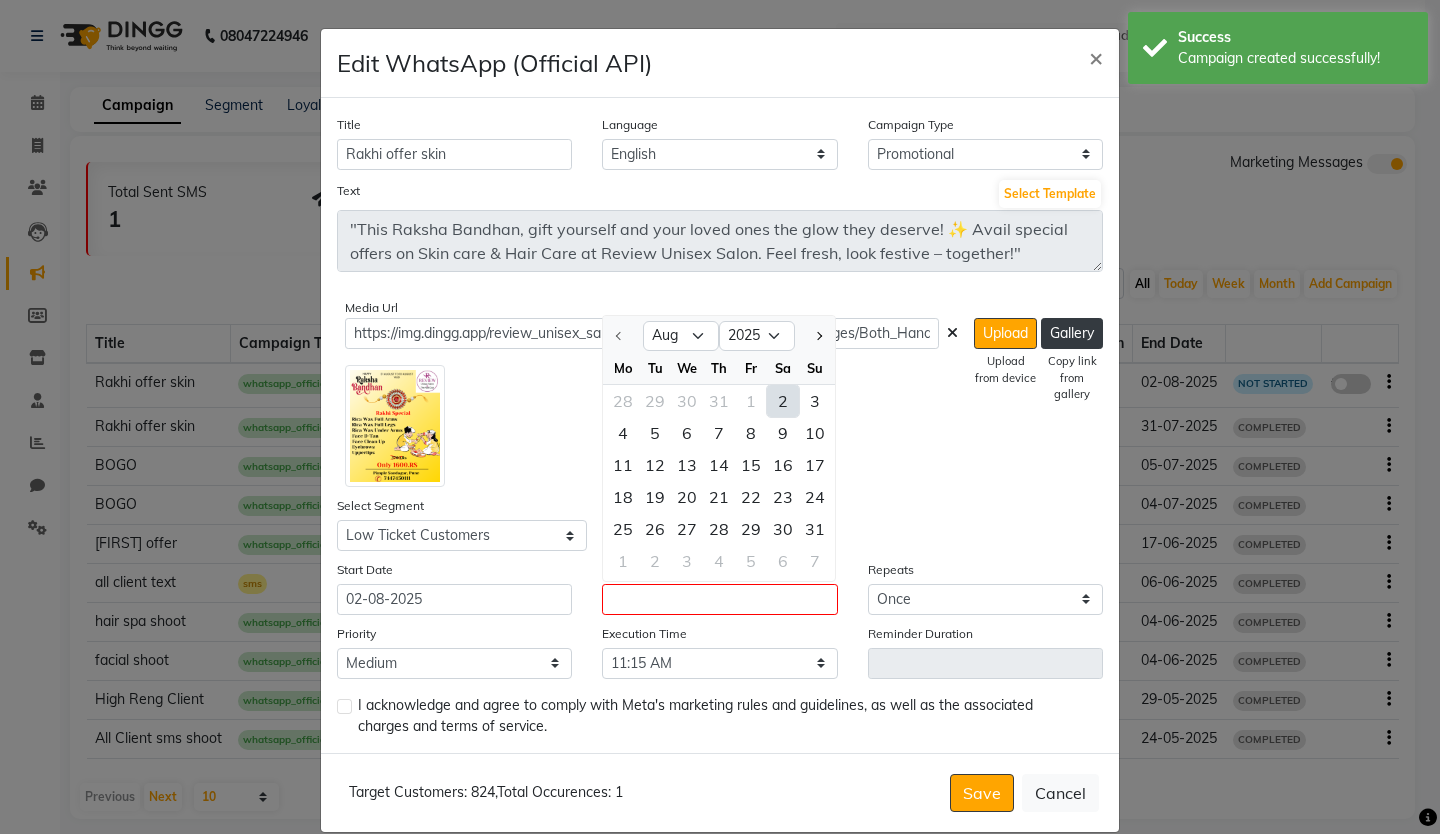 click on "2" 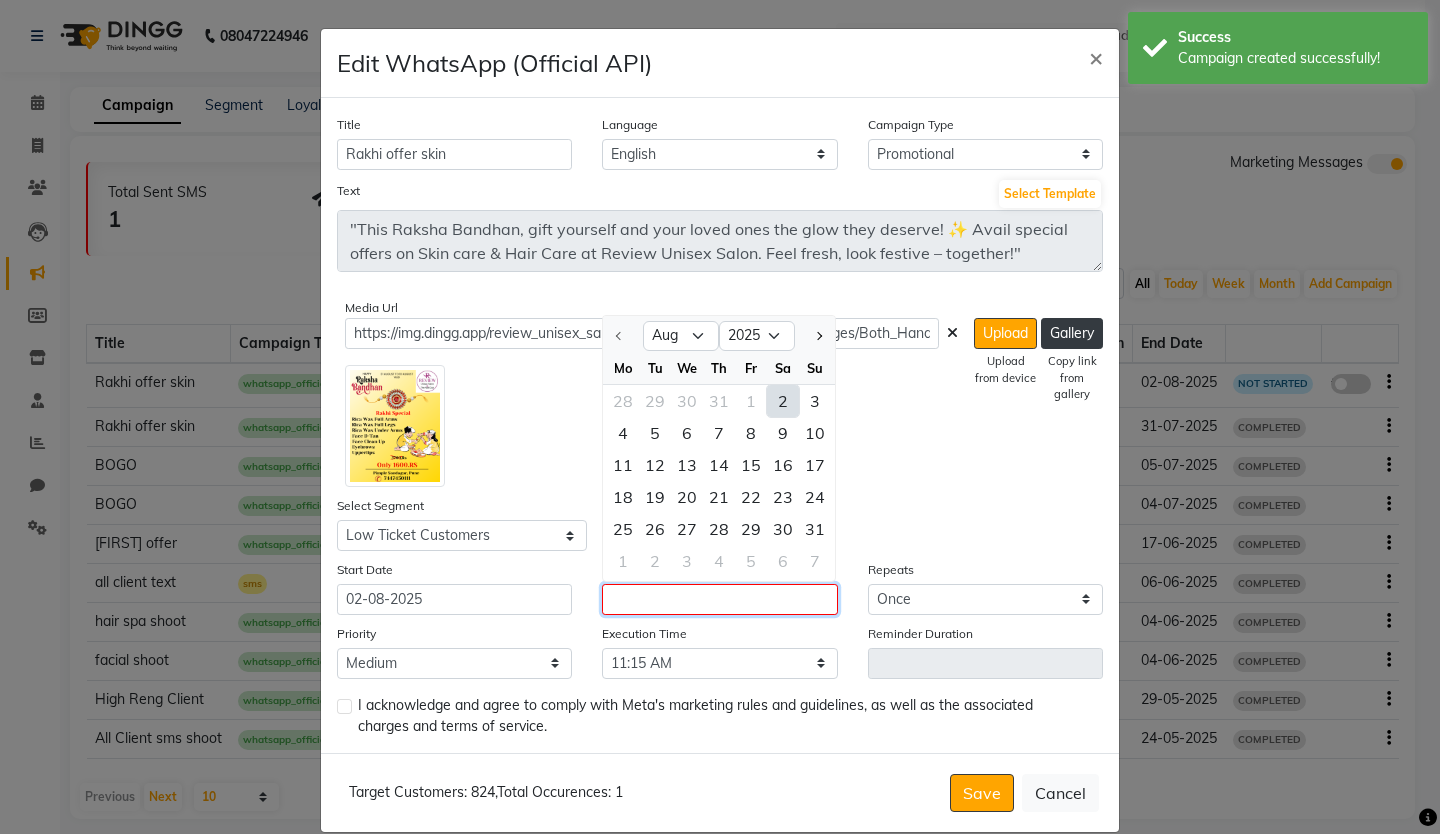 type on "02-08-2025" 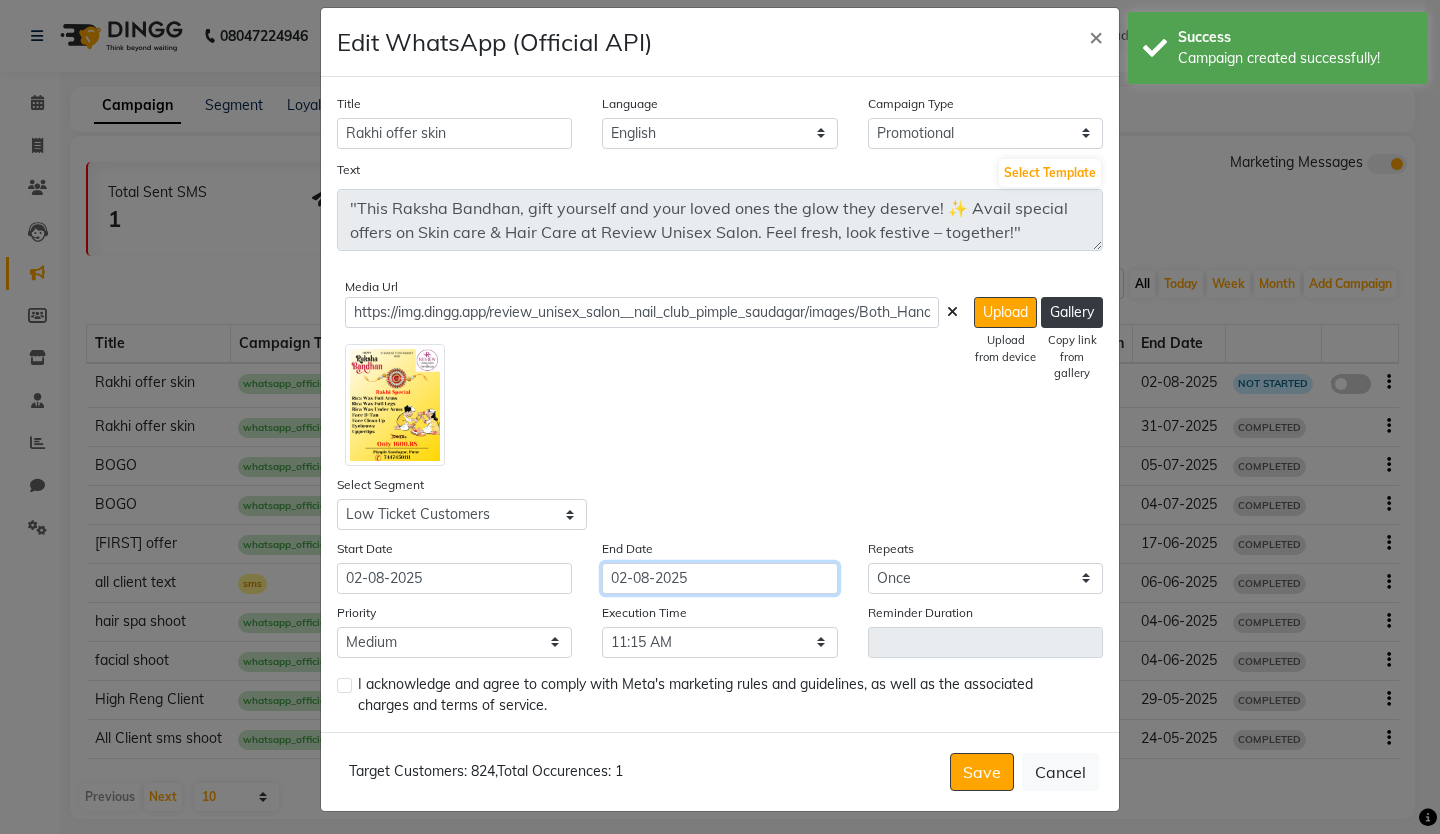 scroll, scrollTop: 27, scrollLeft: 0, axis: vertical 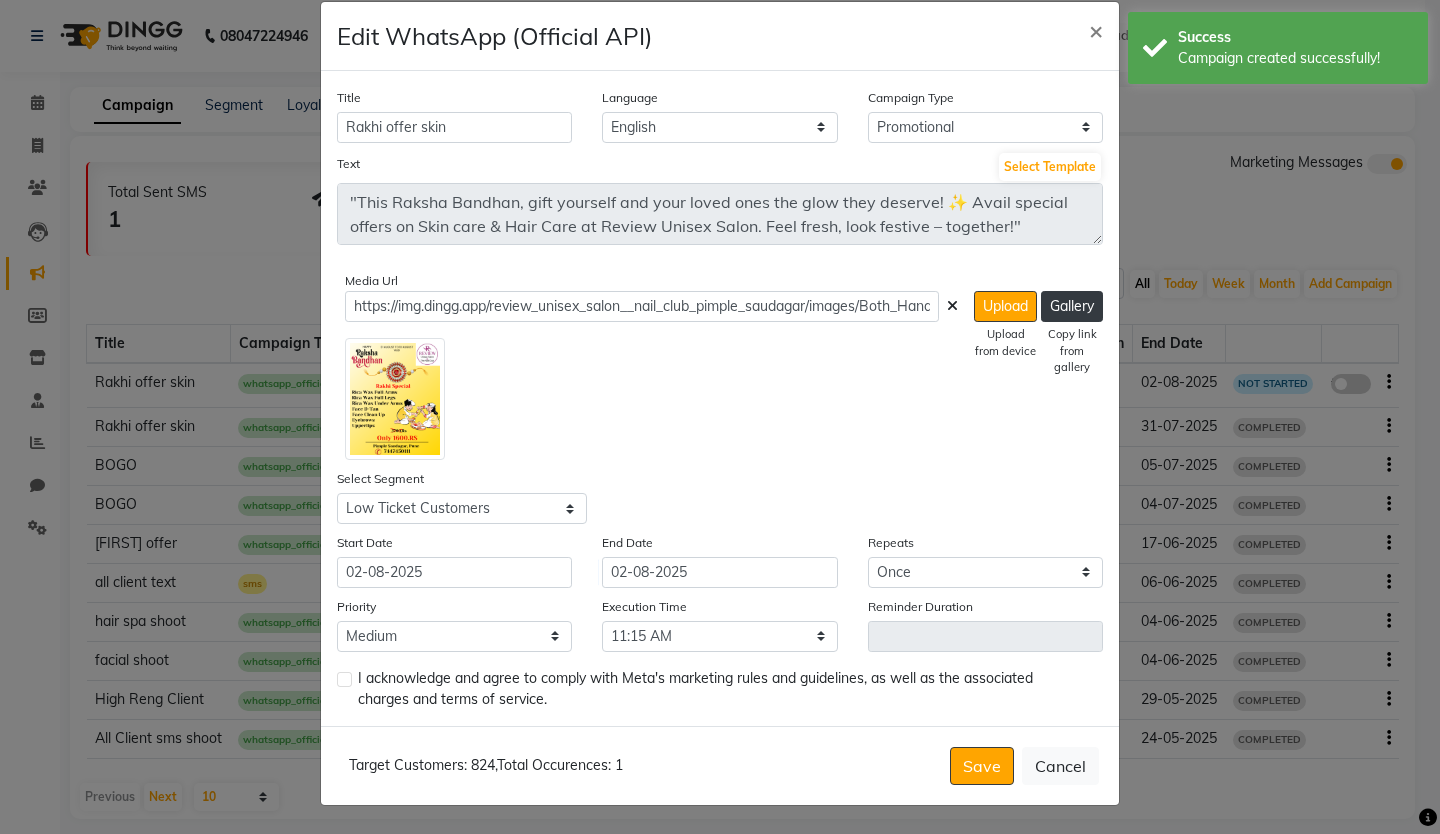 click 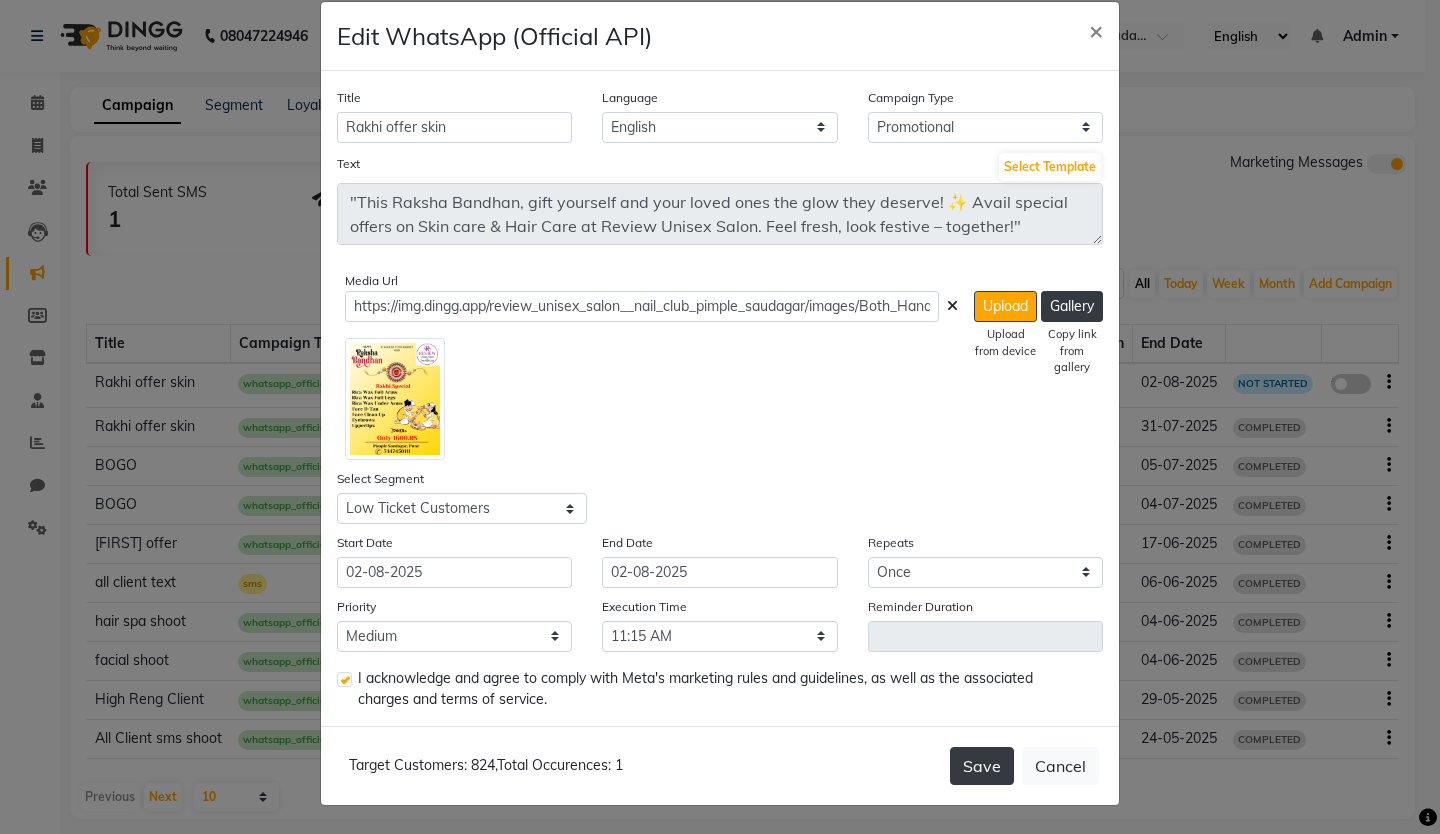 click on "Save" 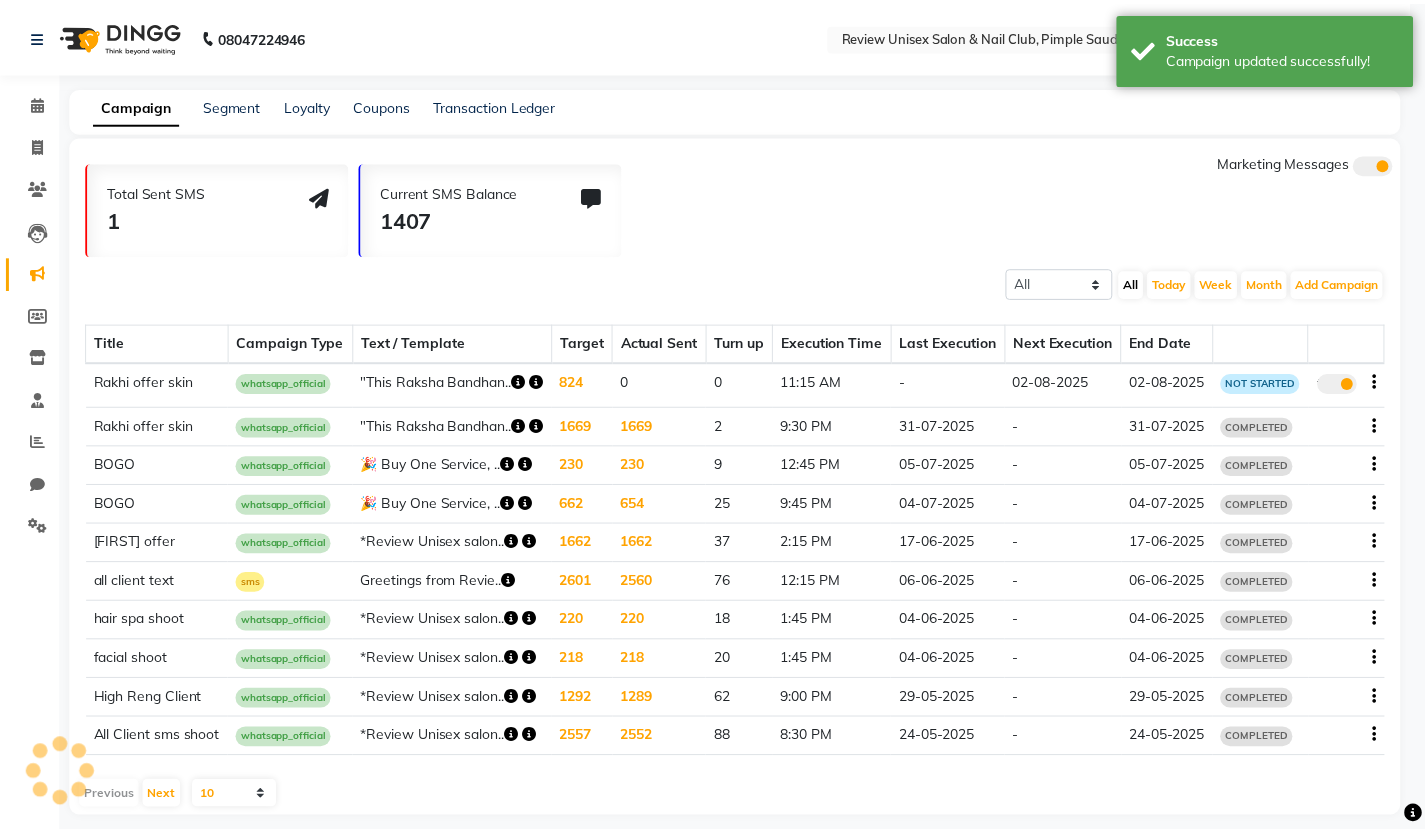 scroll, scrollTop: 0, scrollLeft: 0, axis: both 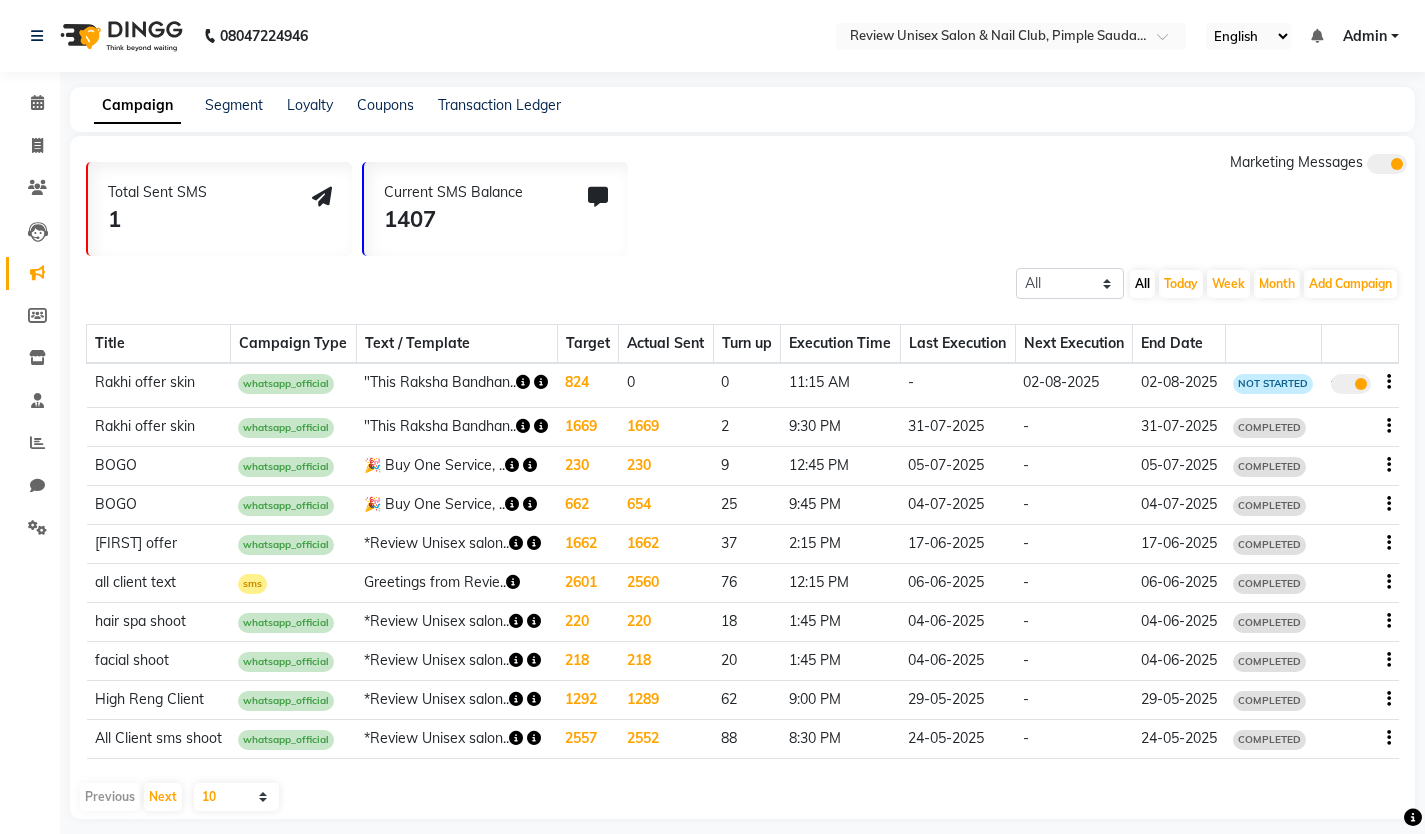drag, startPoint x: 20, startPoint y: 2, endPoint x: 317, endPoint y: 287, distance: 411.62363 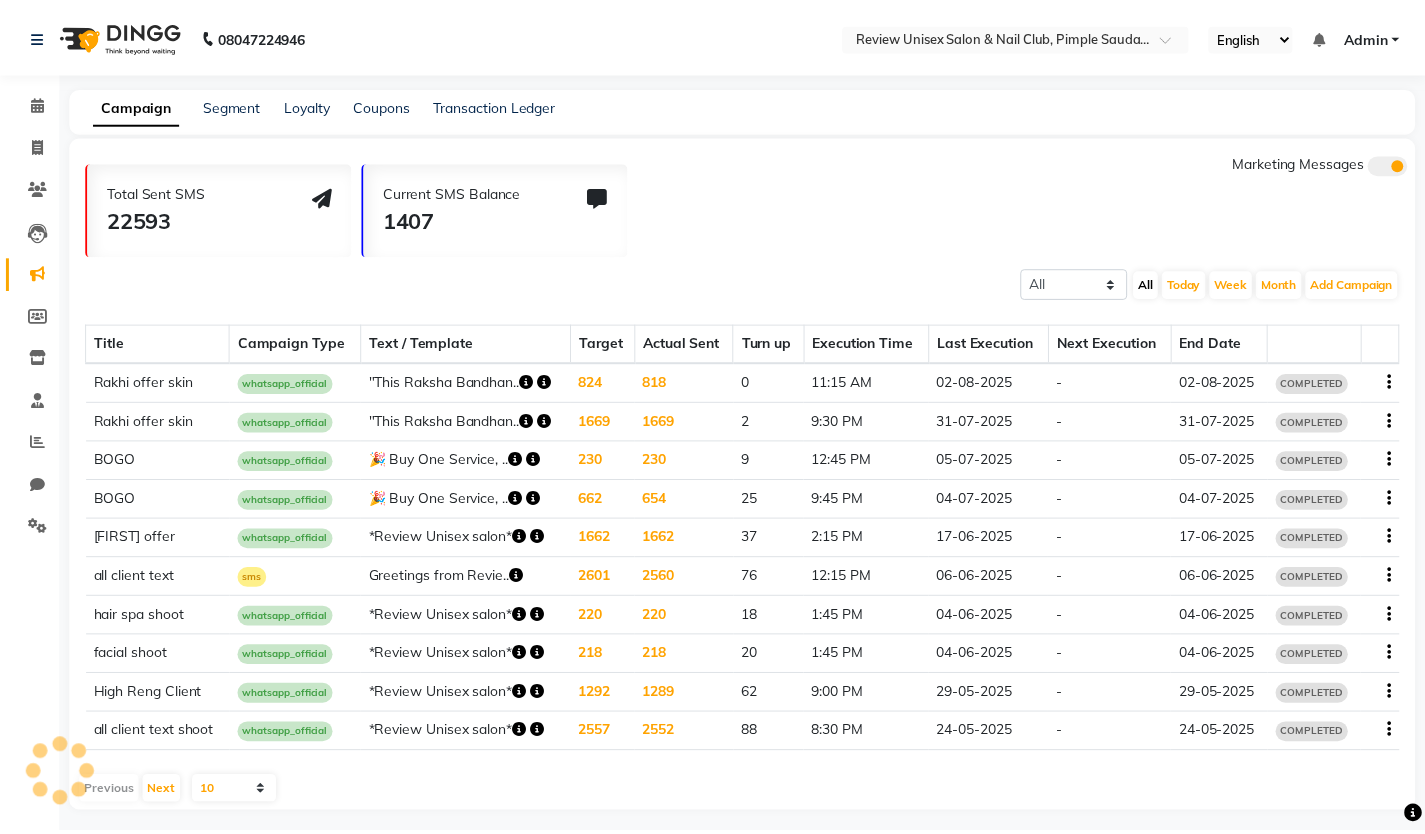 scroll, scrollTop: 0, scrollLeft: 0, axis: both 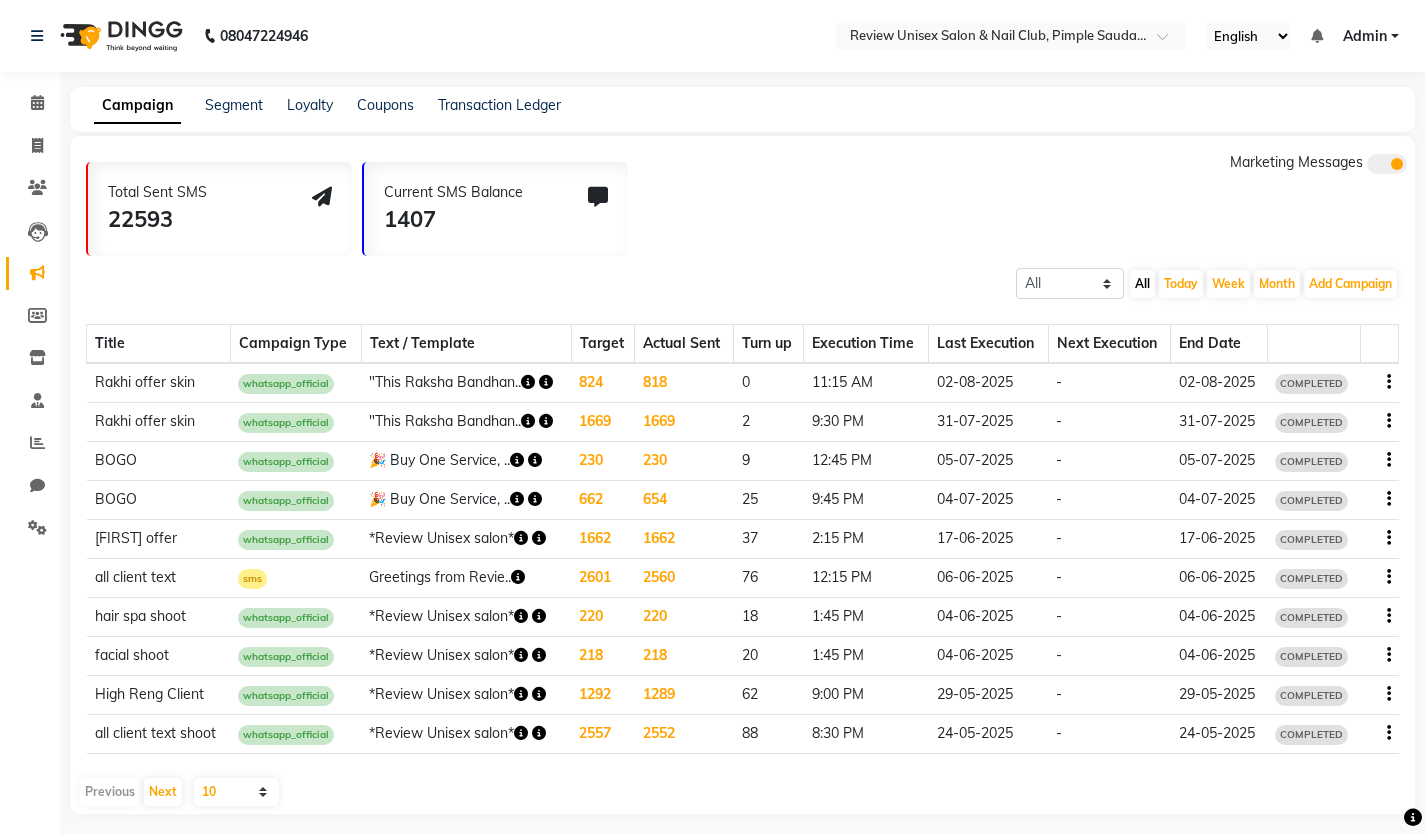 click on "Transaction Ledger" 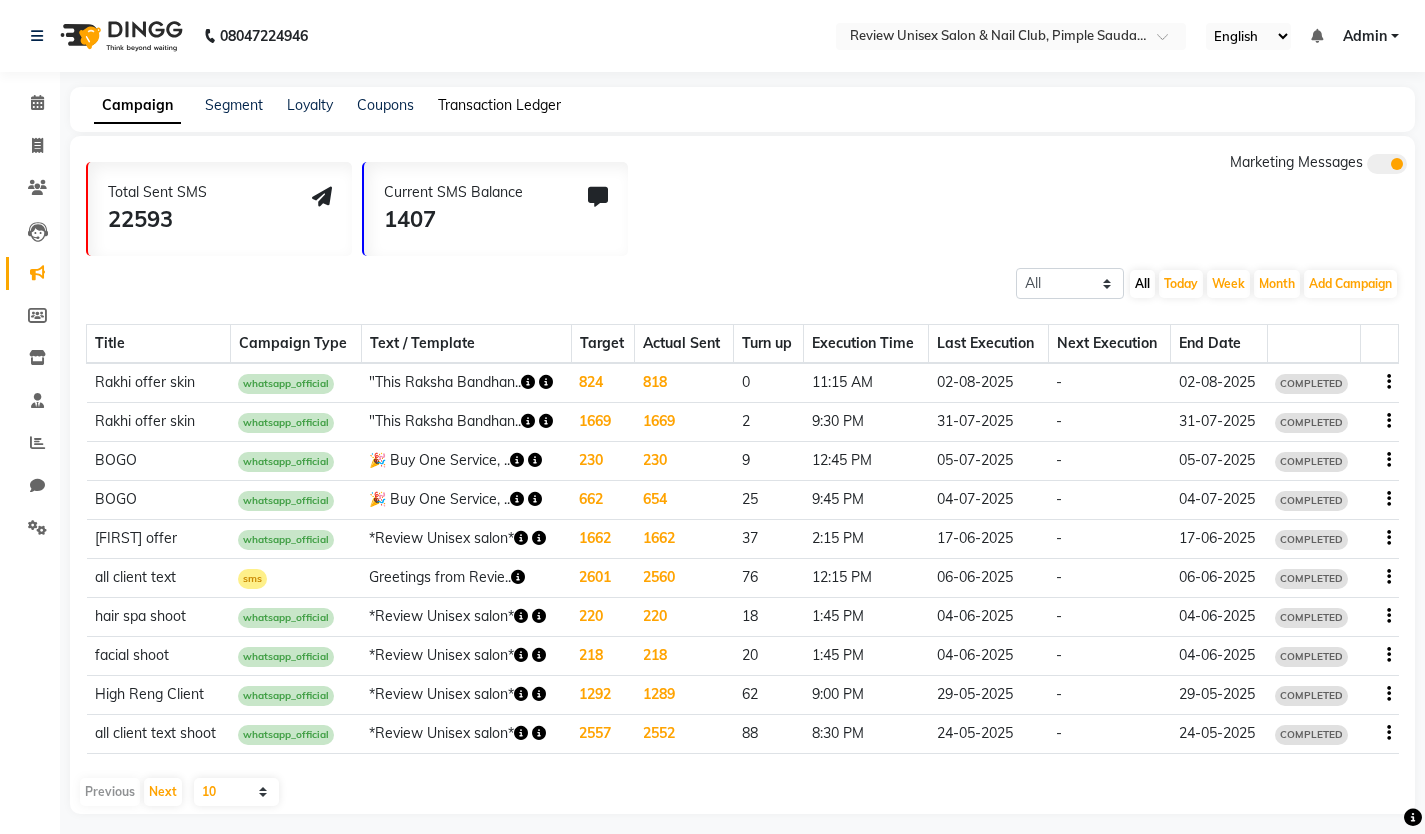 click on "Transaction Ledger" 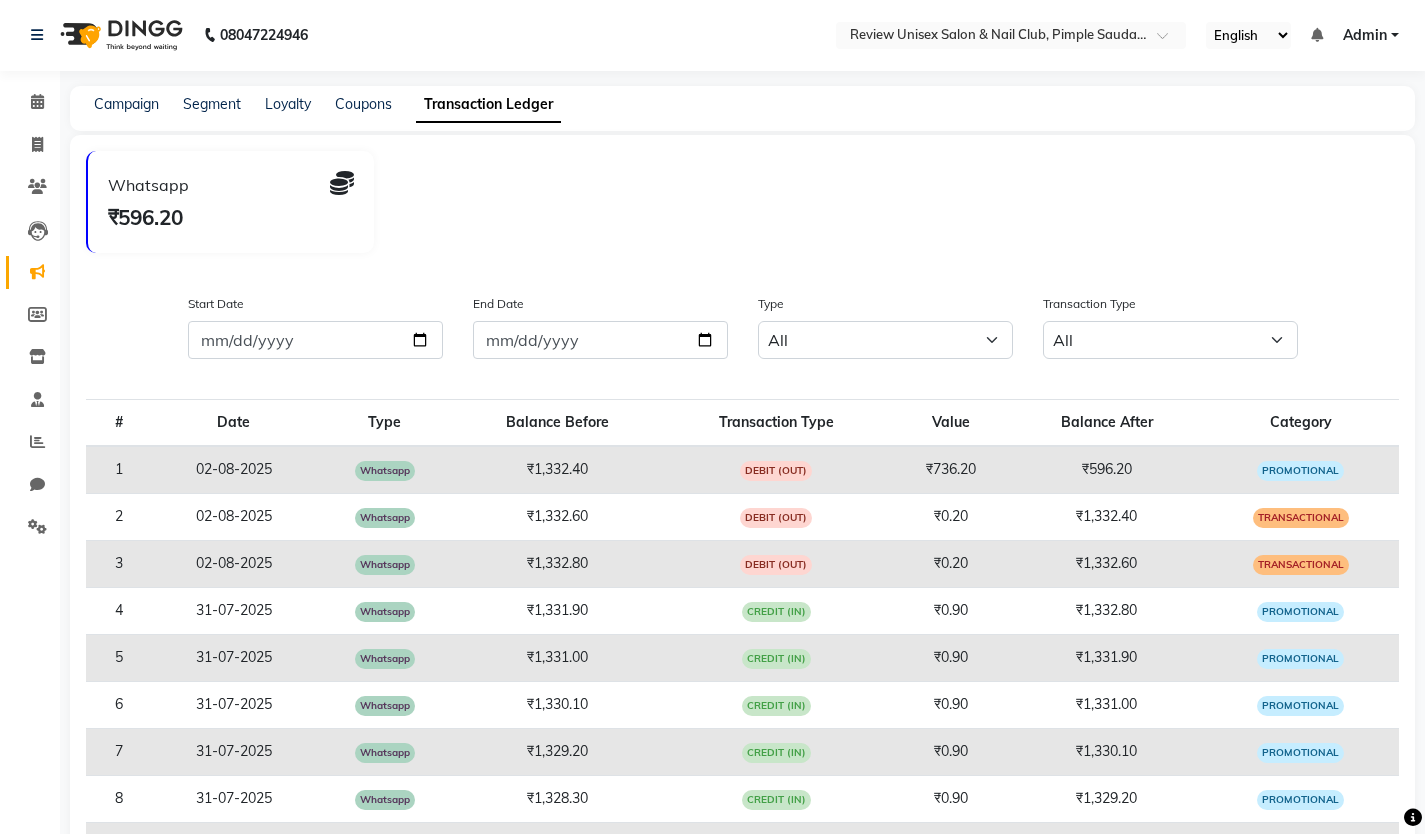 scroll, scrollTop: 0, scrollLeft: 0, axis: both 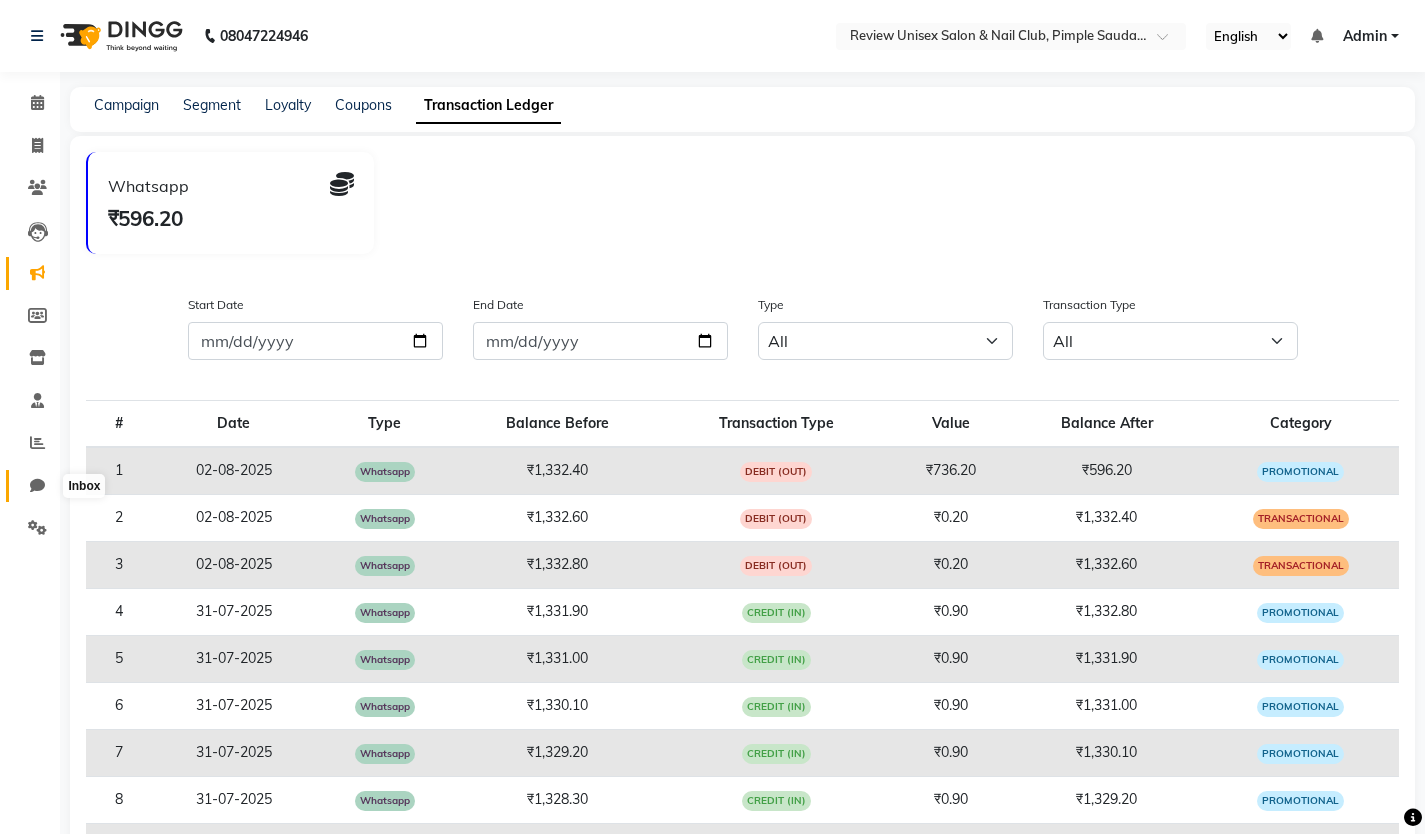 click 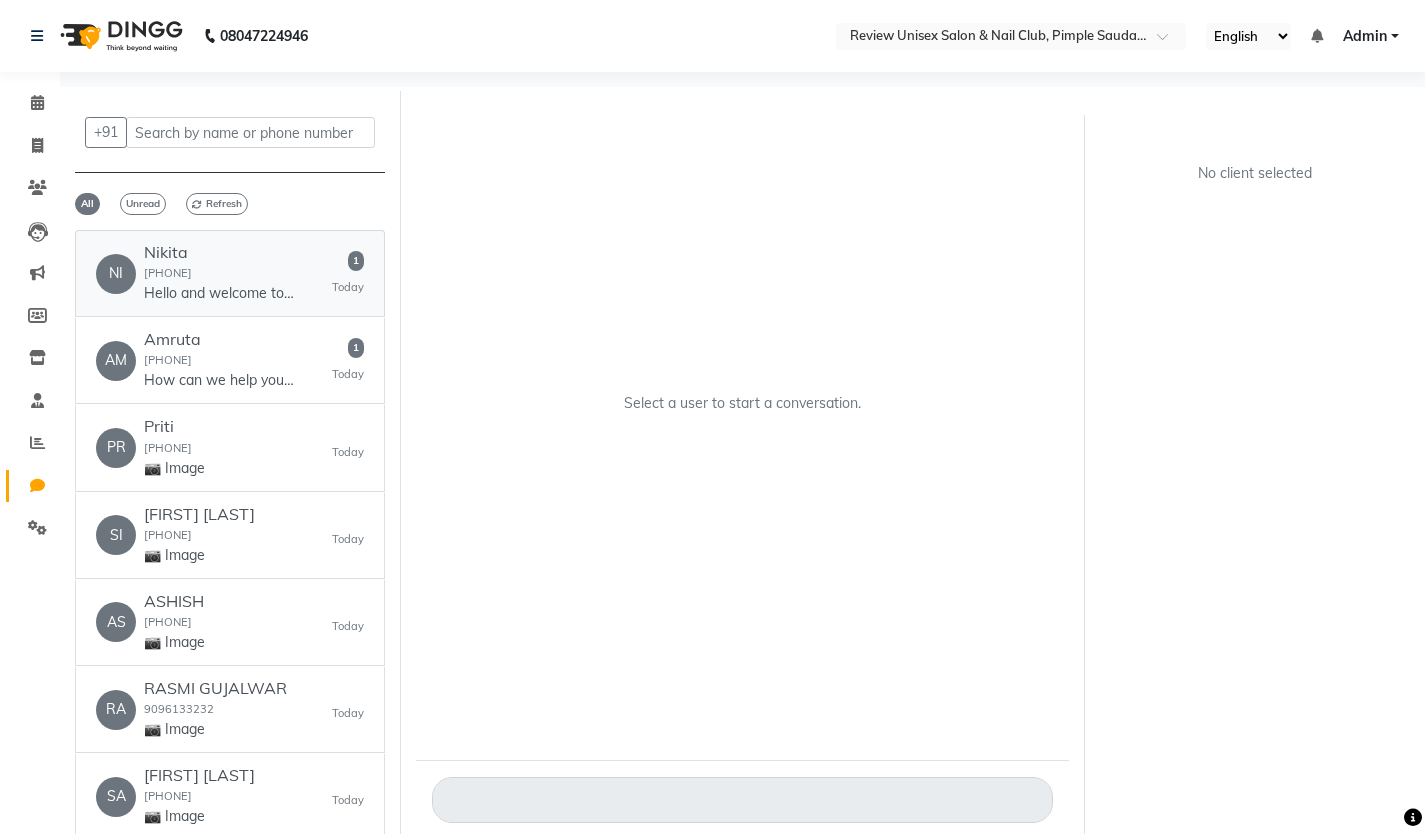 click on "Nikita  9146033998  Hello and welcome to PhysioWorks by Dr Nikita Sardesai PT
*Address* - Physioworks, plot no. 344, opposite gayatrree restaurant, sector 25, Pradhikaran, Nigdi
*Google maps*-  https://g.co/kgs/3m66C2d
*Contact number*  - 9146033998" 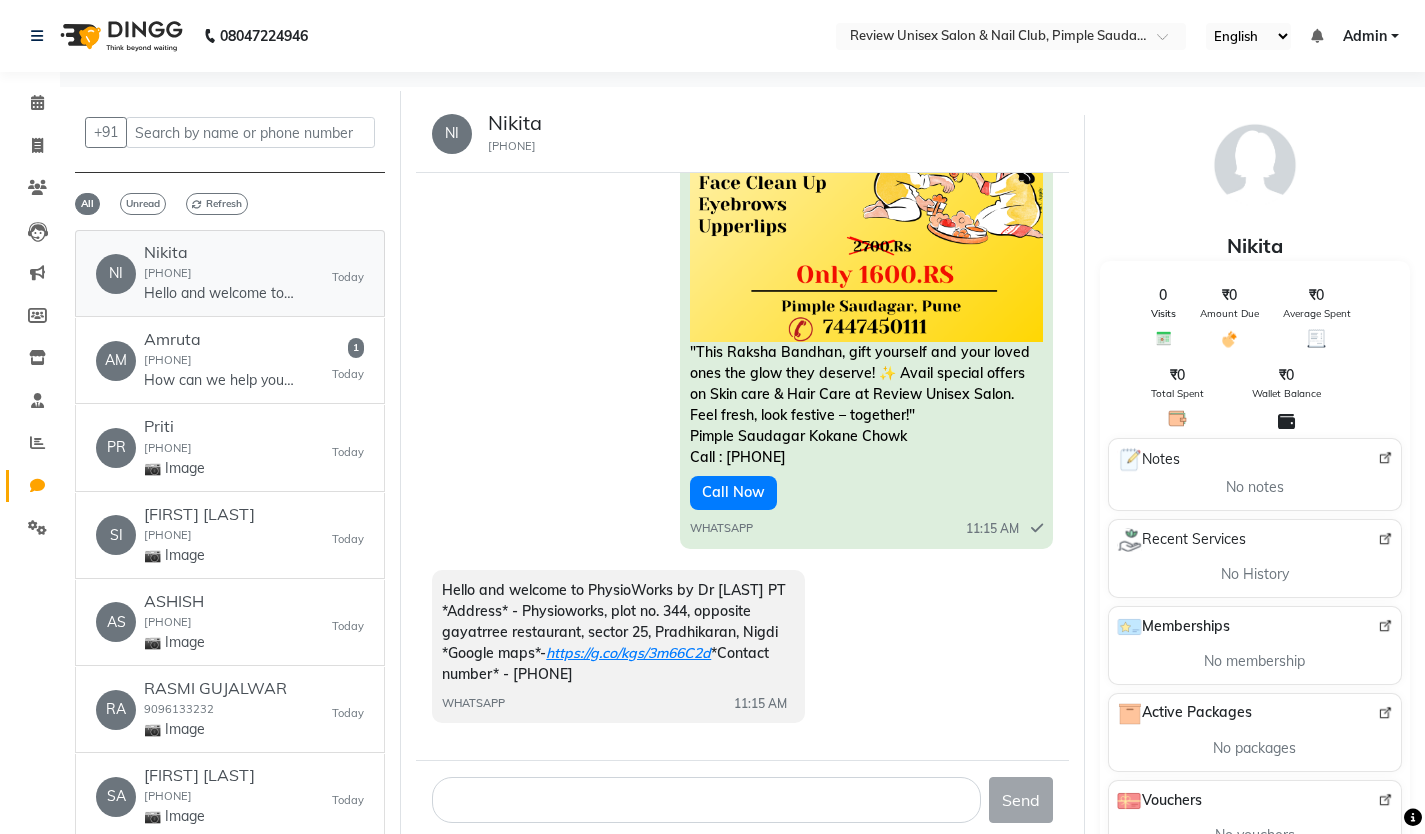 scroll, scrollTop: 1805, scrollLeft: 0, axis: vertical 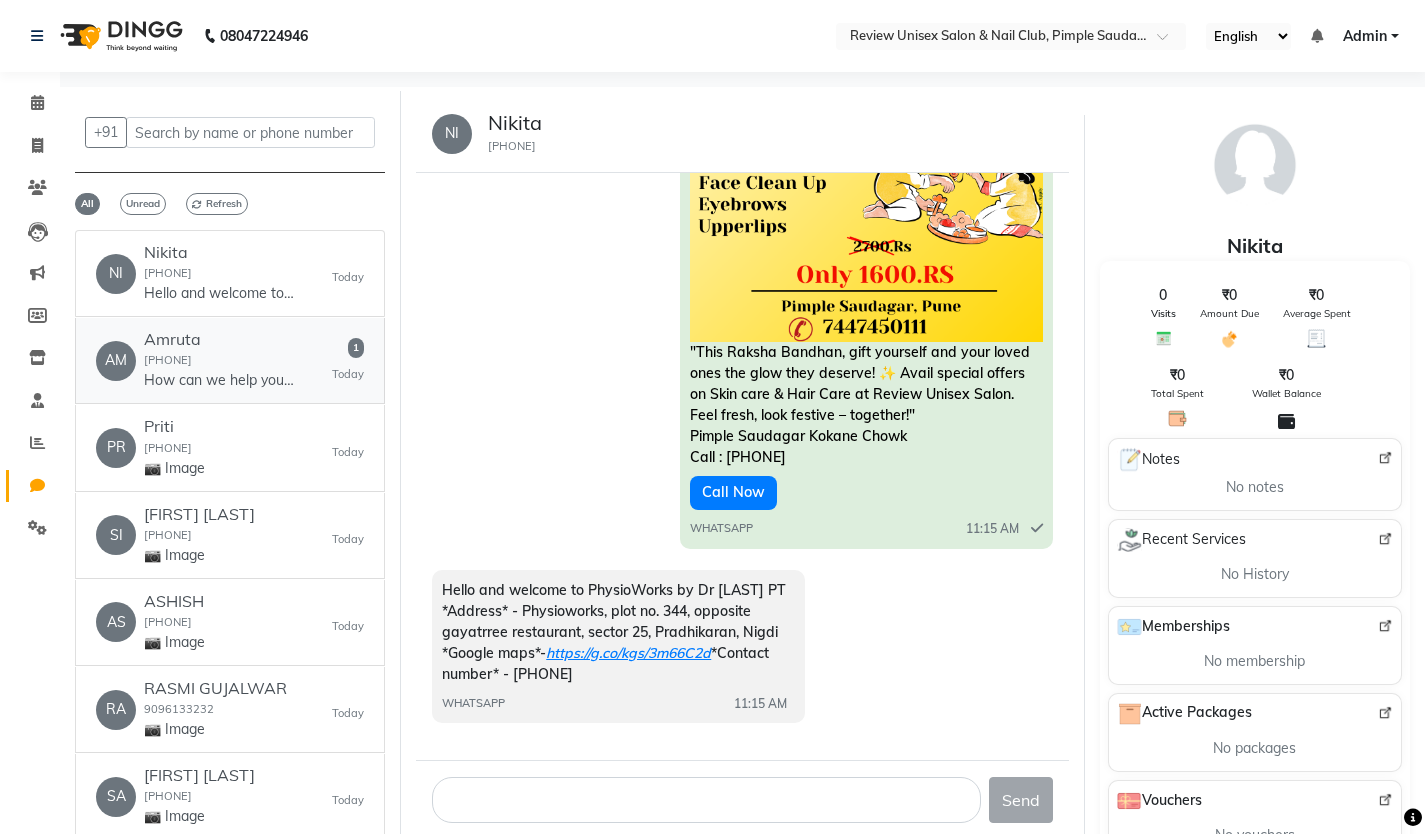 click on "Amruta  9766330453  How can we help you ?
* Social media handle
* Digital card
* Content creation
* Company profile
* Company website
* CRM management
* SEO Management" 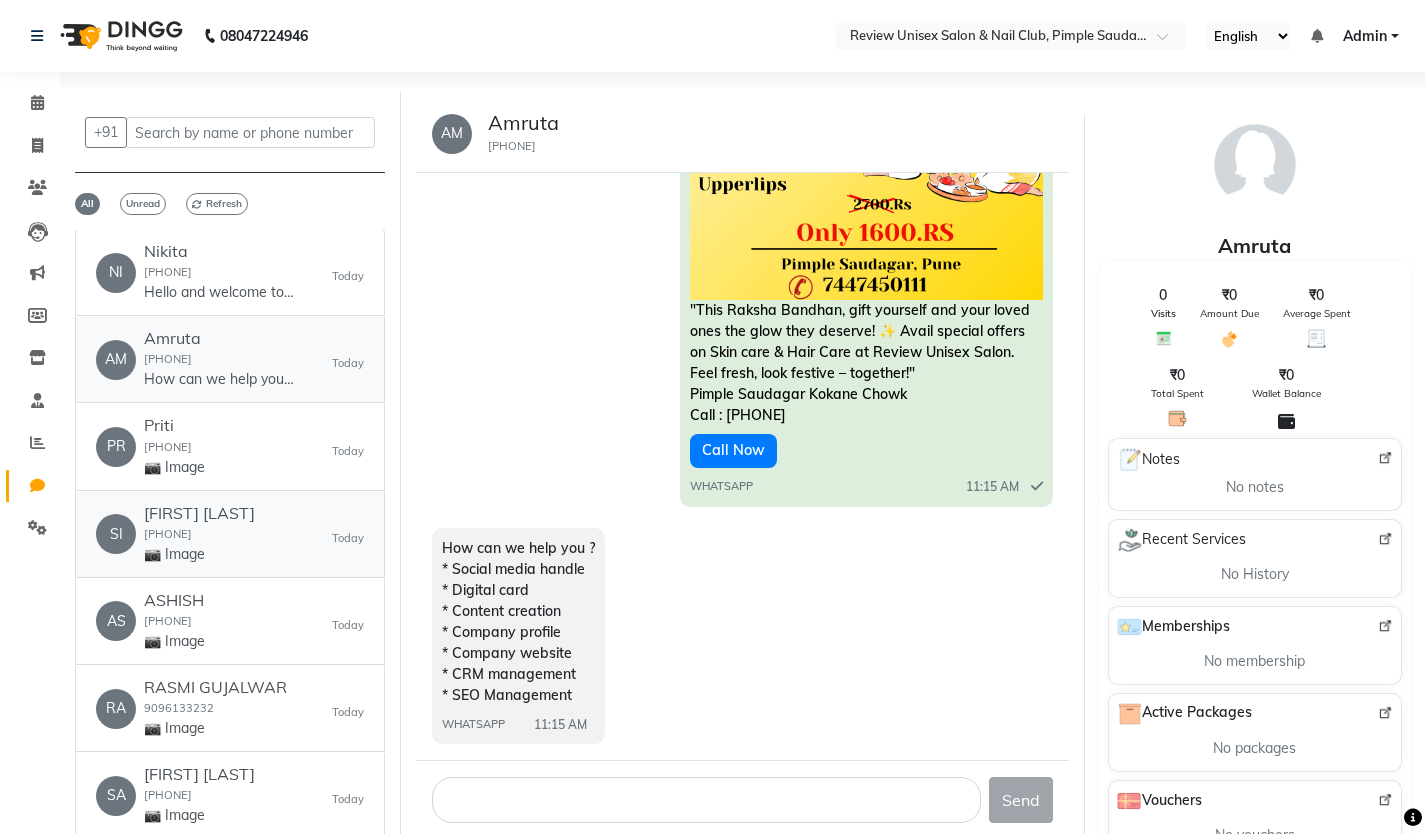 scroll, scrollTop: 0, scrollLeft: 0, axis: both 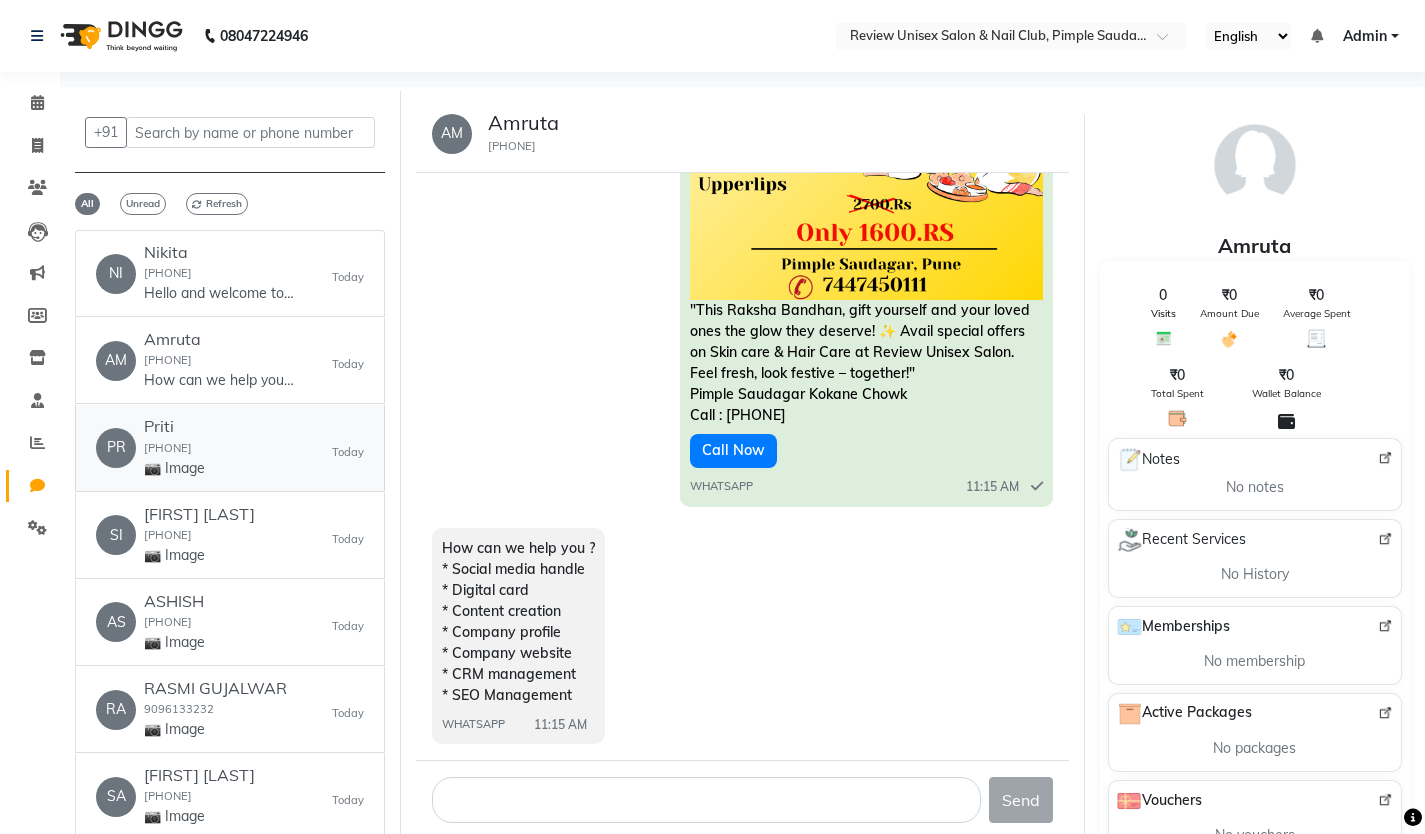 click on "PR   Priti  8447508493  📷 Image   Today" 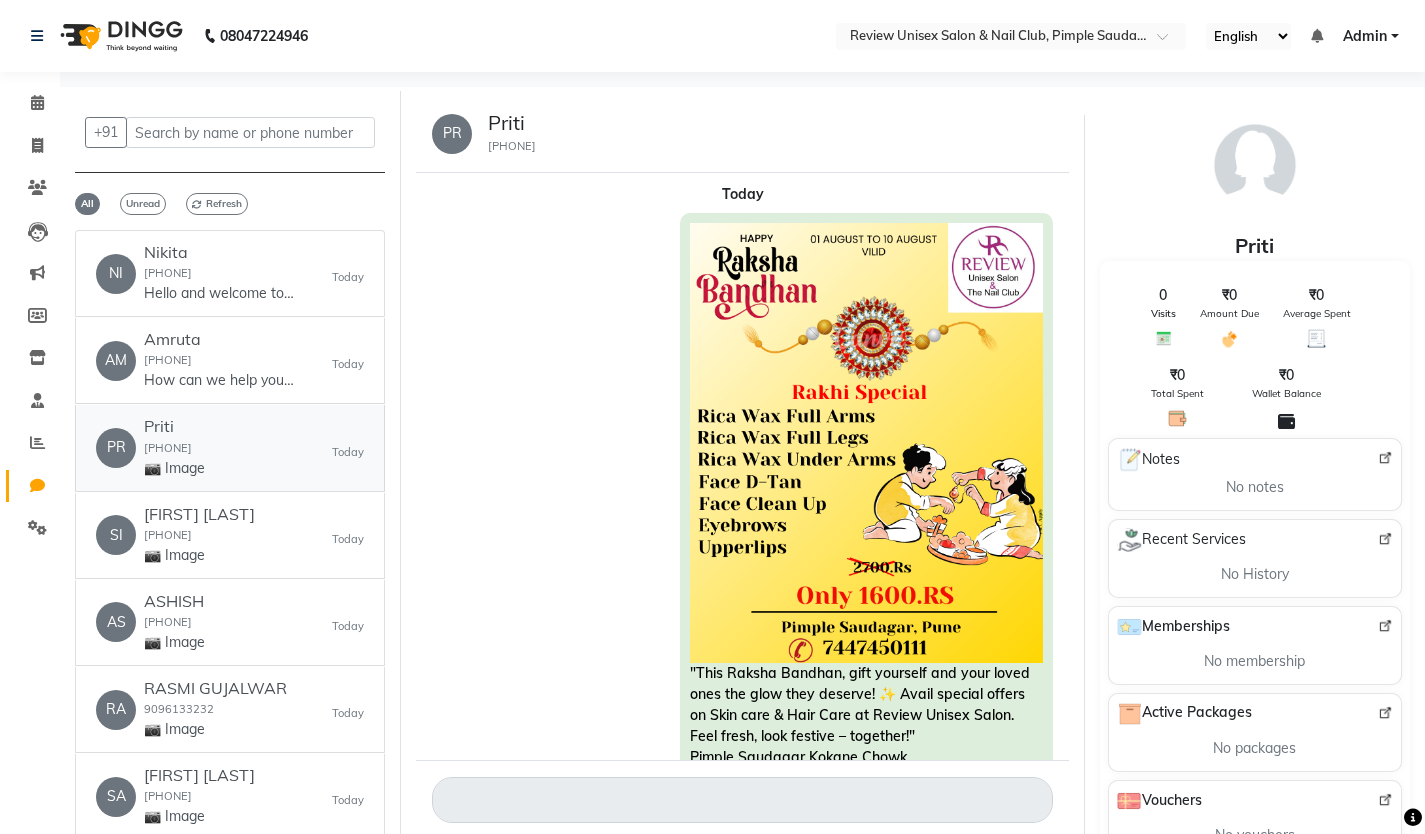 scroll, scrollTop: 0, scrollLeft: 0, axis: both 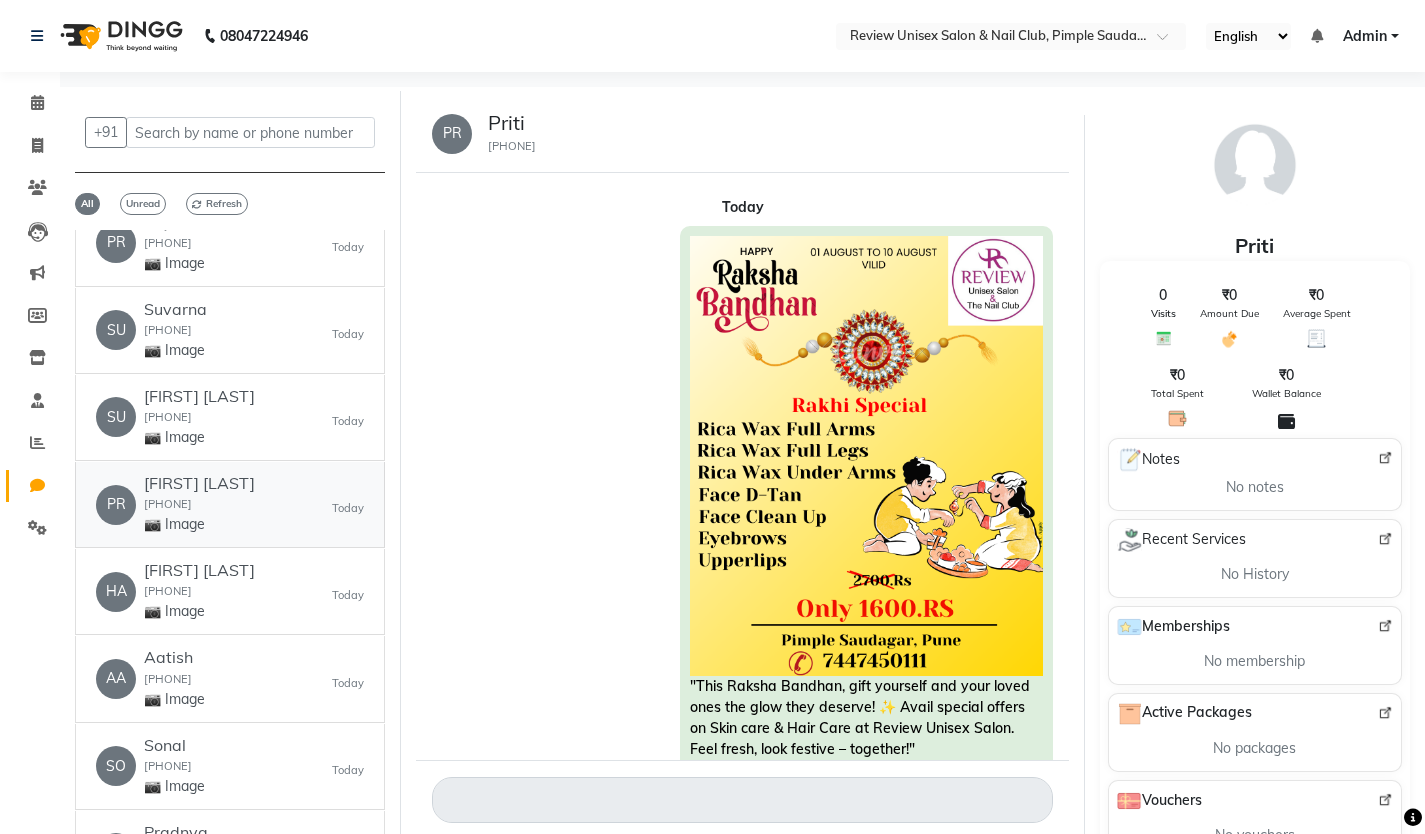 click on "PR   Prashant  Kumar  8955897990  📷 Image   Today" 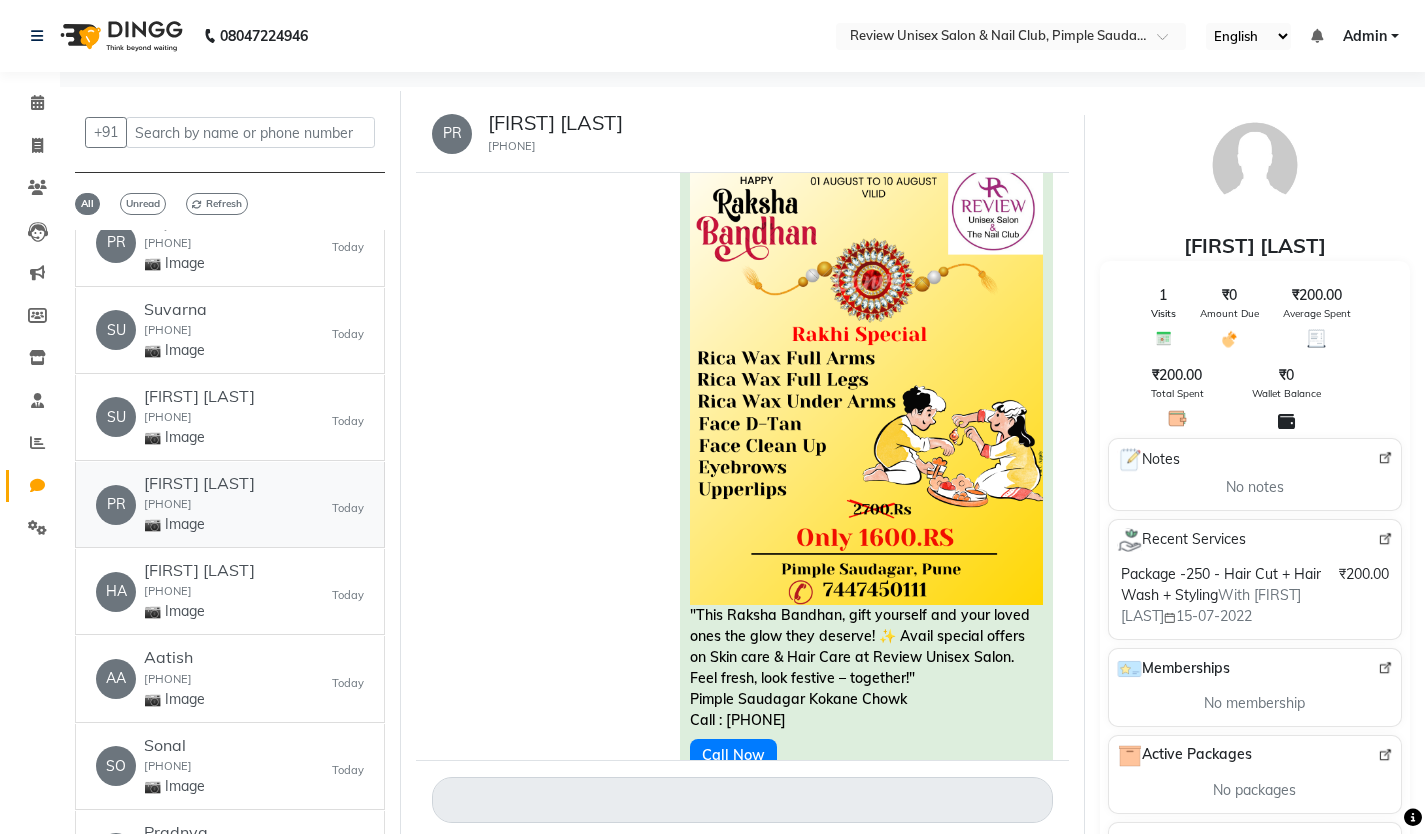 scroll, scrollTop: 2859, scrollLeft: 0, axis: vertical 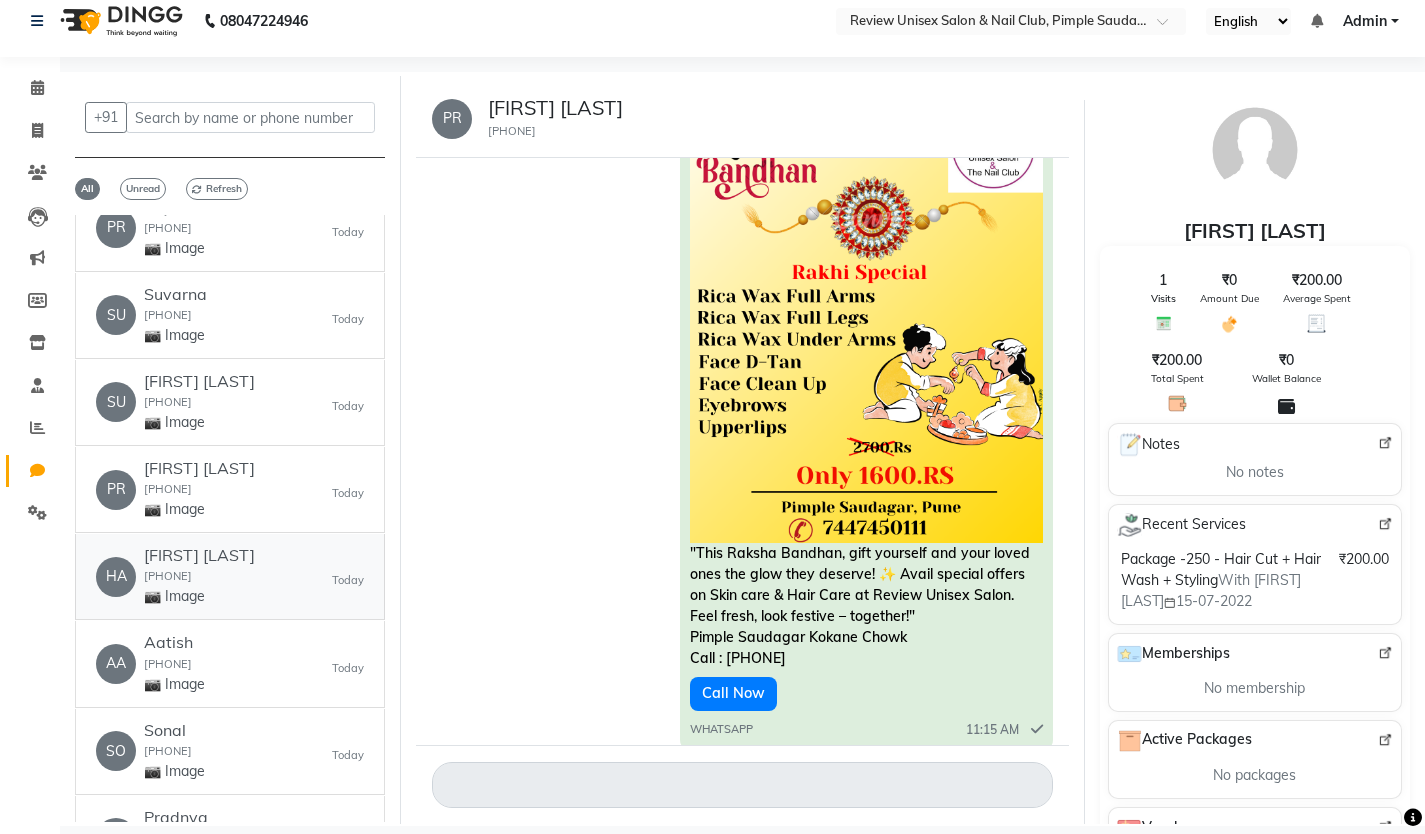 click on "Harshada Satarkar" 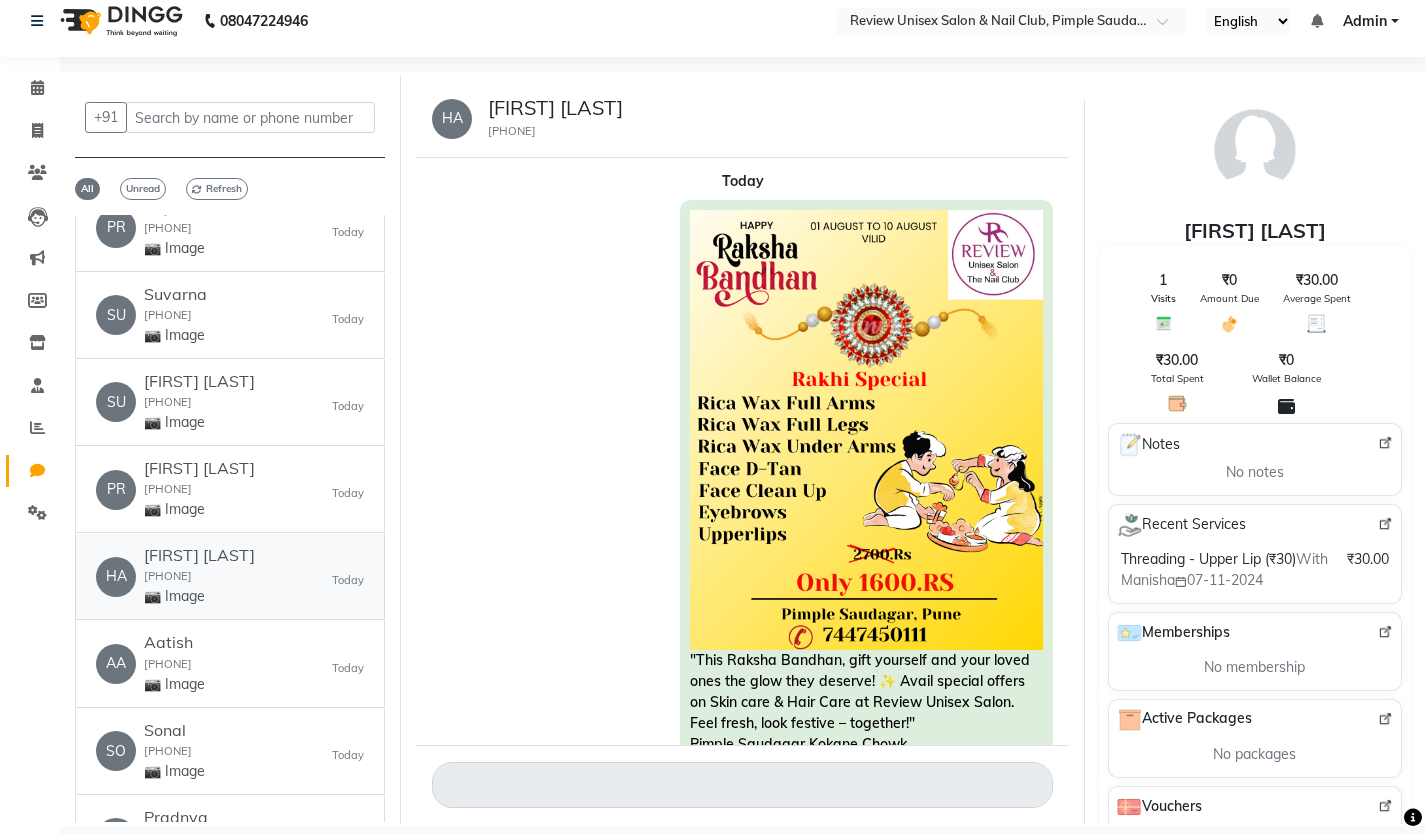 scroll, scrollTop: 2761, scrollLeft: 0, axis: vertical 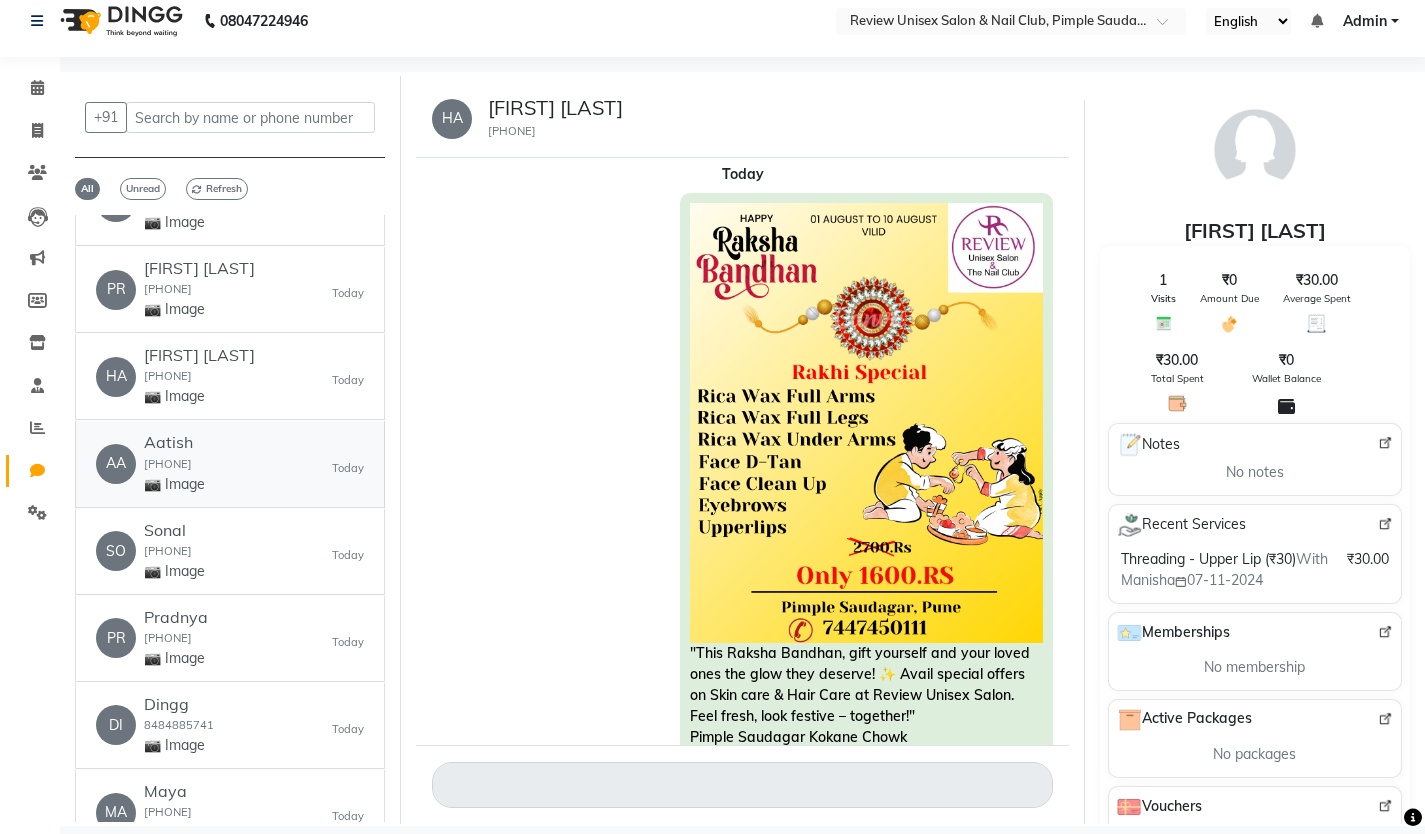 click on "AA   Aatish  9665513766  📷 Image   Today" 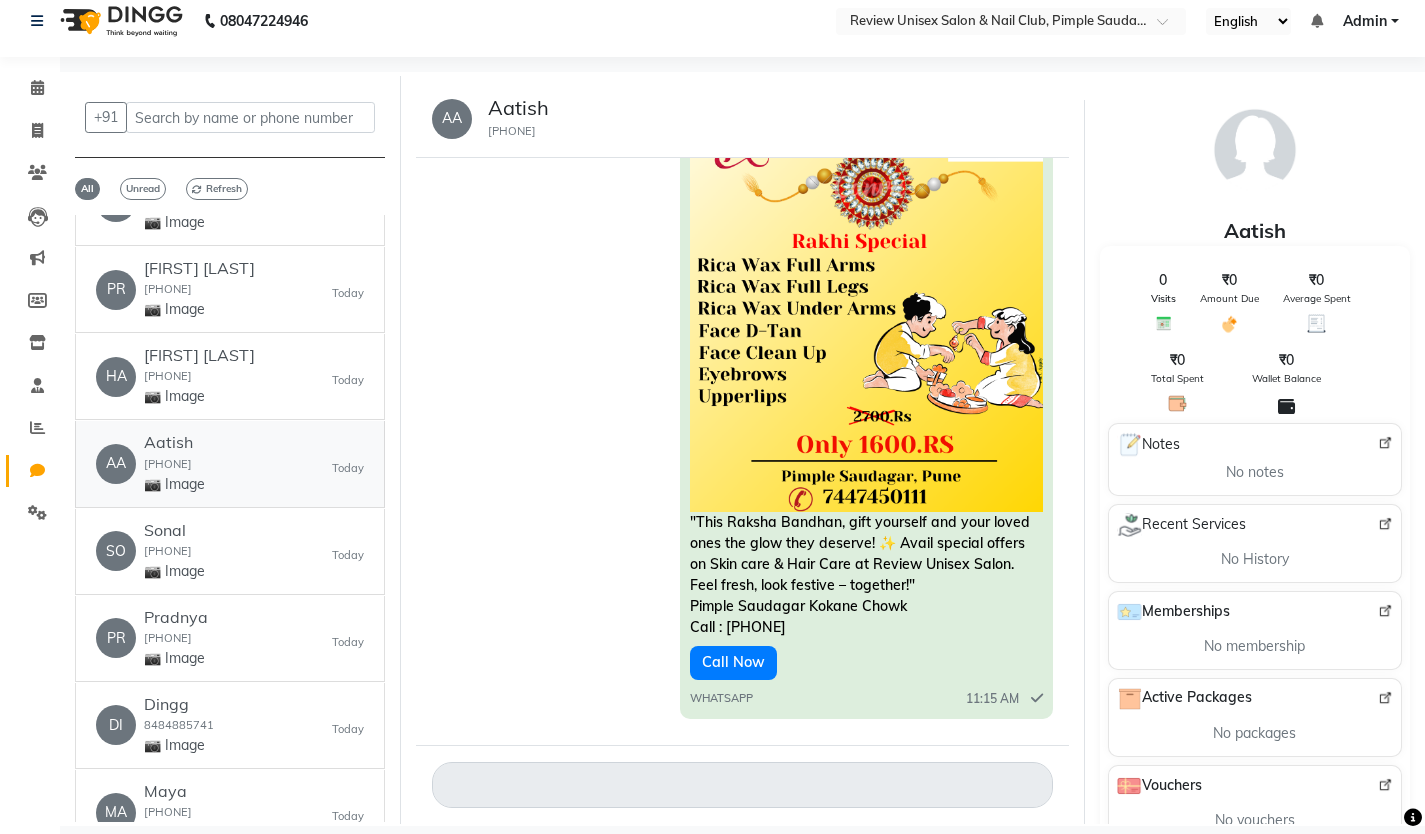 scroll, scrollTop: 0, scrollLeft: 0, axis: both 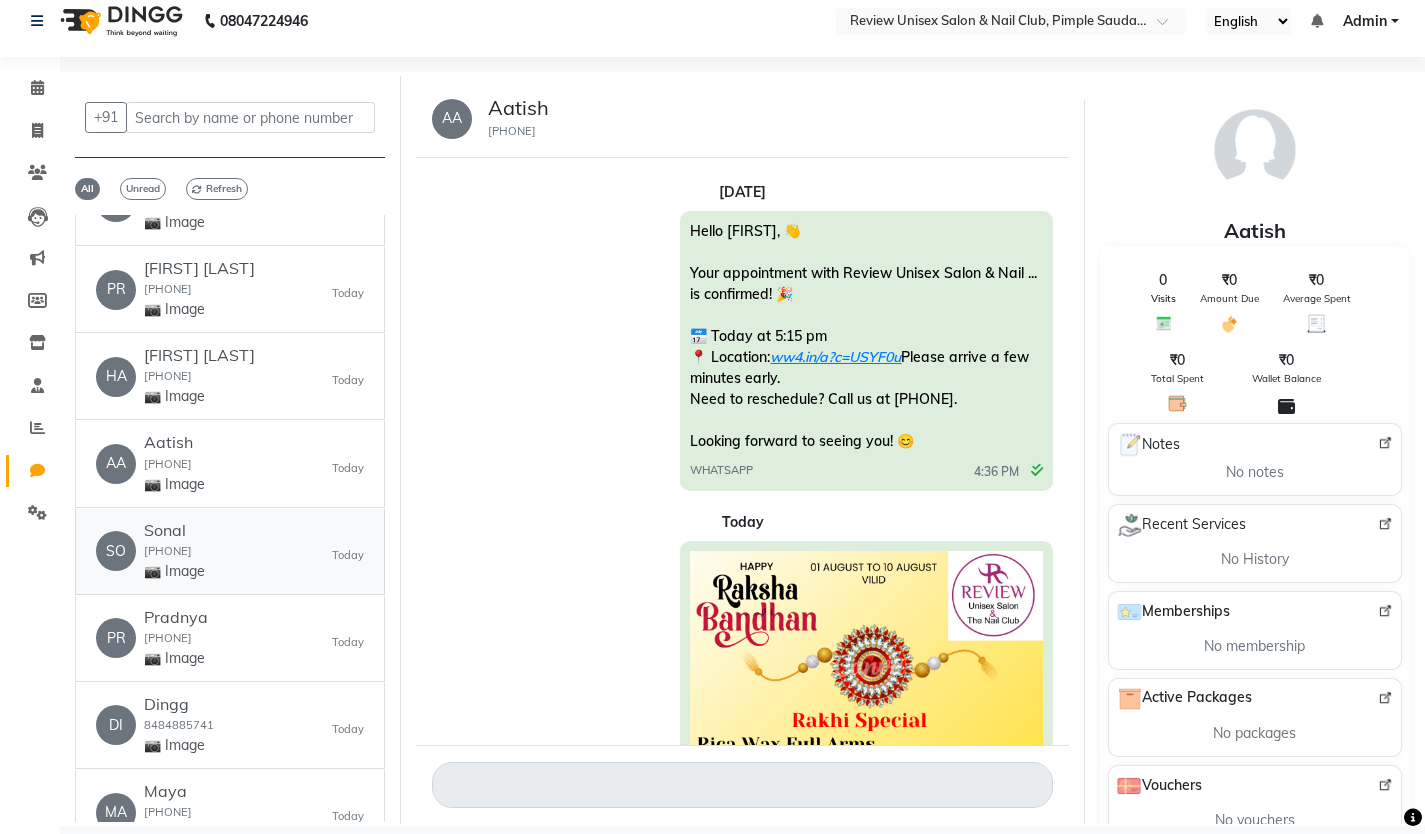 click on "📷 Image" 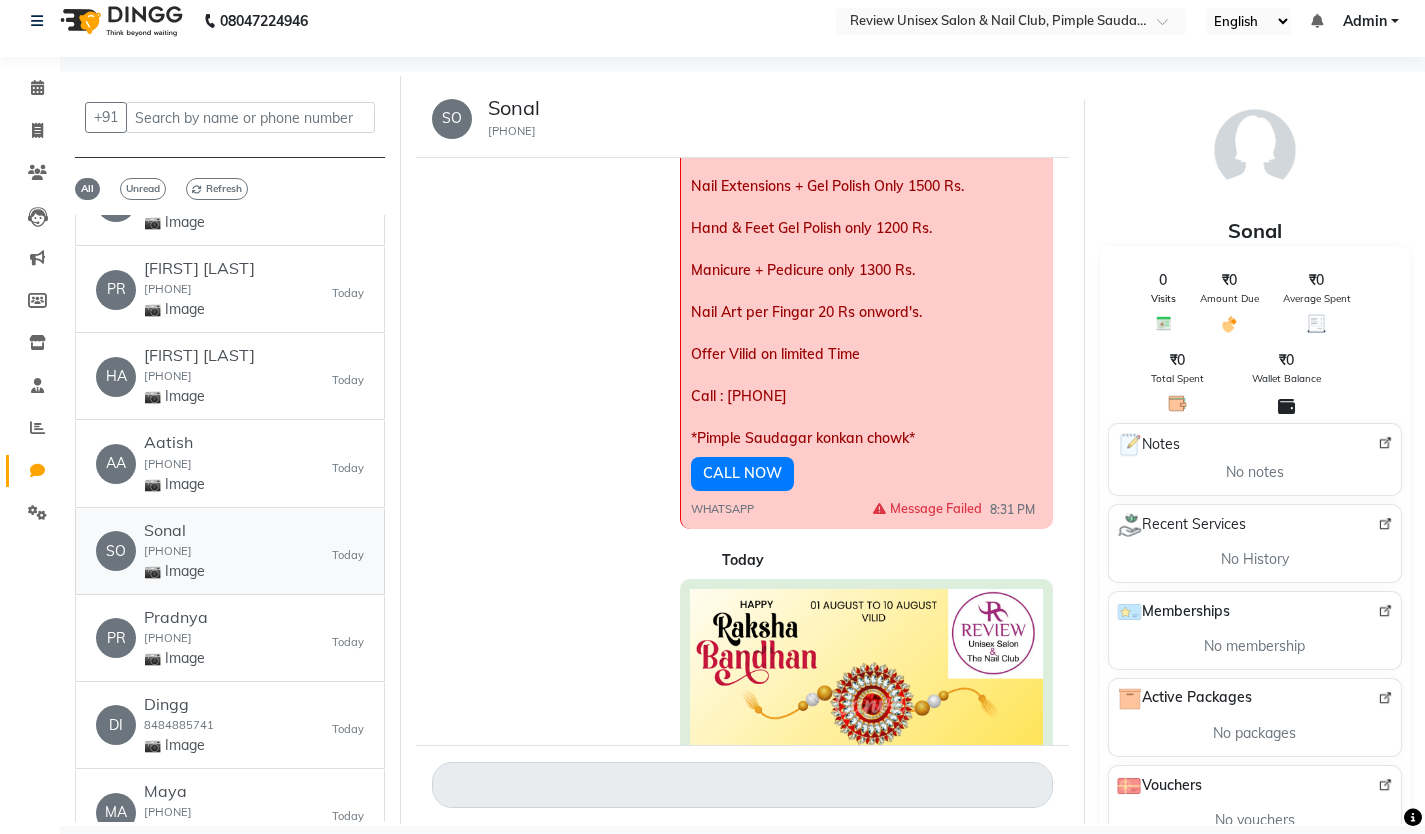 scroll, scrollTop: 1148, scrollLeft: 0, axis: vertical 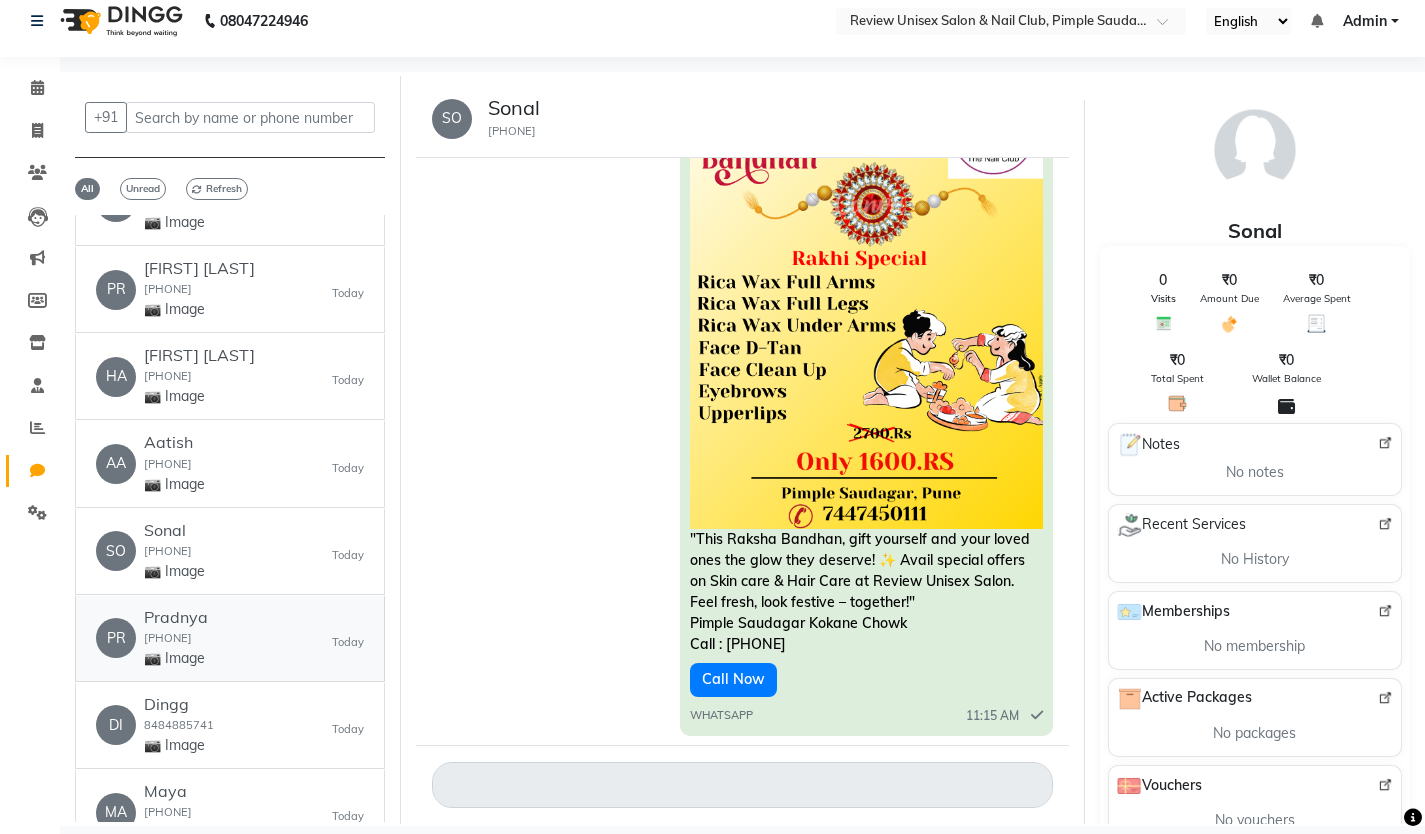 click on "PR   Pradnya  9021988782  📷 Image   Today" 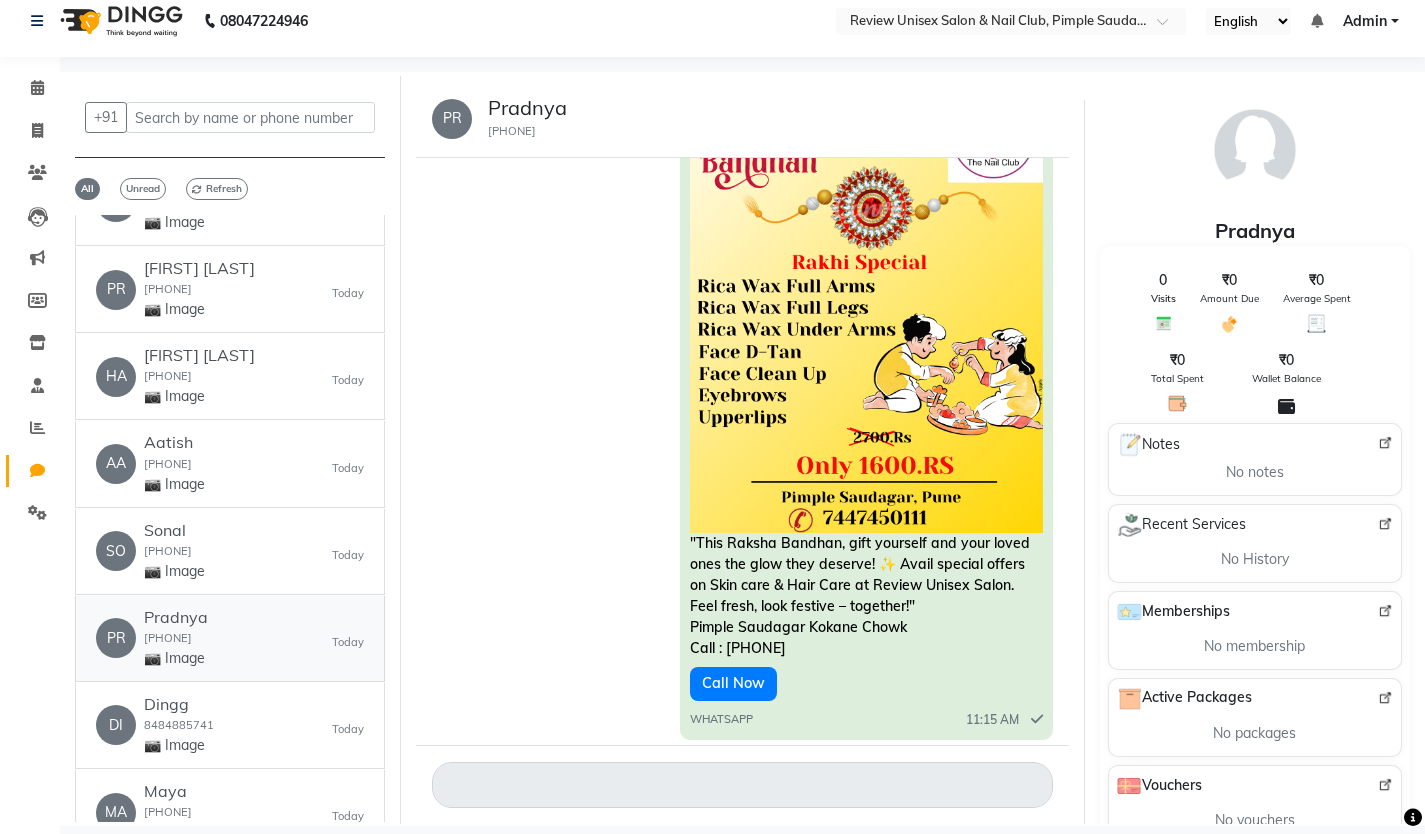 scroll, scrollTop: 1155, scrollLeft: 0, axis: vertical 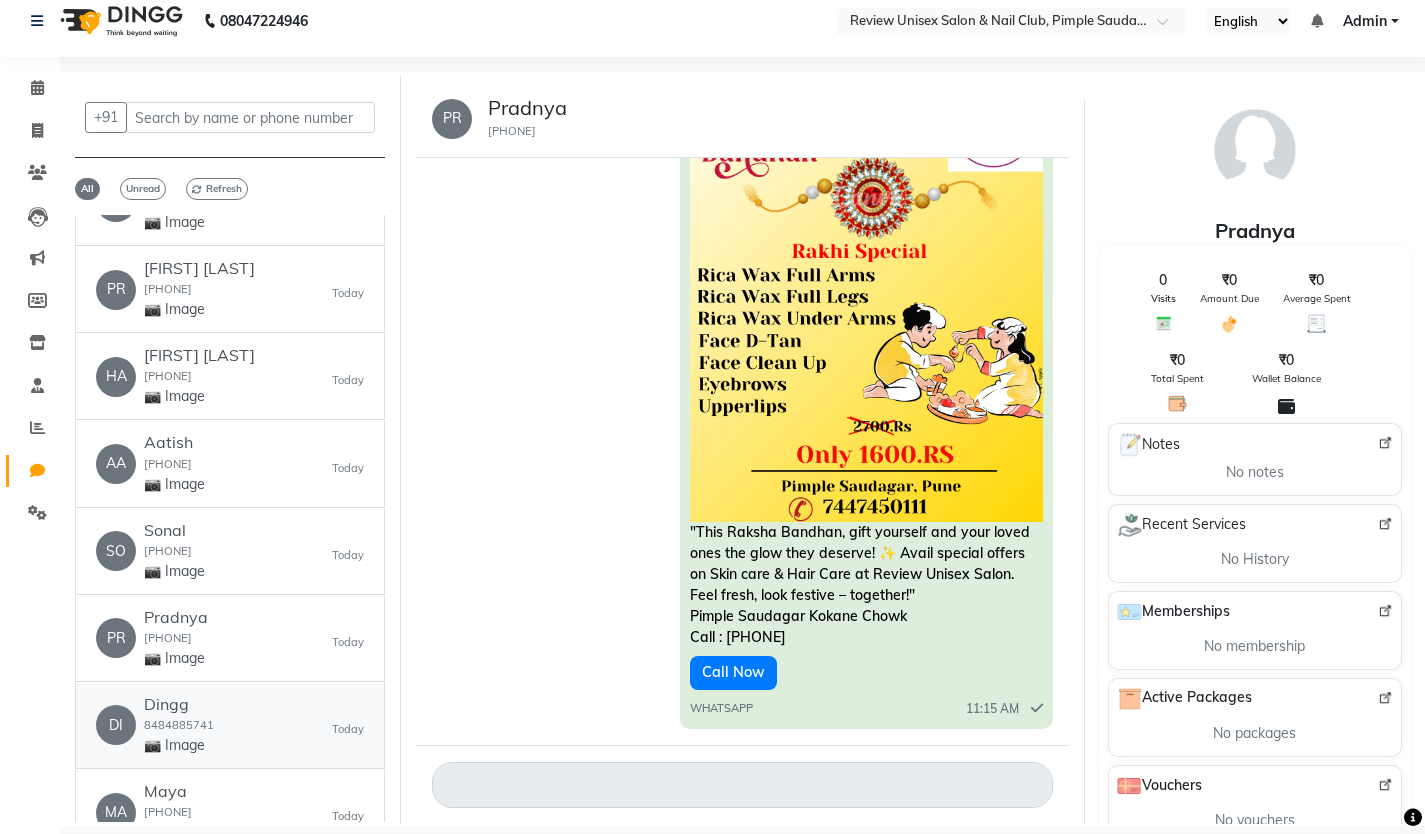 click on "Dingg  8484885741  📷 Image" 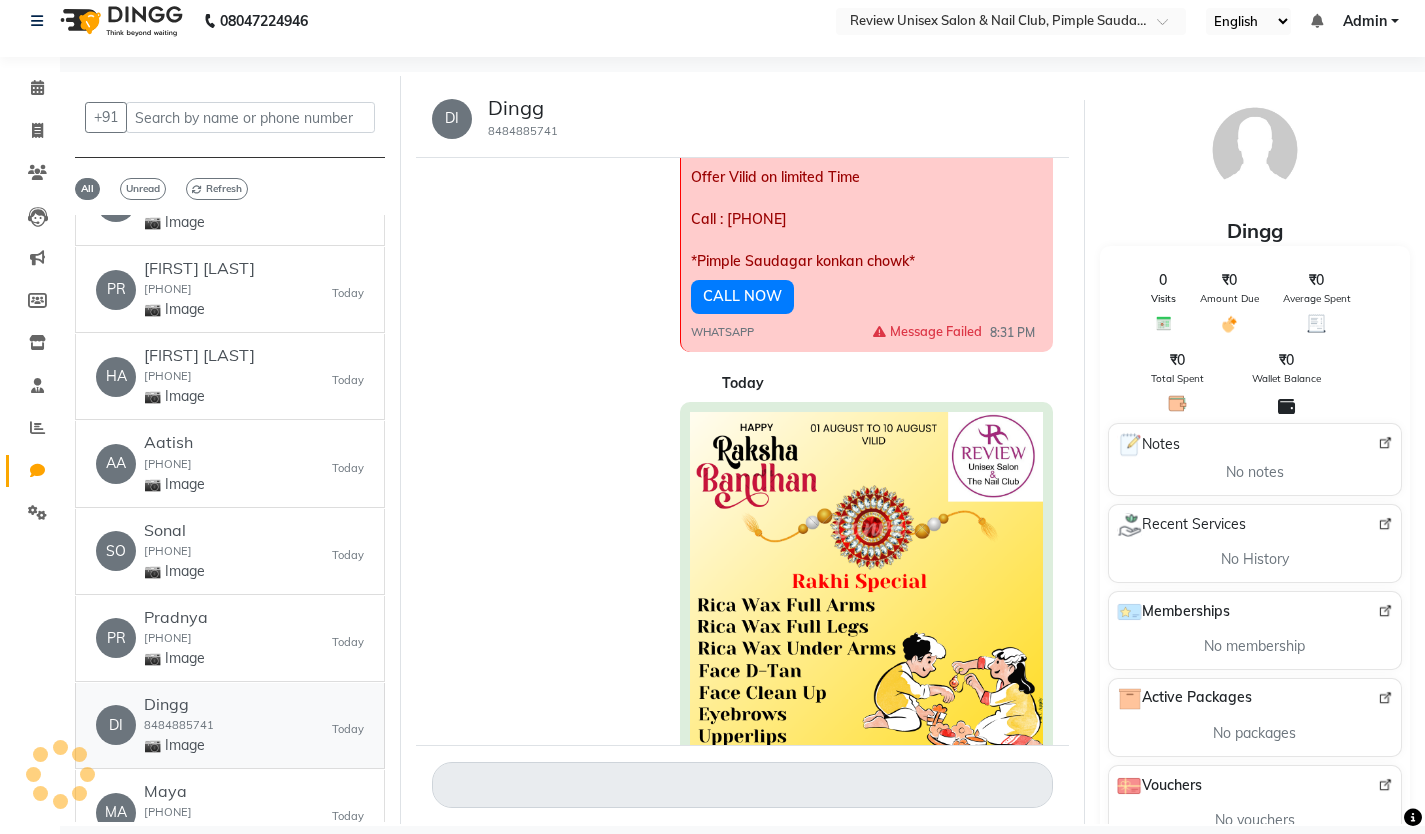 scroll, scrollTop: 1399, scrollLeft: 0, axis: vertical 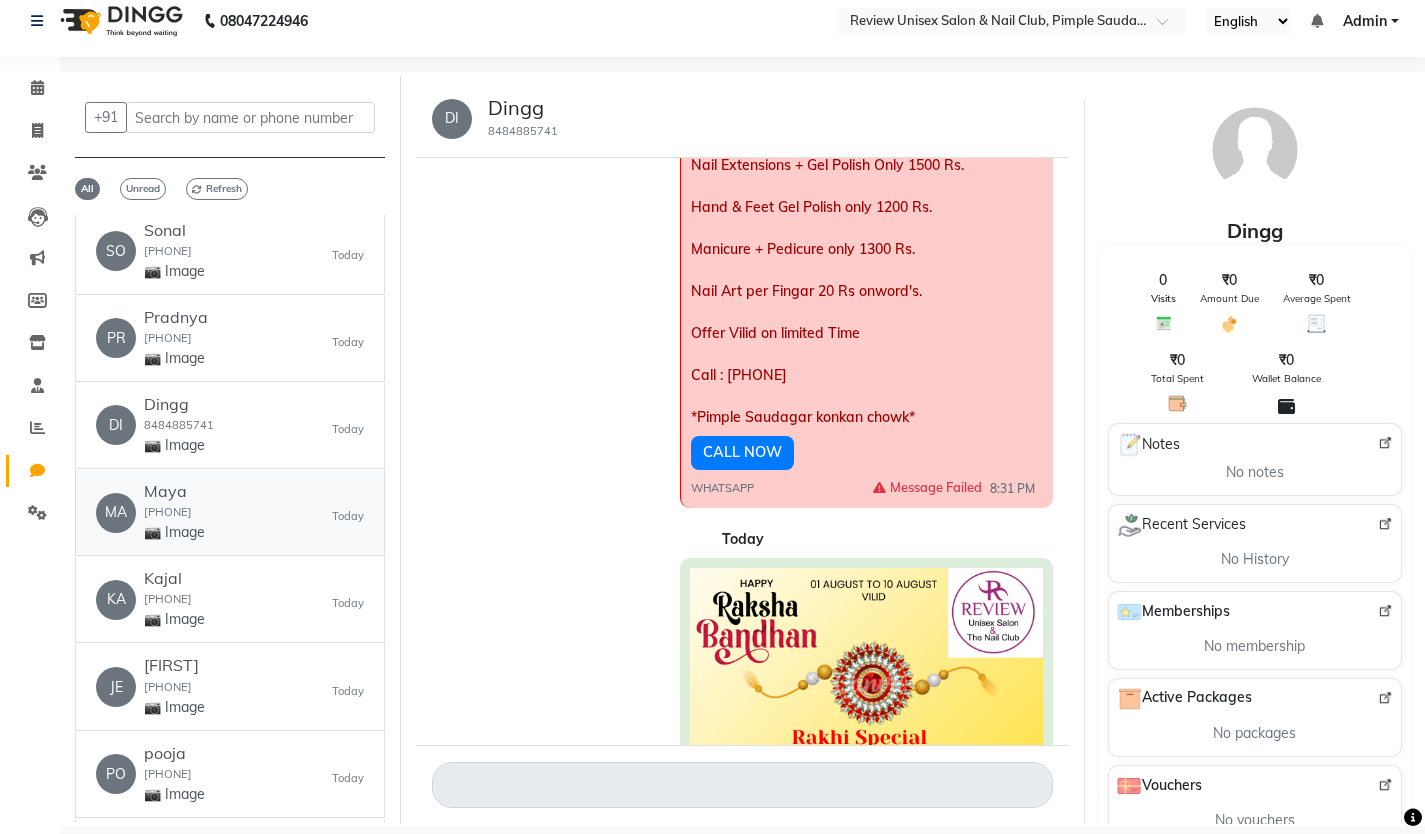 click on "Maya" 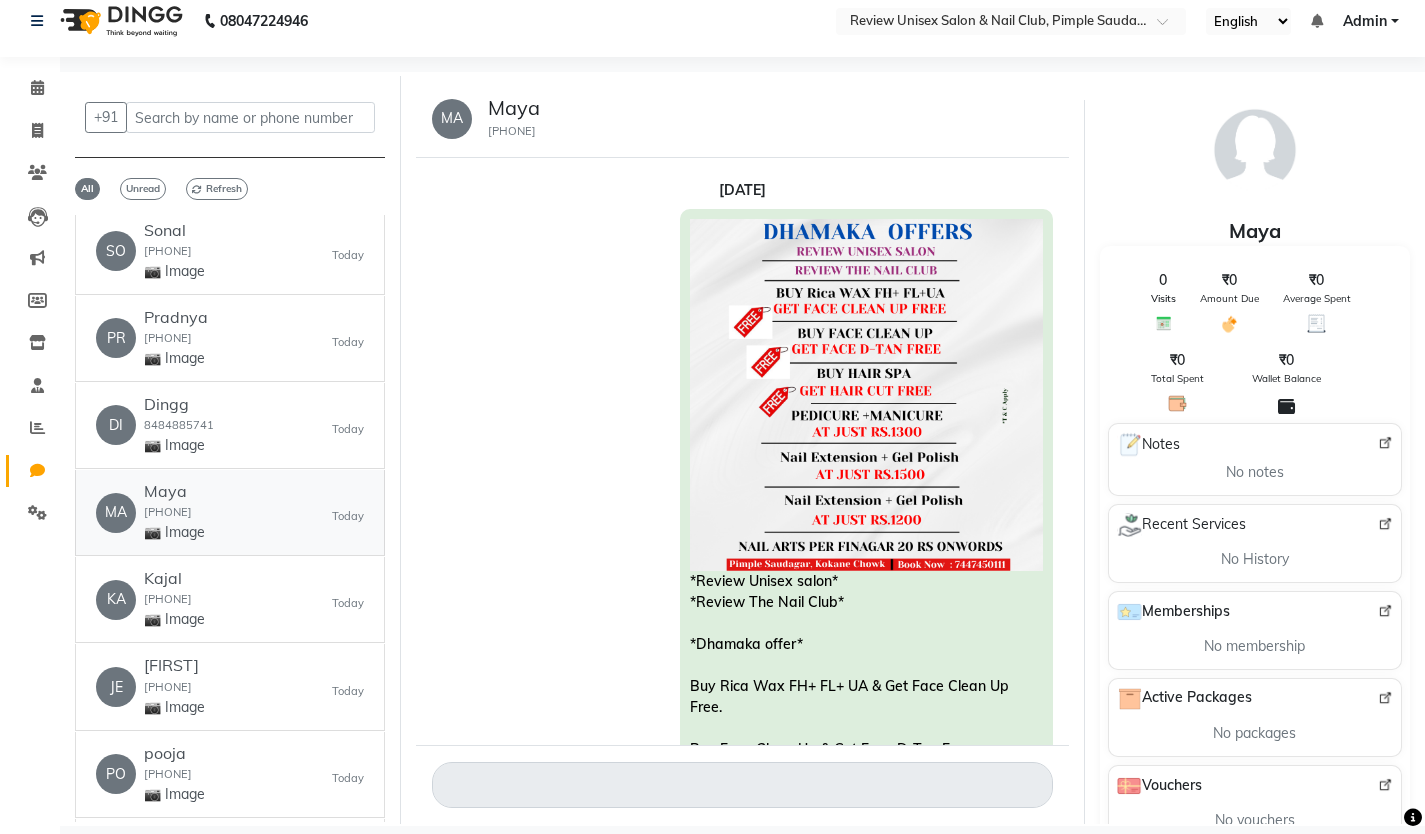 scroll, scrollTop: 0, scrollLeft: 0, axis: both 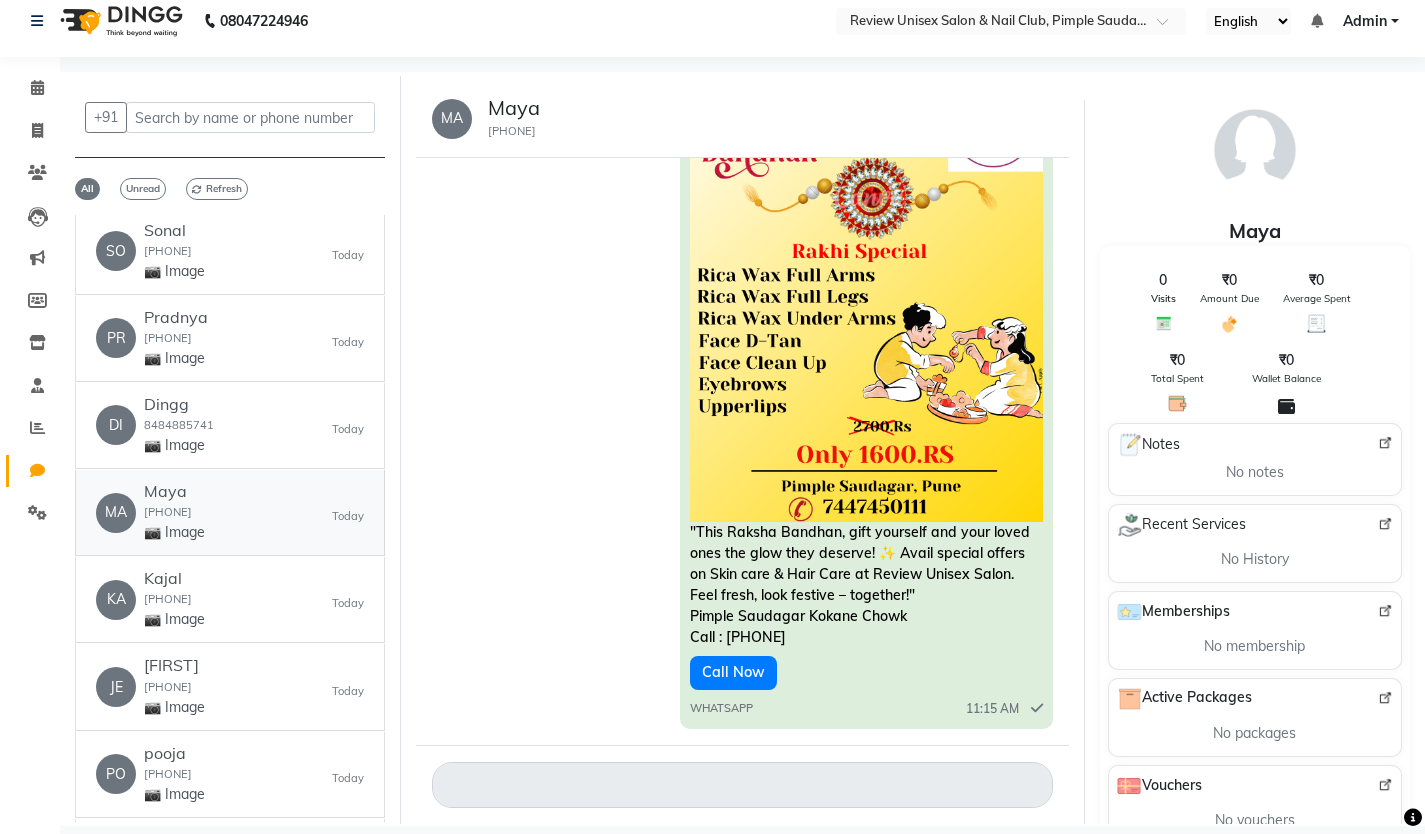 click on "MA   Maya  9145047427  📷 Image   Today" 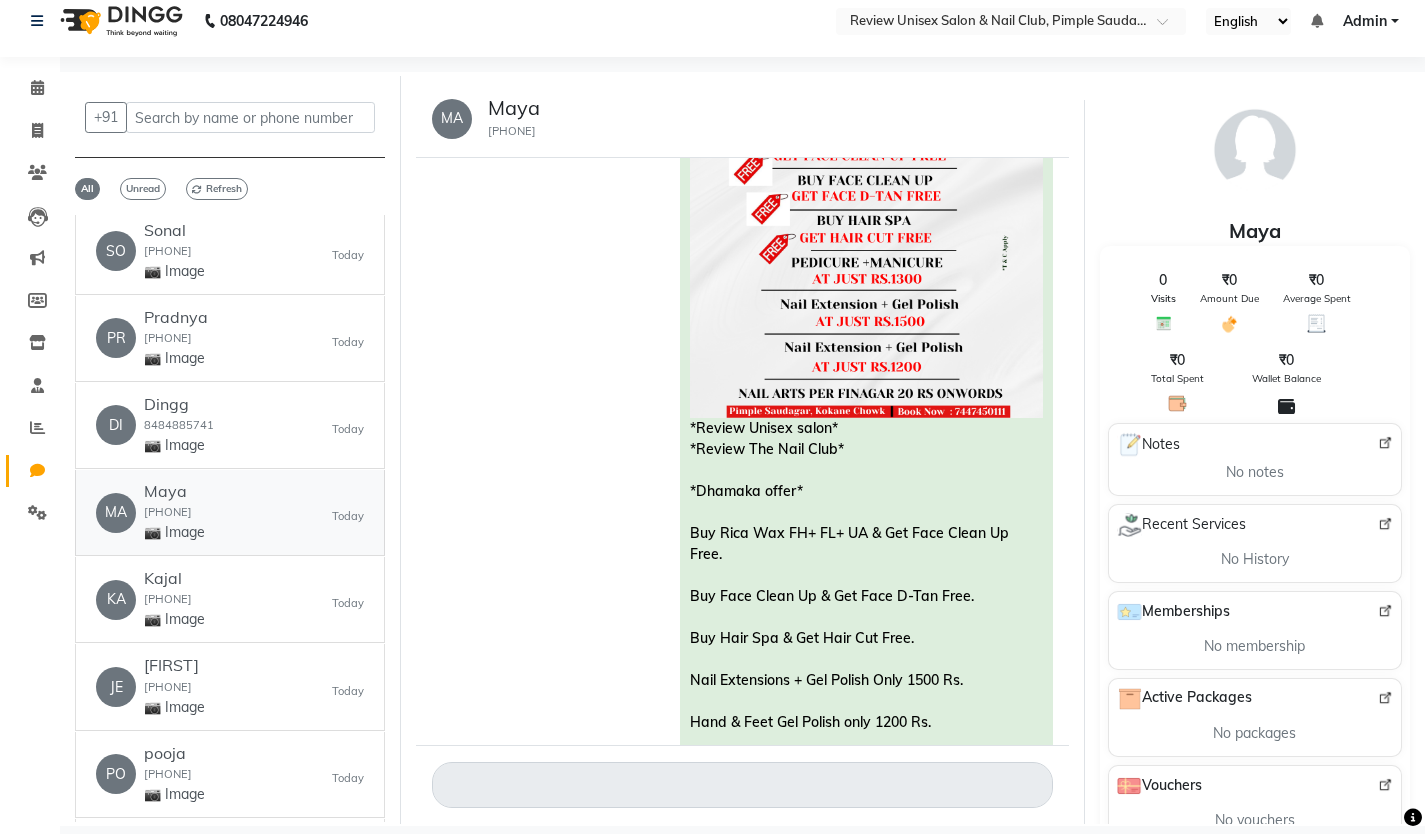 scroll, scrollTop: 0, scrollLeft: 0, axis: both 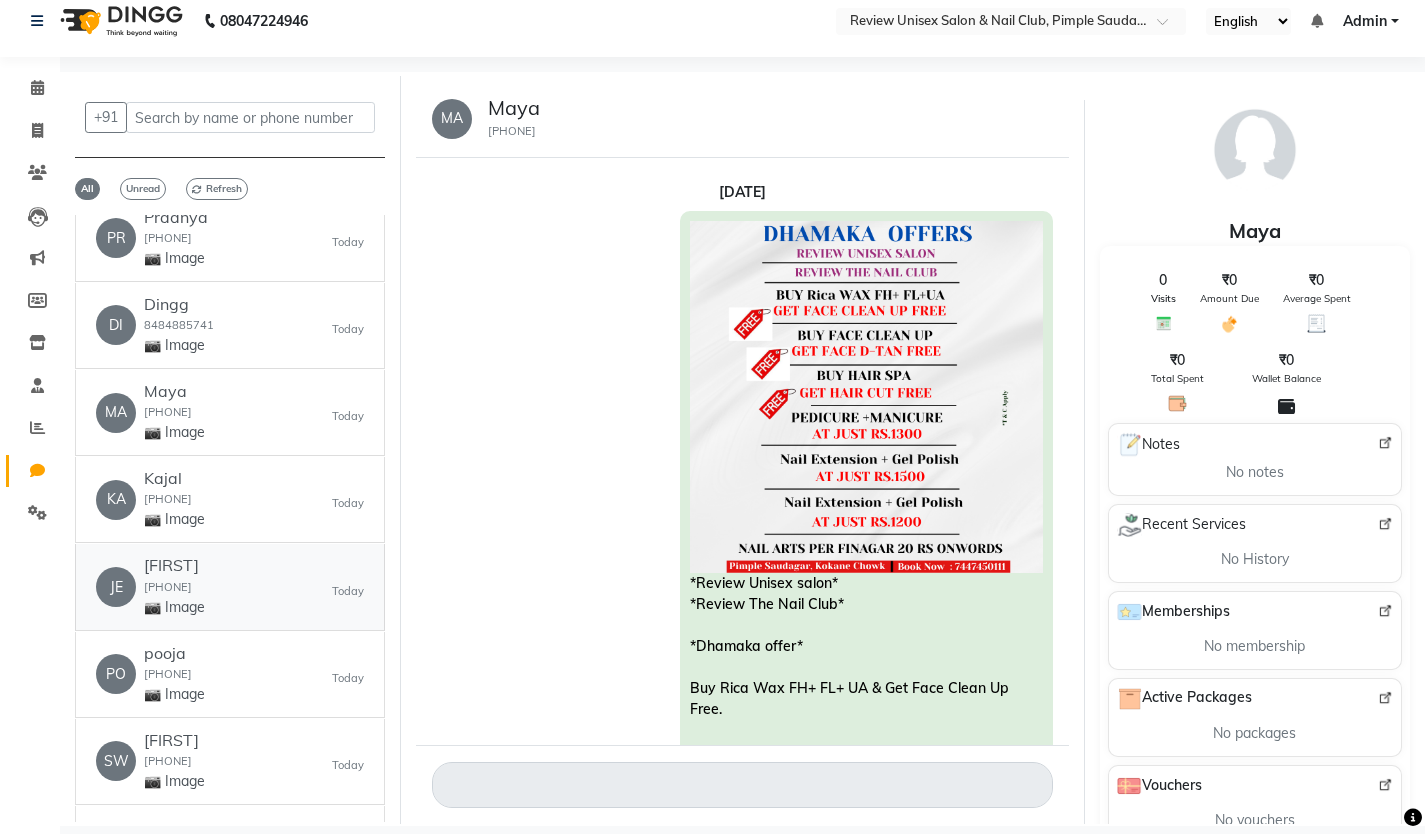click on "JE   Jesllen  7949378484  📷 Image   Today" 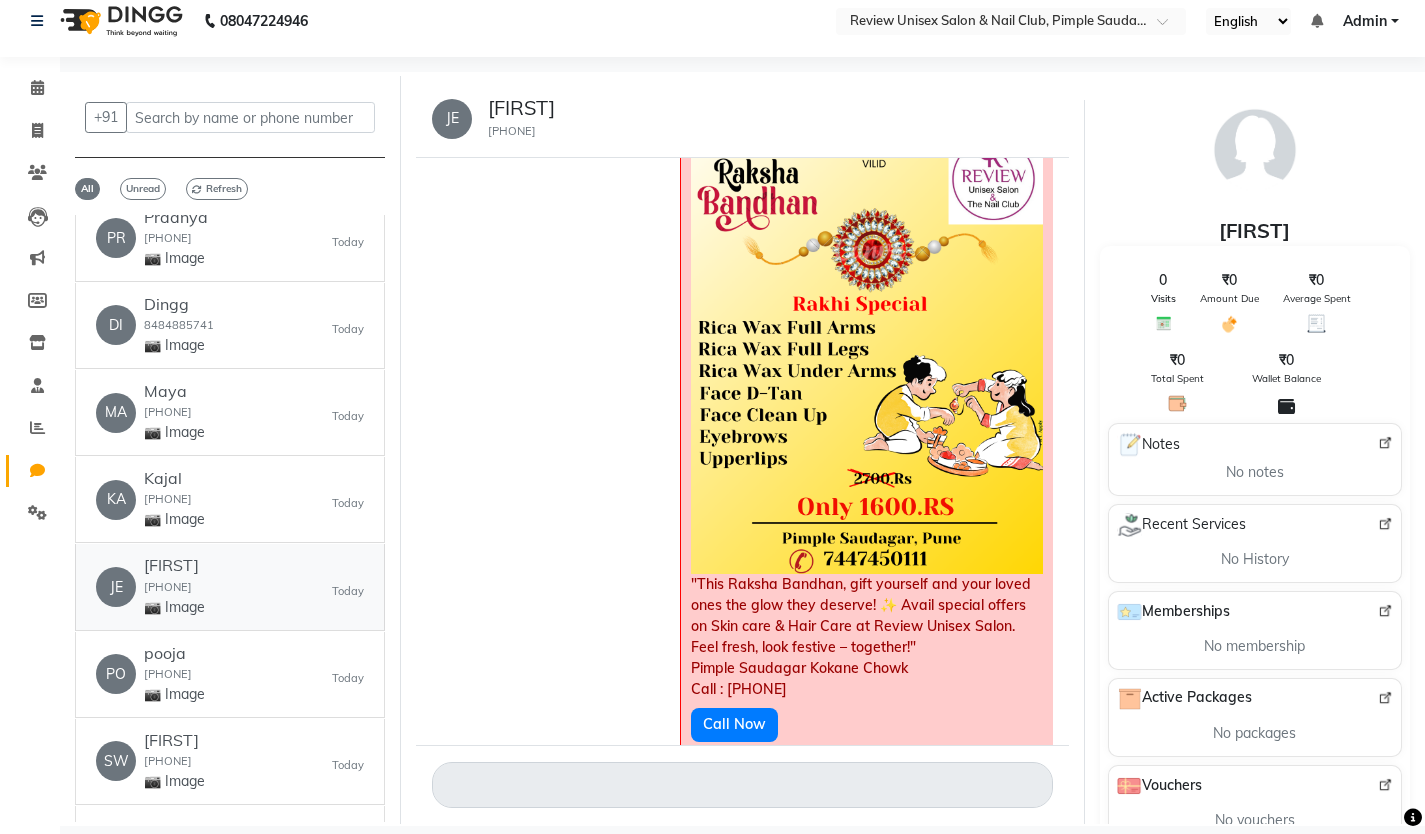 scroll, scrollTop: 1153, scrollLeft: 0, axis: vertical 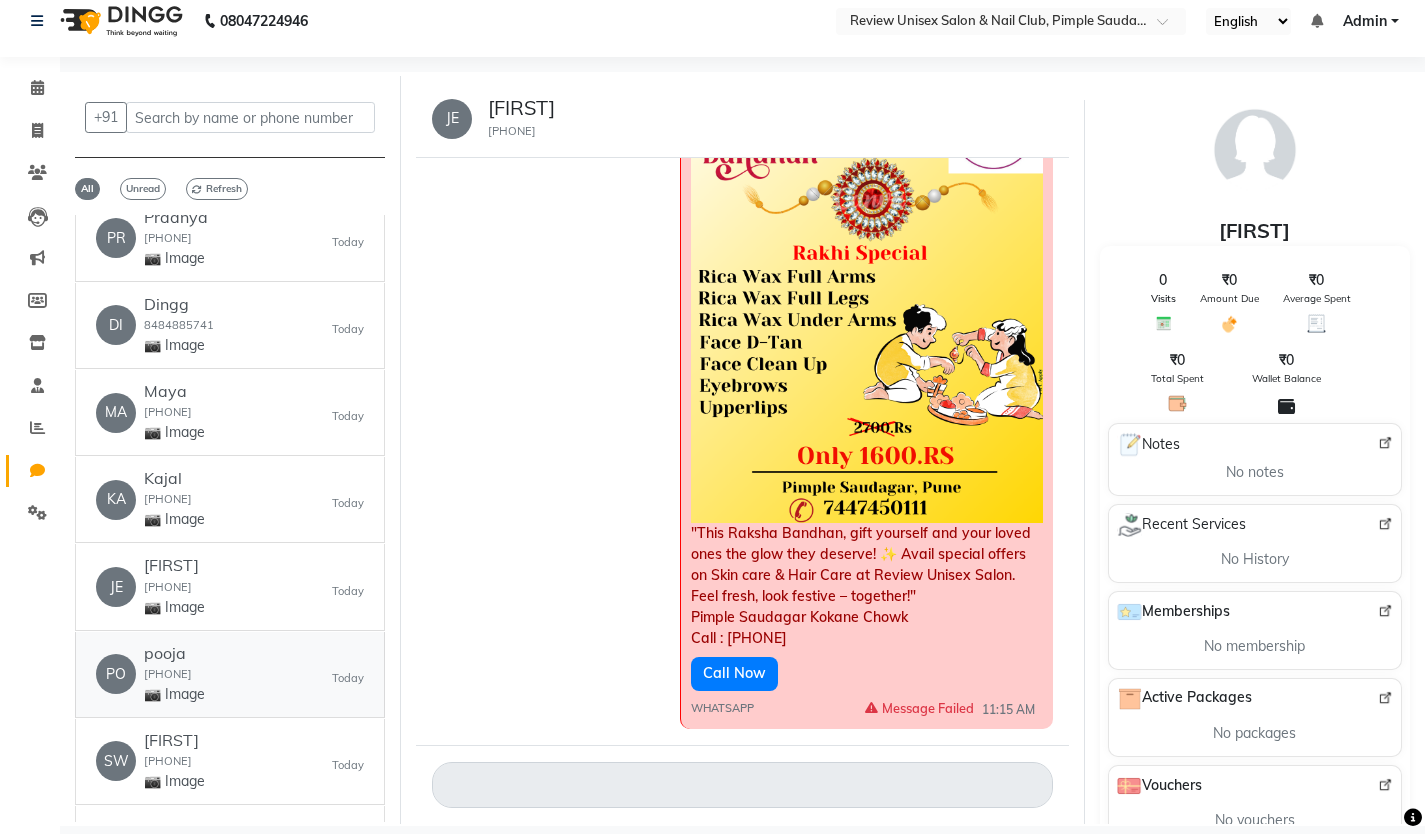 click on "PO   pooja  9689191509  📷 Image   Today" 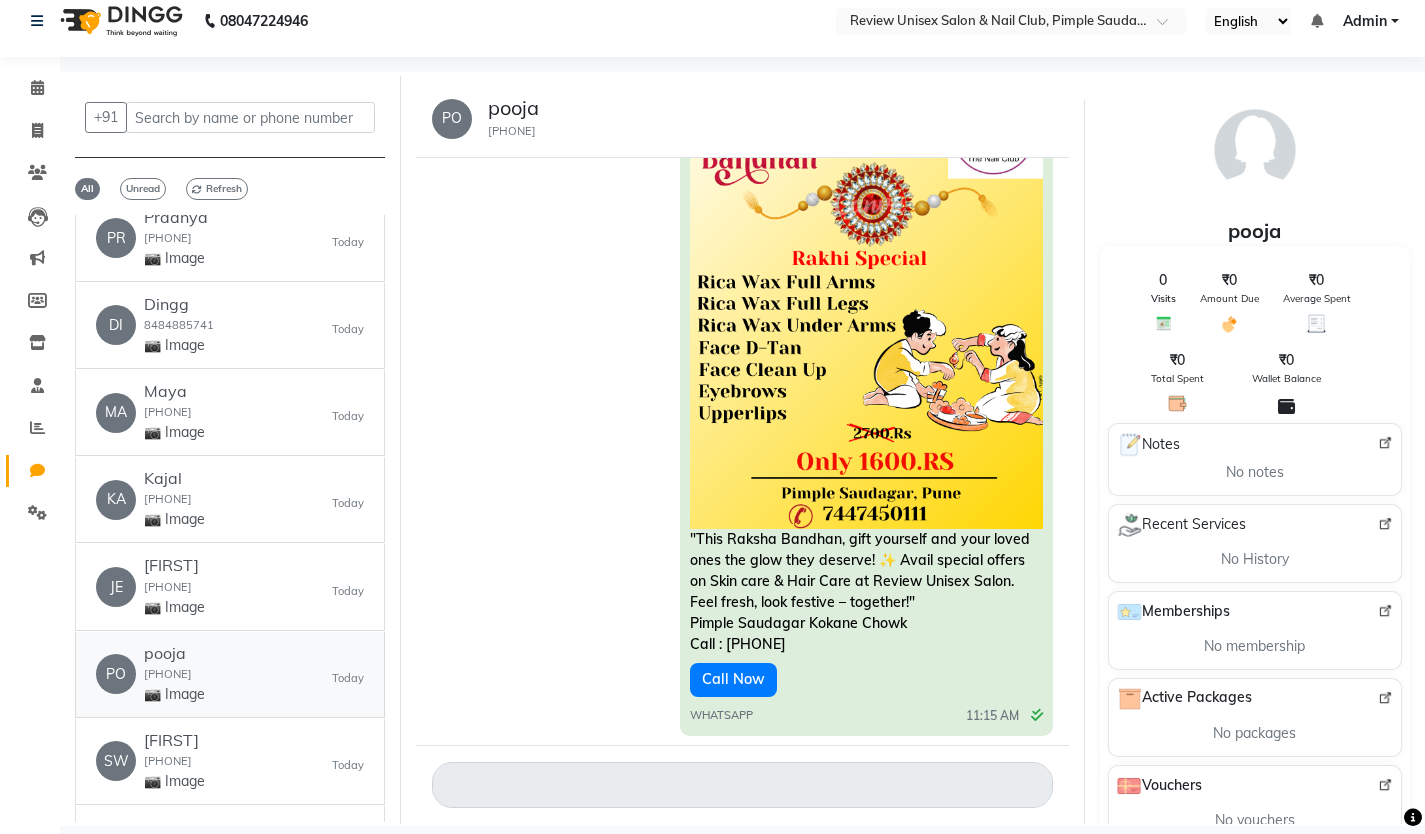 scroll, scrollTop: 1155, scrollLeft: 0, axis: vertical 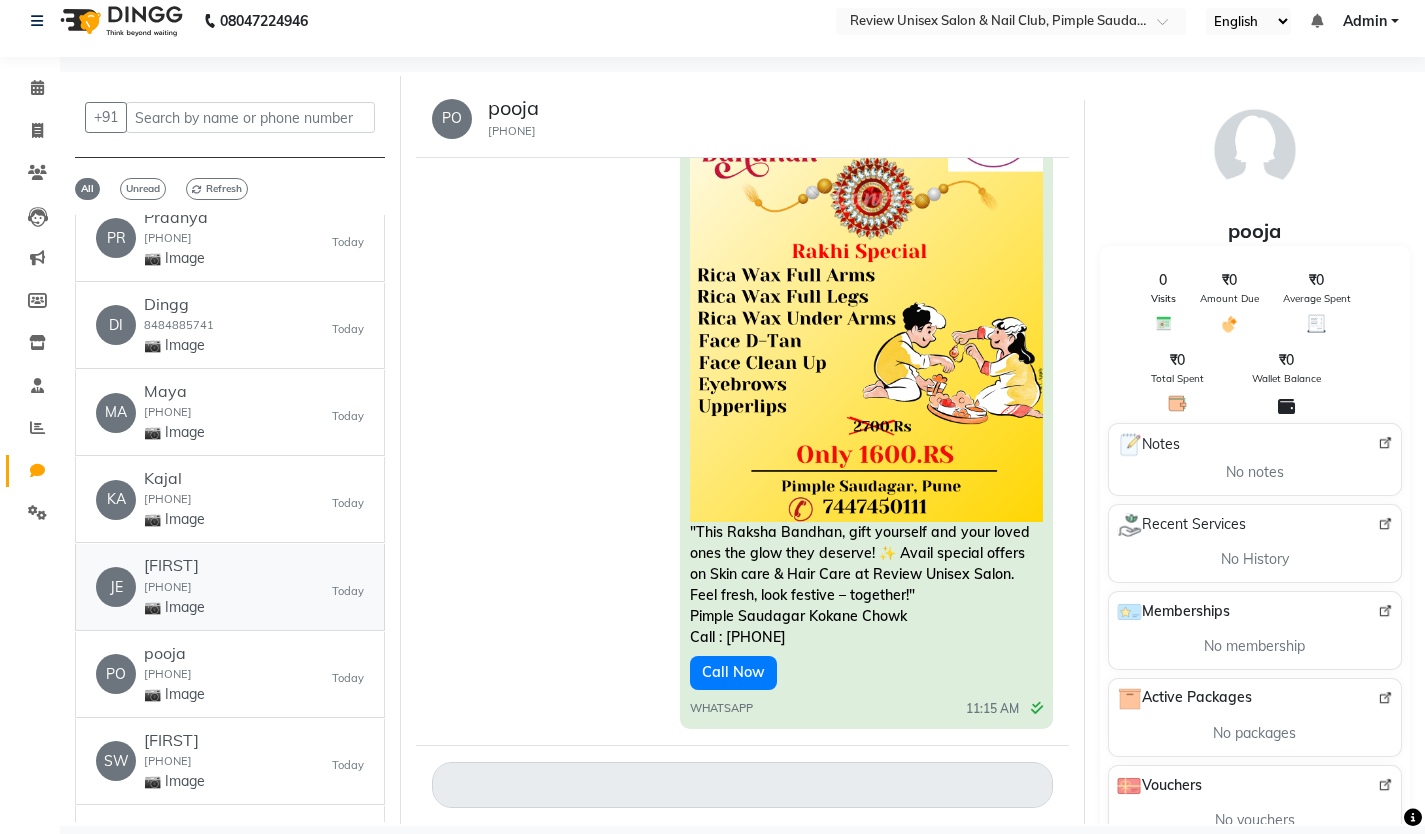 click on "JE   Jesllen  7949378484  📷 Image   Today" 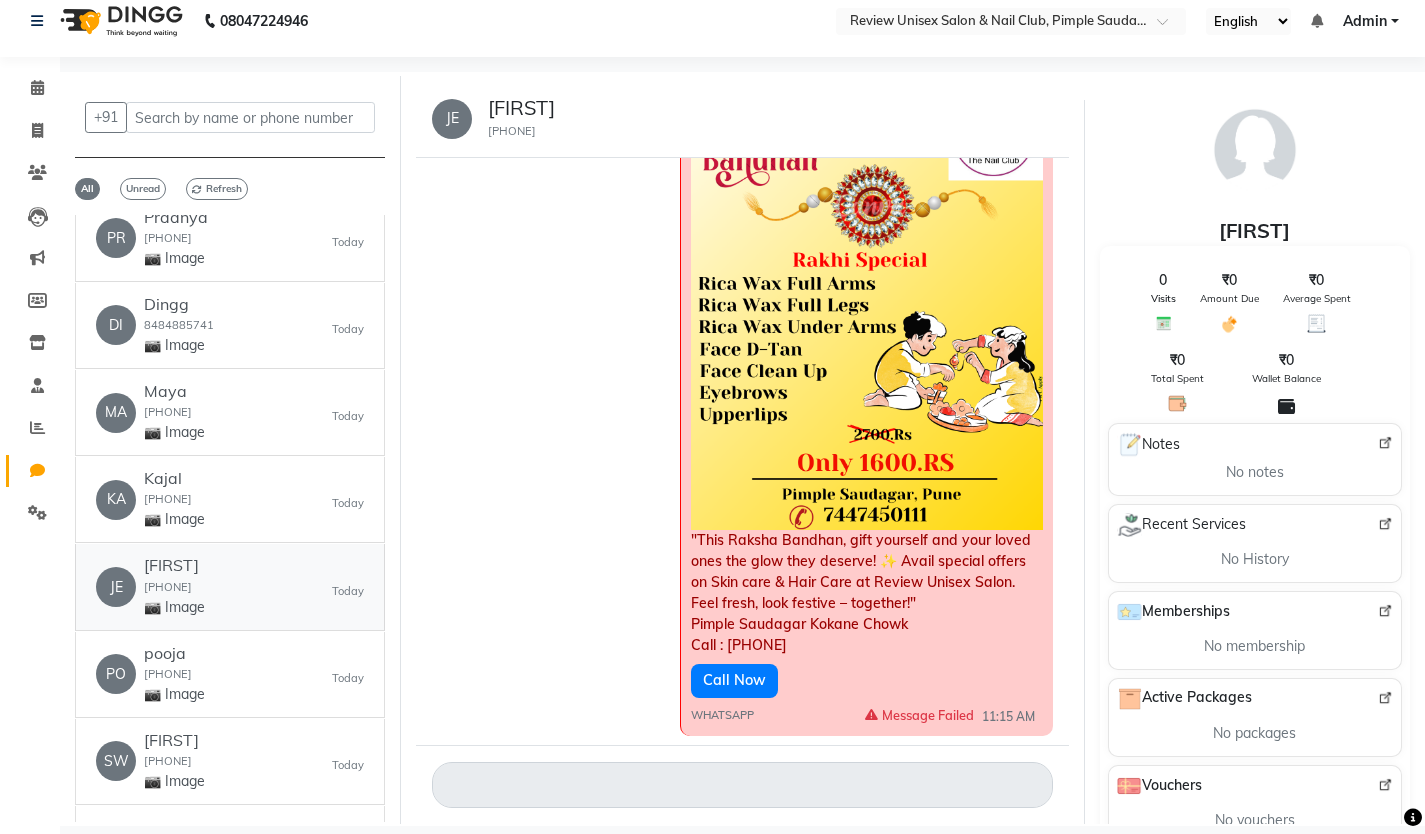 scroll, scrollTop: 1153, scrollLeft: 0, axis: vertical 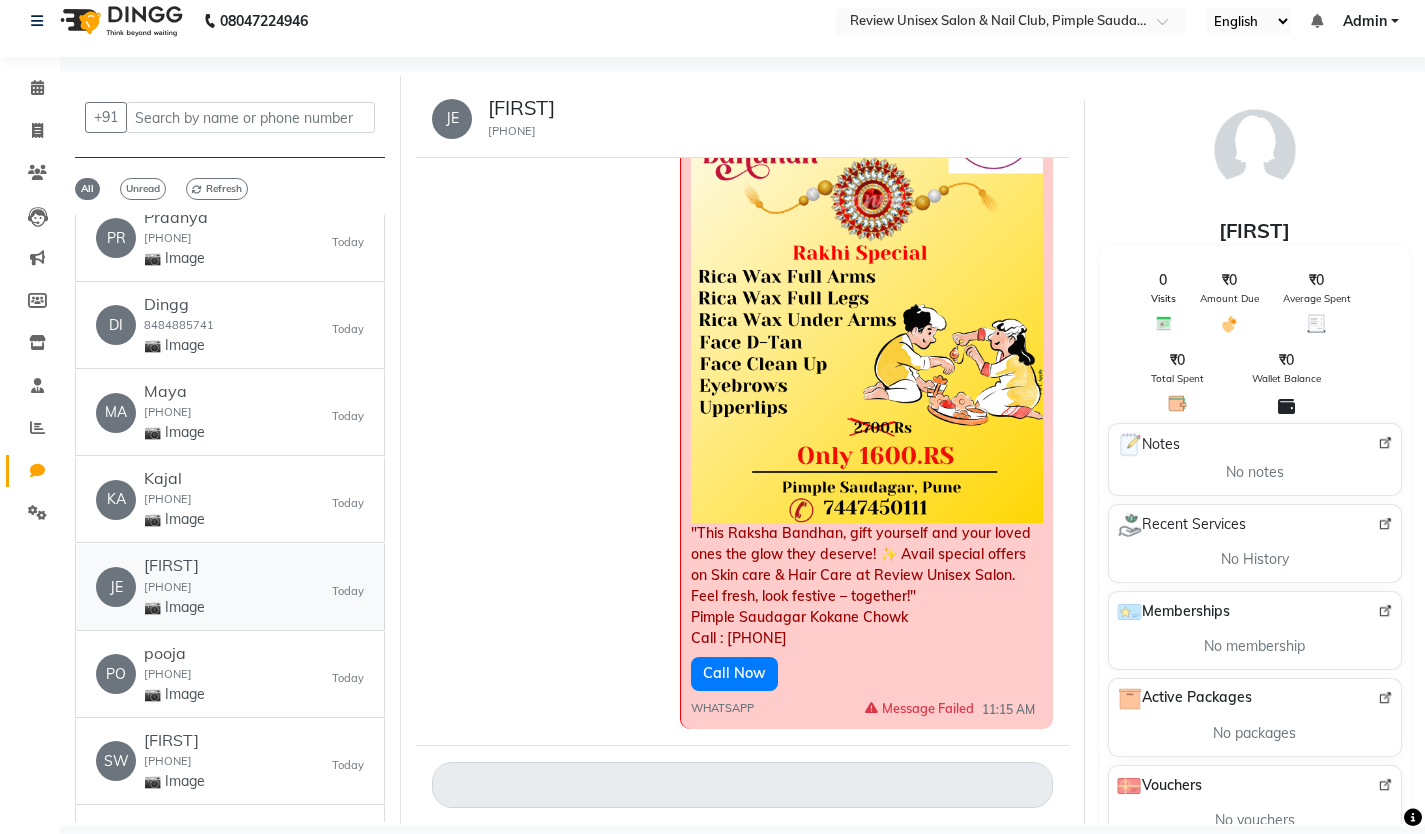 click on "JE   Jesllen  7949378484  📷 Image   Today" 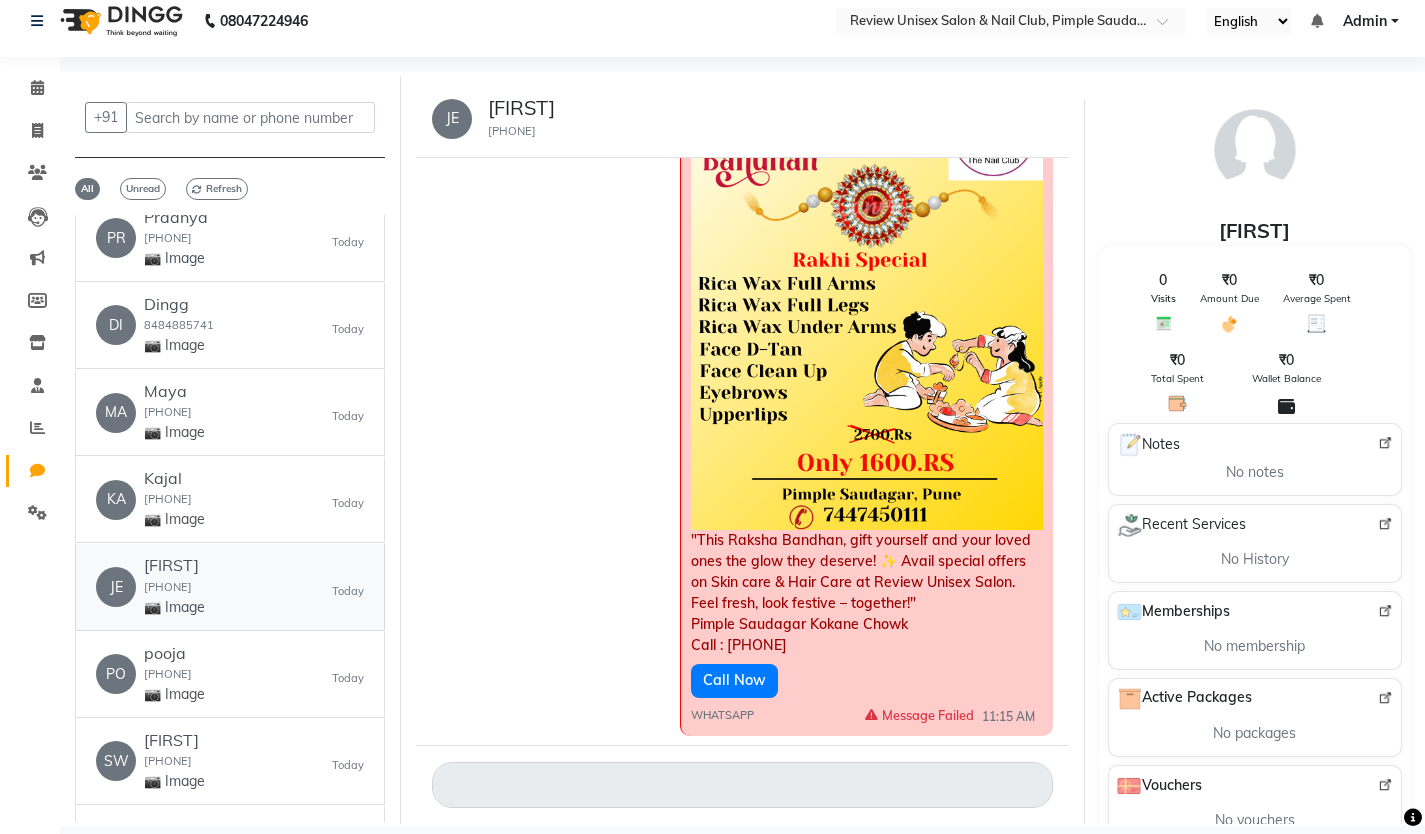 scroll, scrollTop: 1153, scrollLeft: 0, axis: vertical 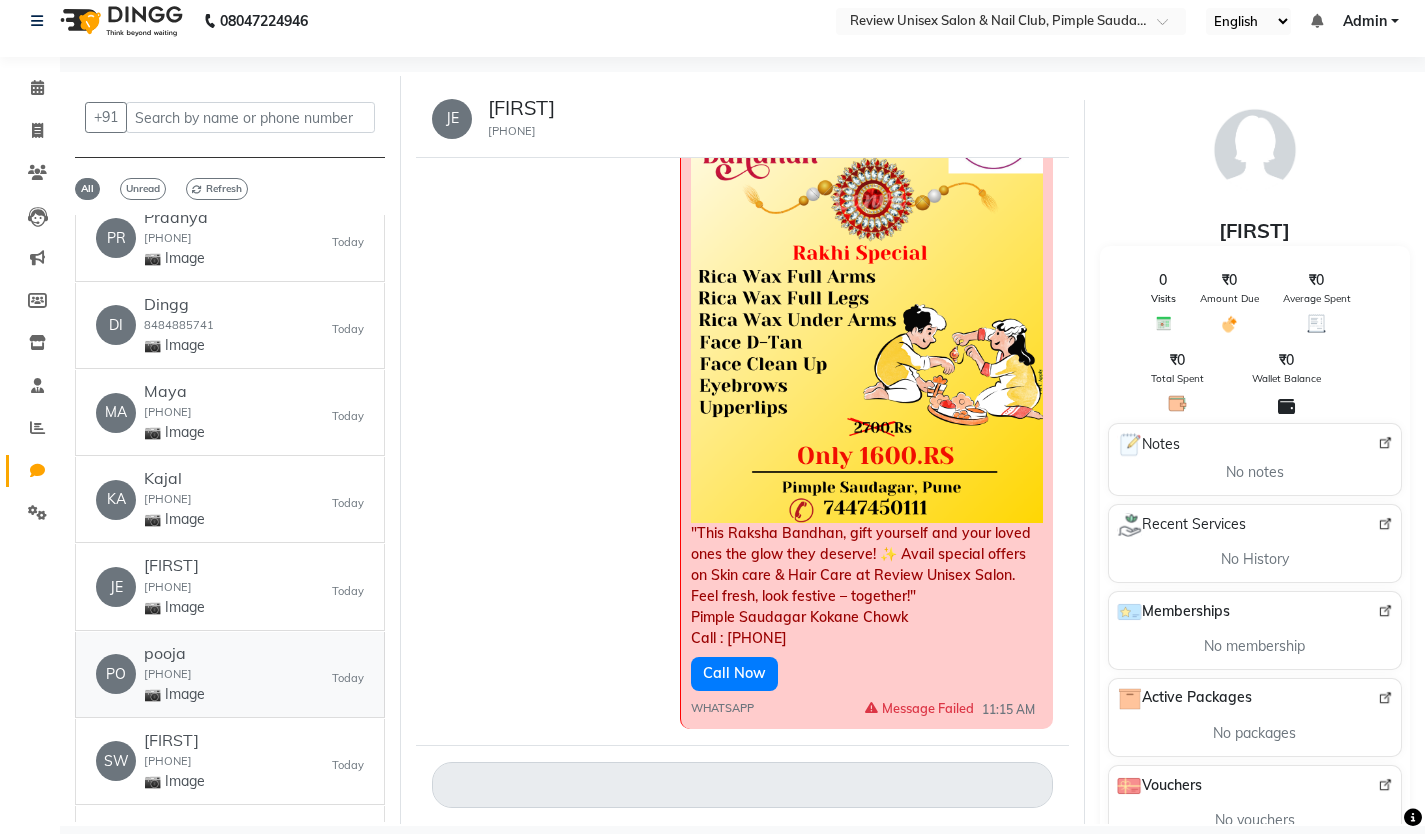 click on "PO   pooja  9689191509  📷 Image   Today" 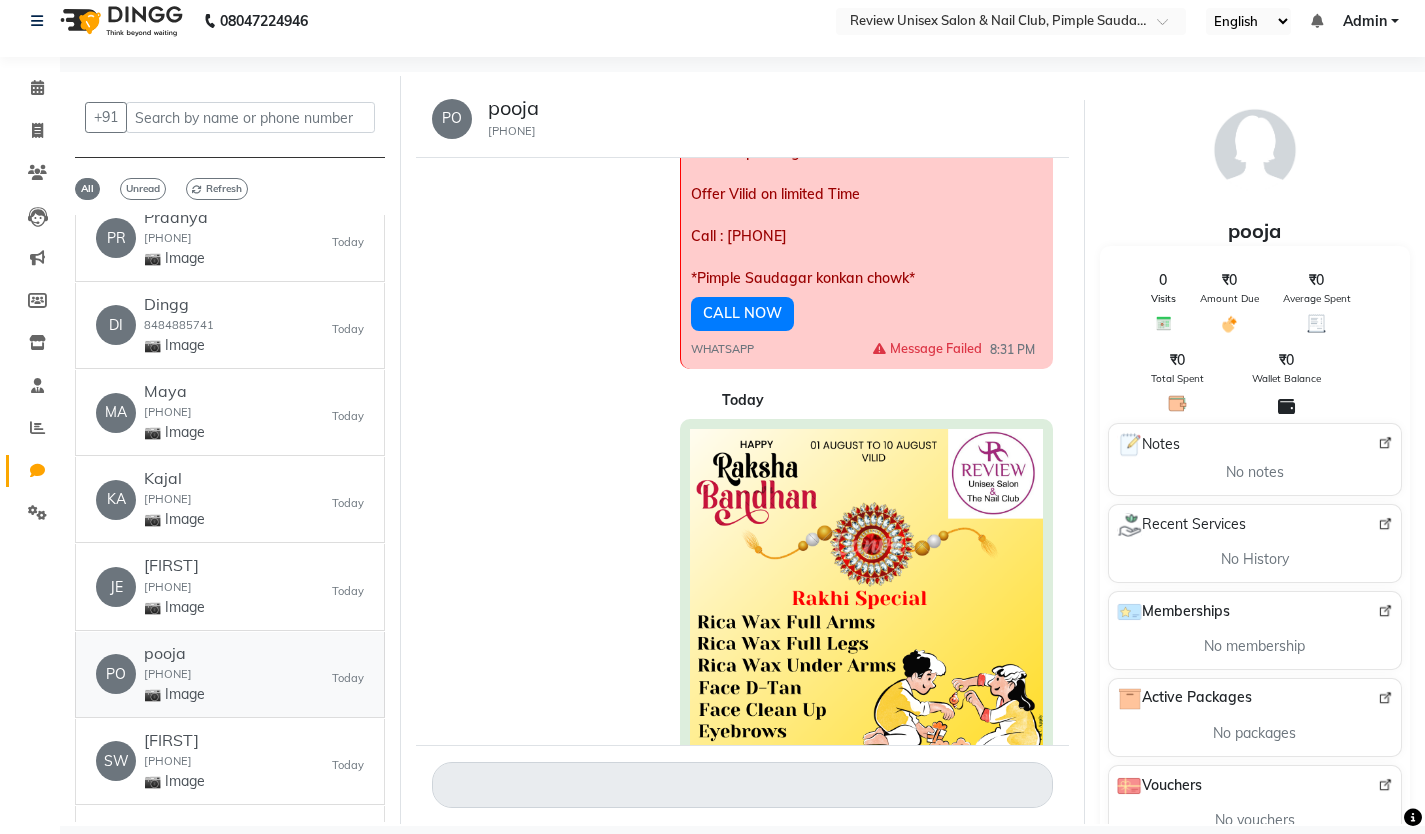 scroll, scrollTop: 855, scrollLeft: 0, axis: vertical 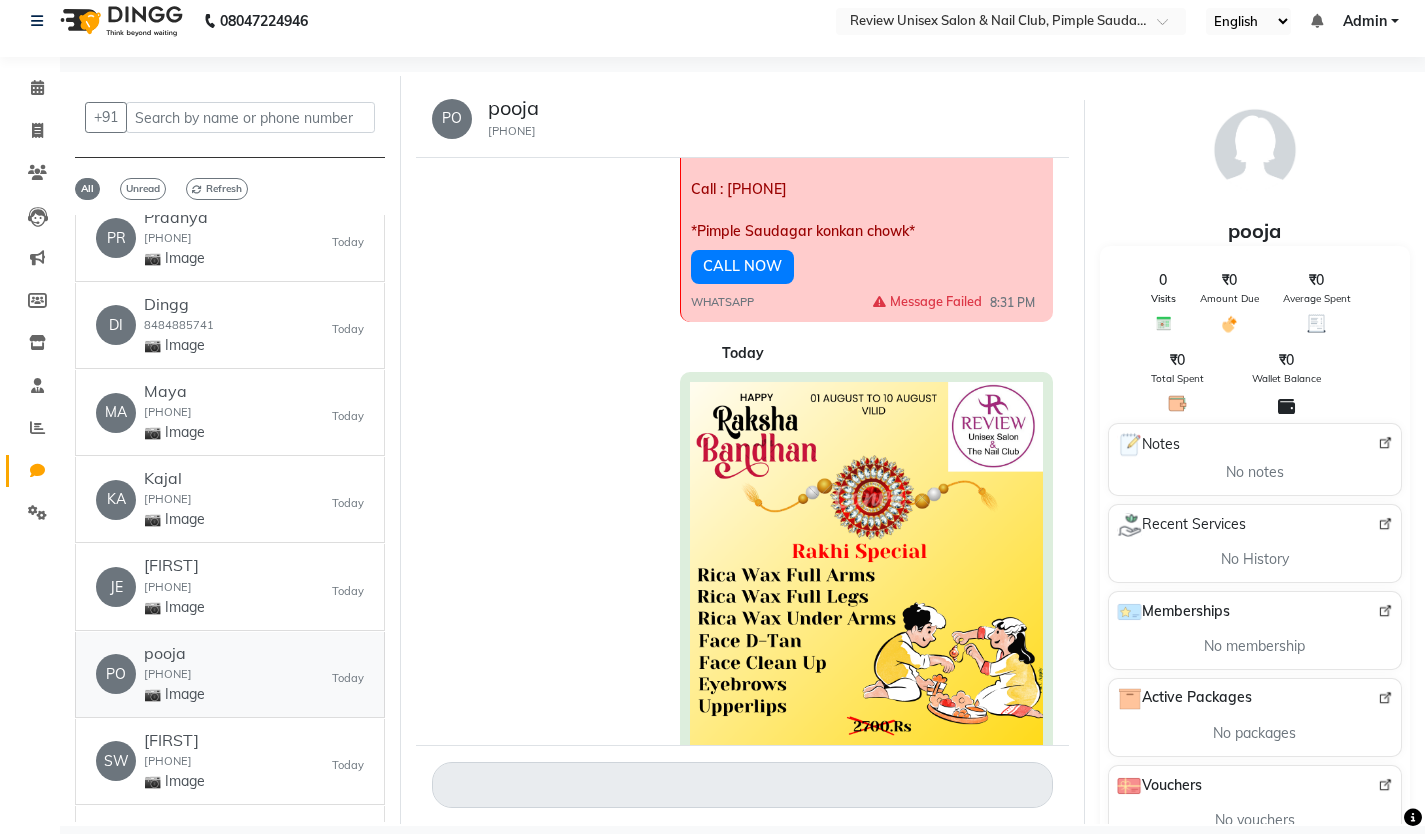 click on "PO   pooja  9689191509  📷 Image   Today" 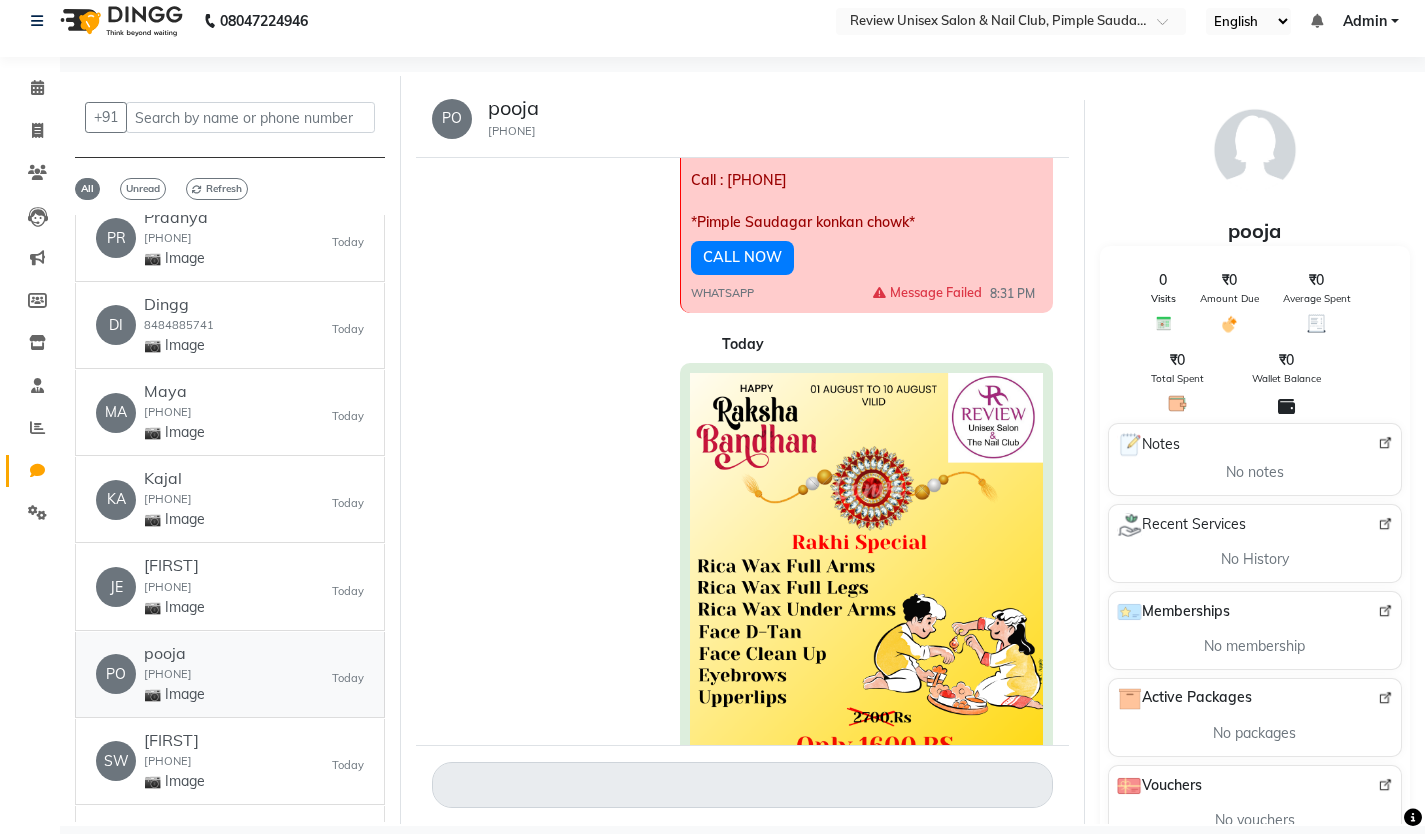 scroll, scrollTop: 1055, scrollLeft: 0, axis: vertical 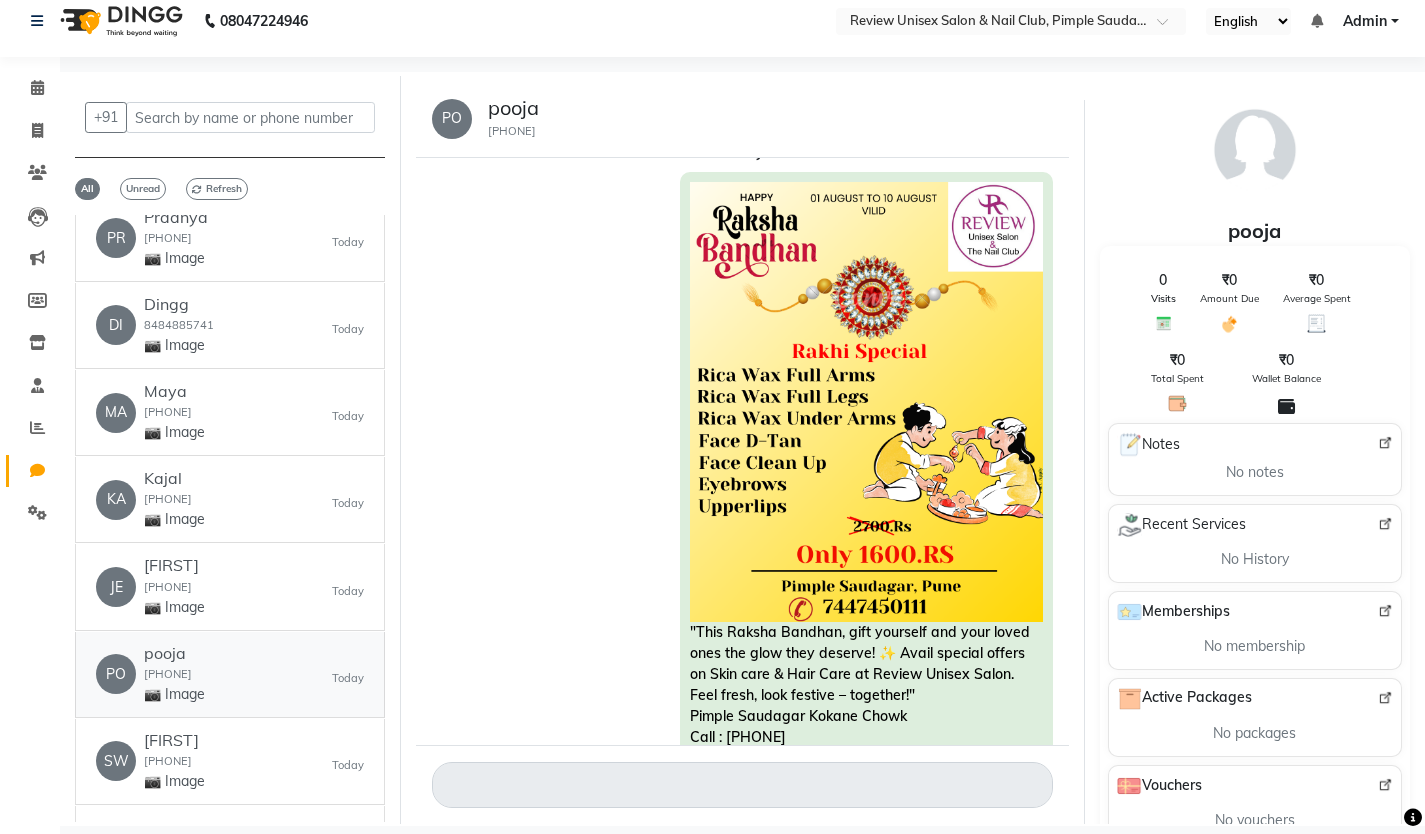 click on "PO   pooja  9689191509  📷 Image   Today" 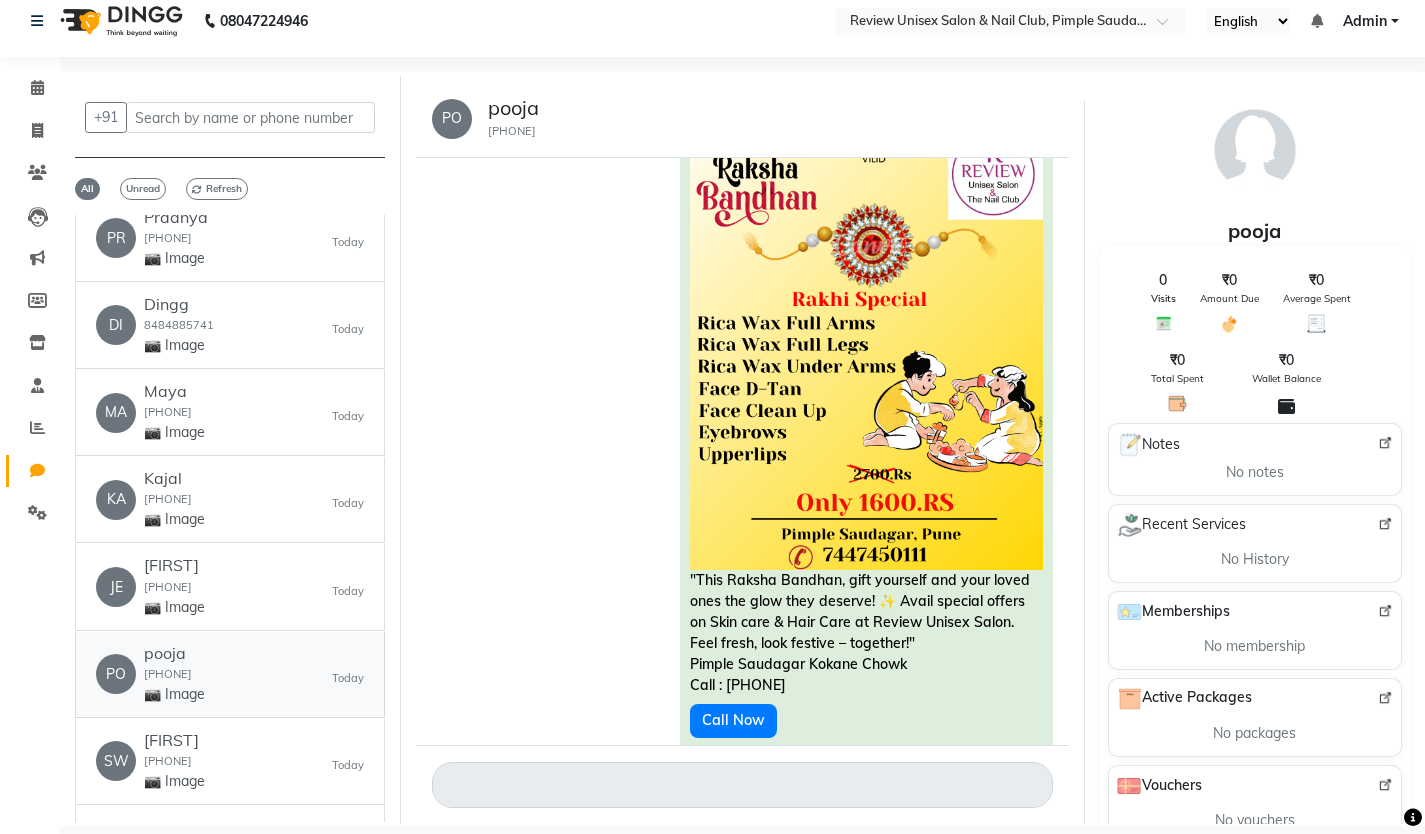 scroll, scrollTop: 1155, scrollLeft: 0, axis: vertical 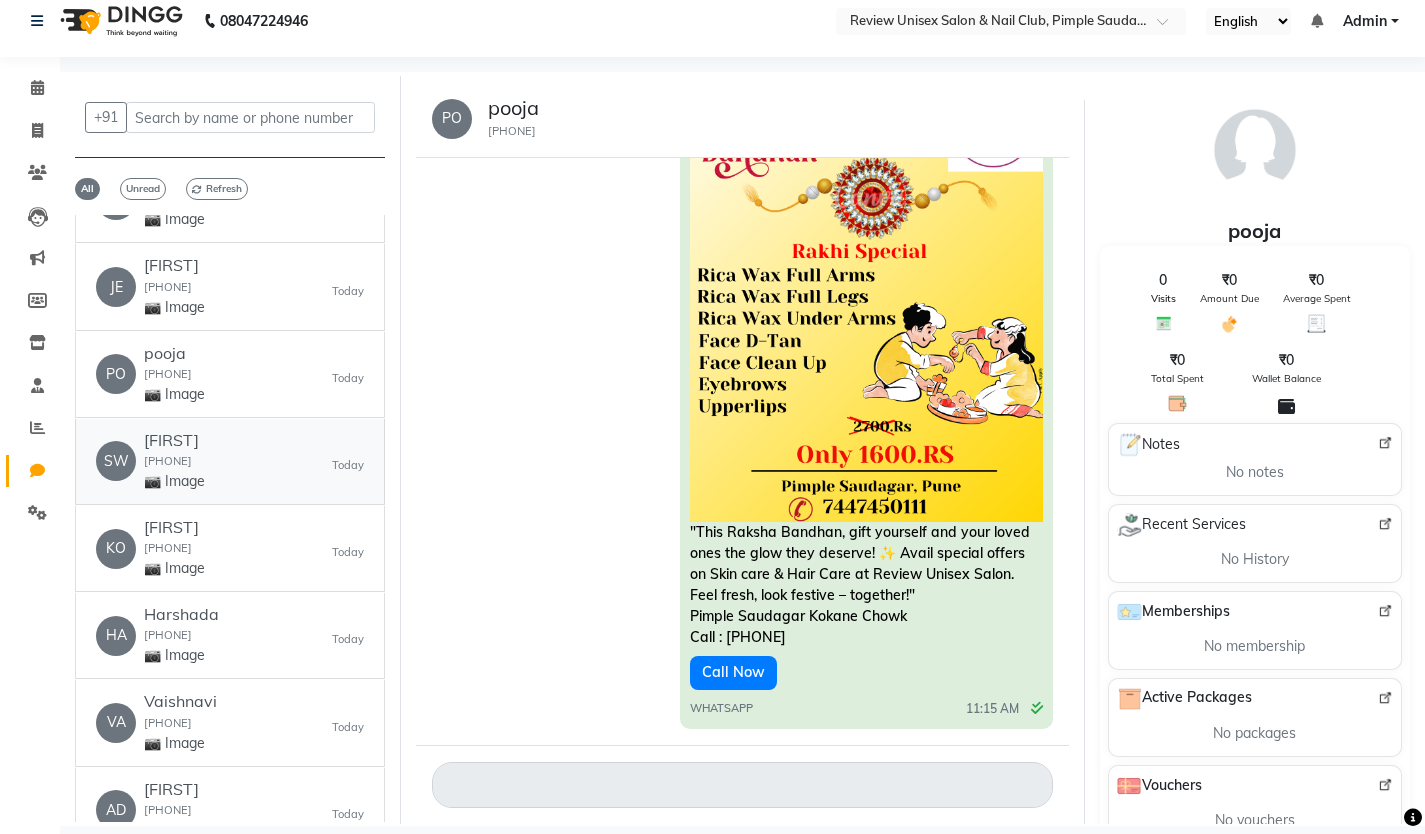 click on "SW   Swateja  9158057347  📷 Image   Today" 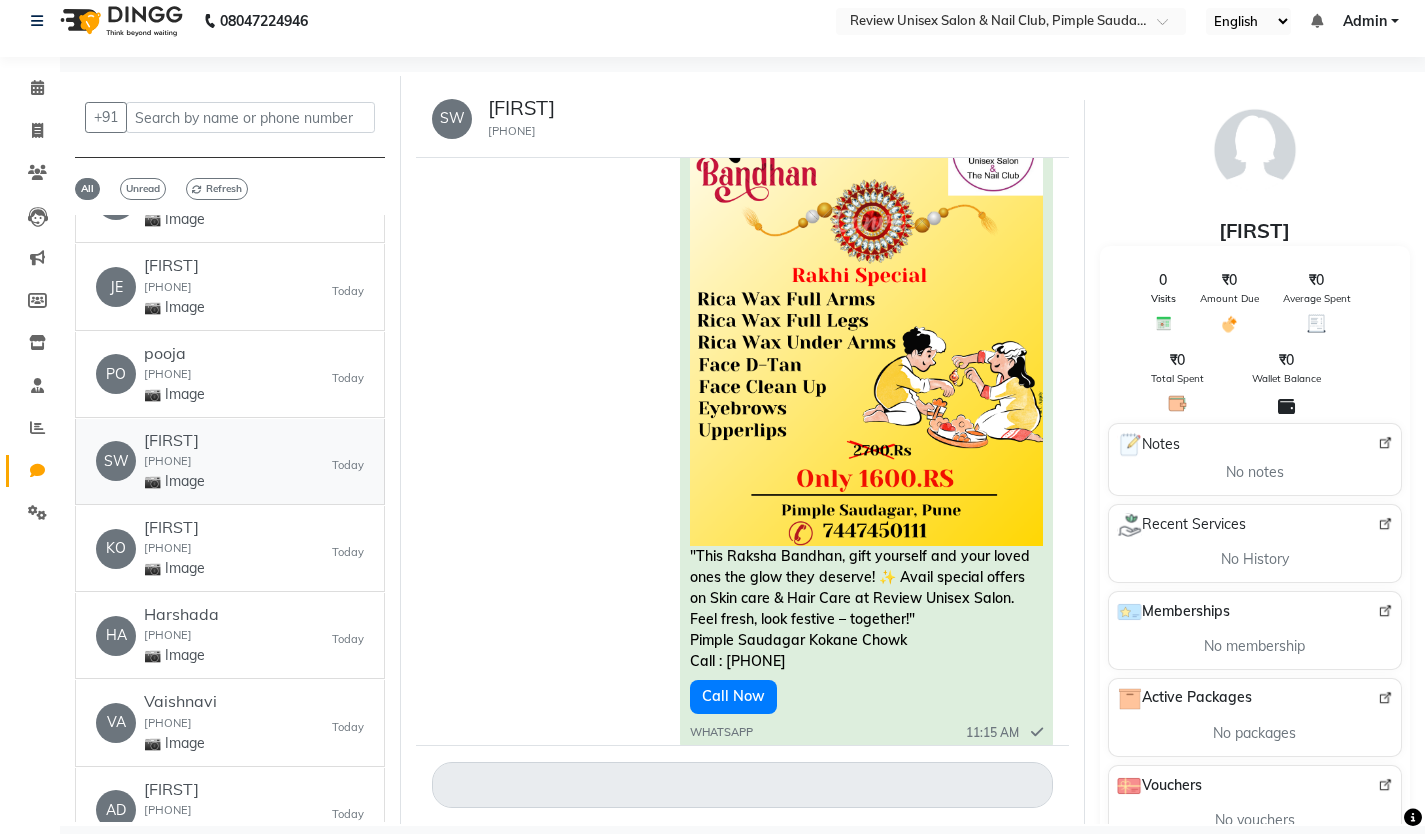 scroll, scrollTop: 1155, scrollLeft: 0, axis: vertical 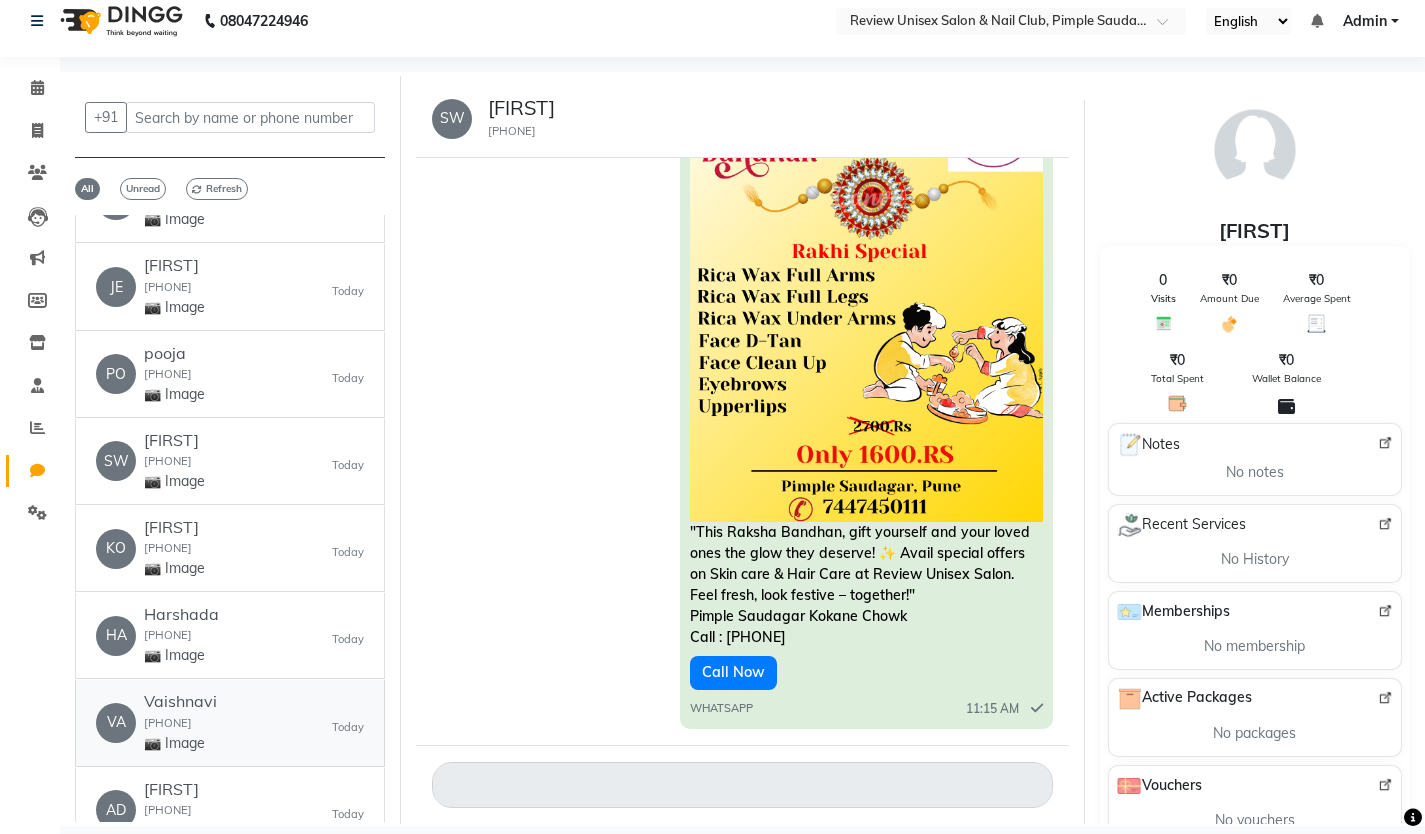 click on "Vaishnavi" 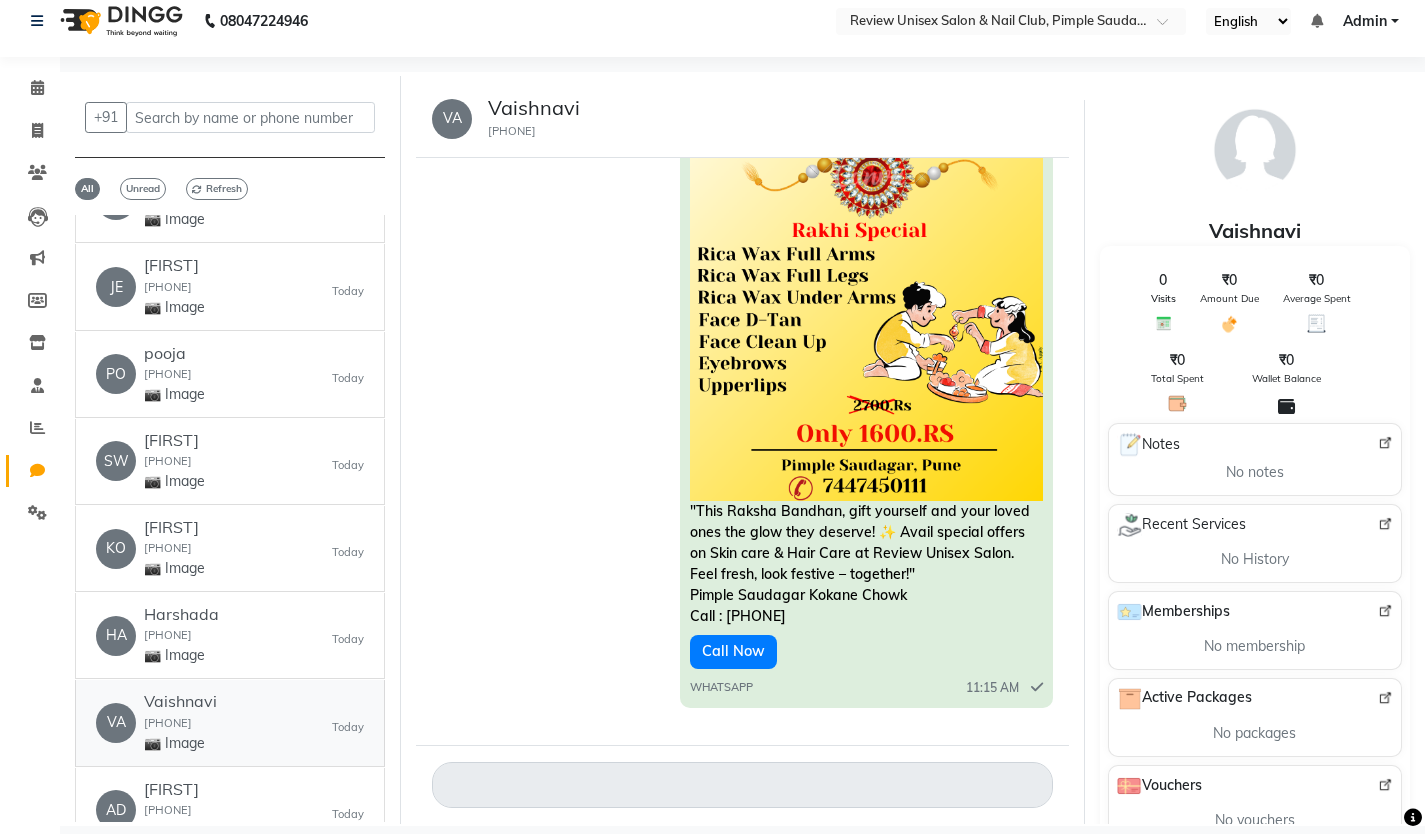 scroll, scrollTop: 511, scrollLeft: 0, axis: vertical 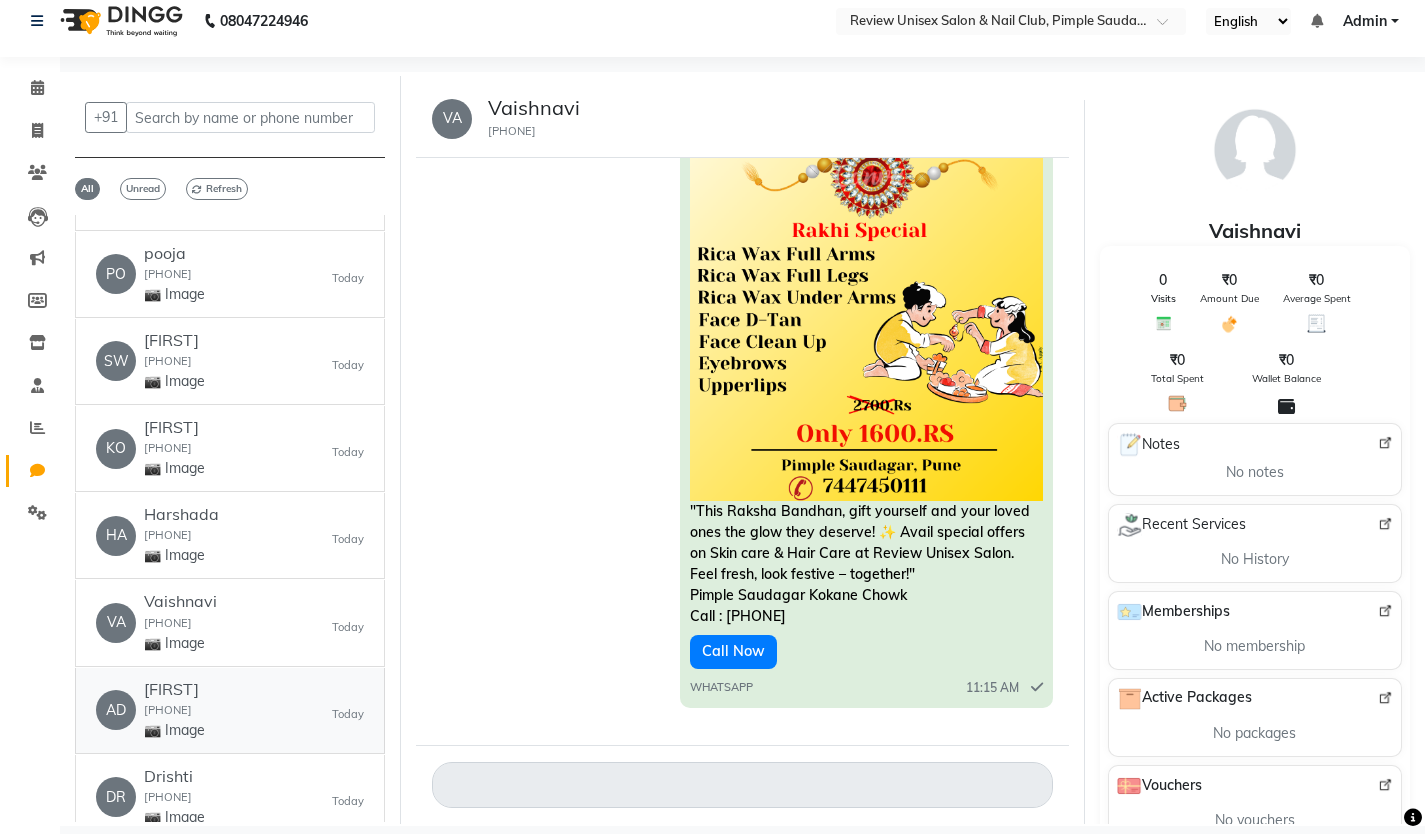 click on "AD   Adisri  7447768836  📷 Image   Today" 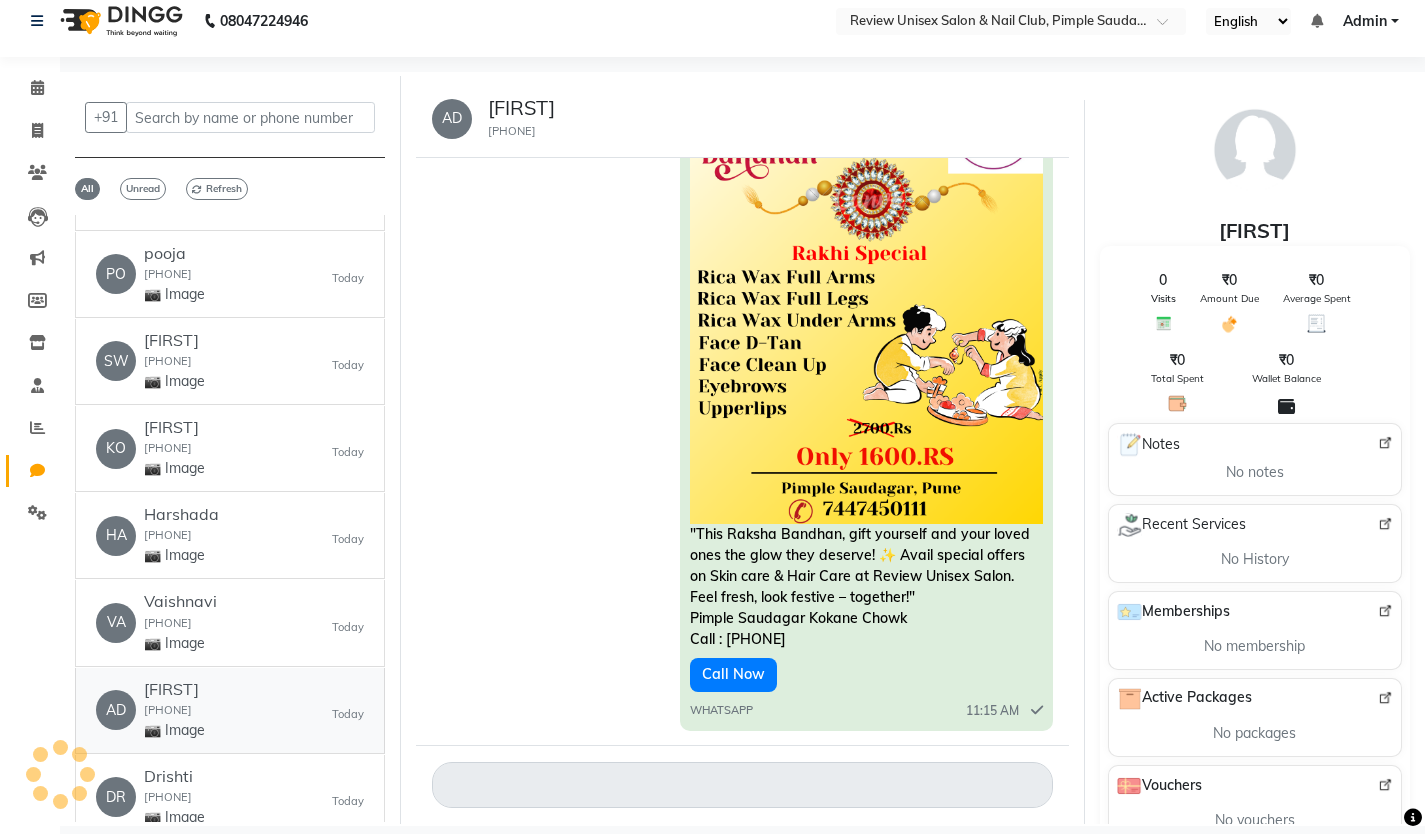 scroll, scrollTop: 1157, scrollLeft: 0, axis: vertical 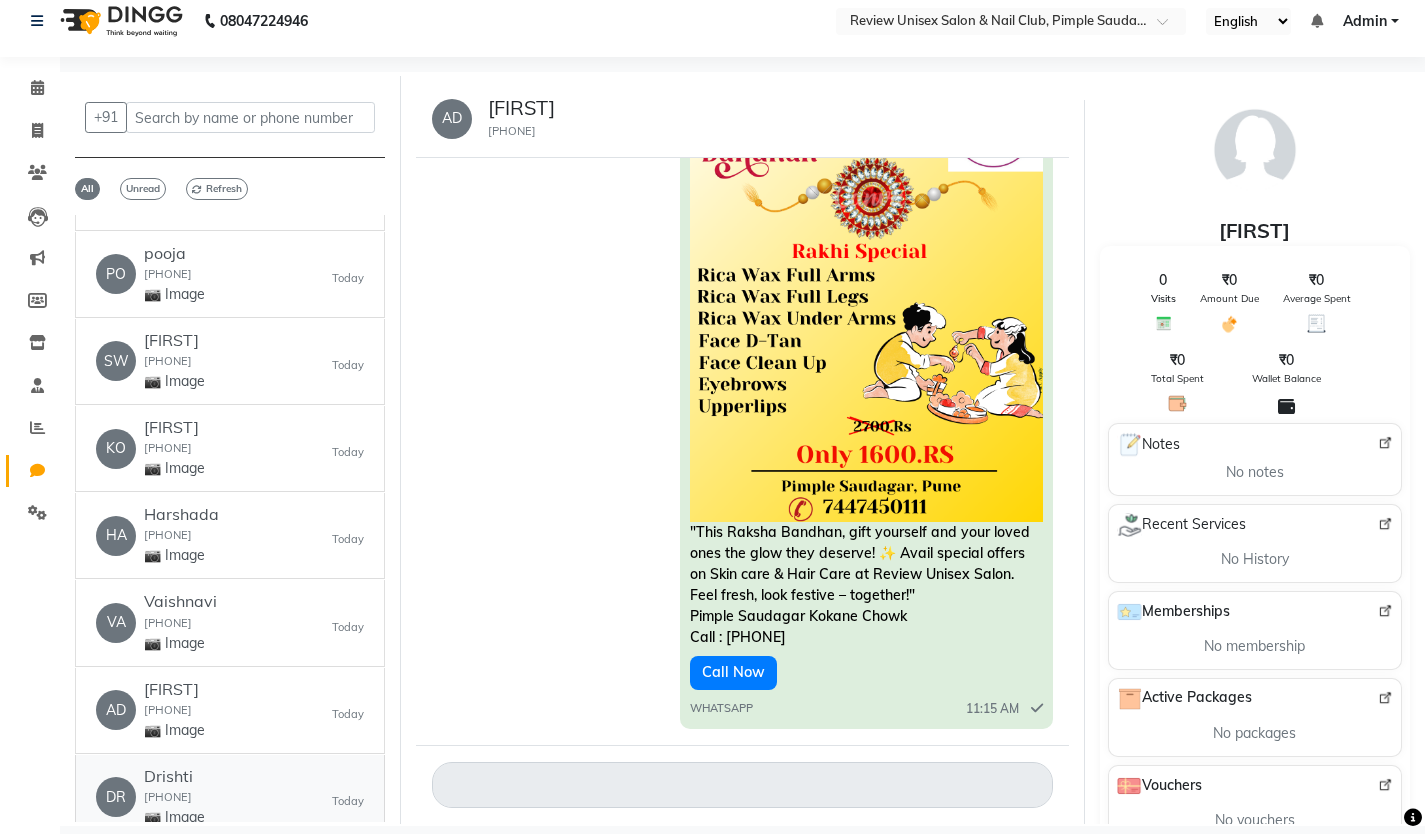 click on "Drishti" 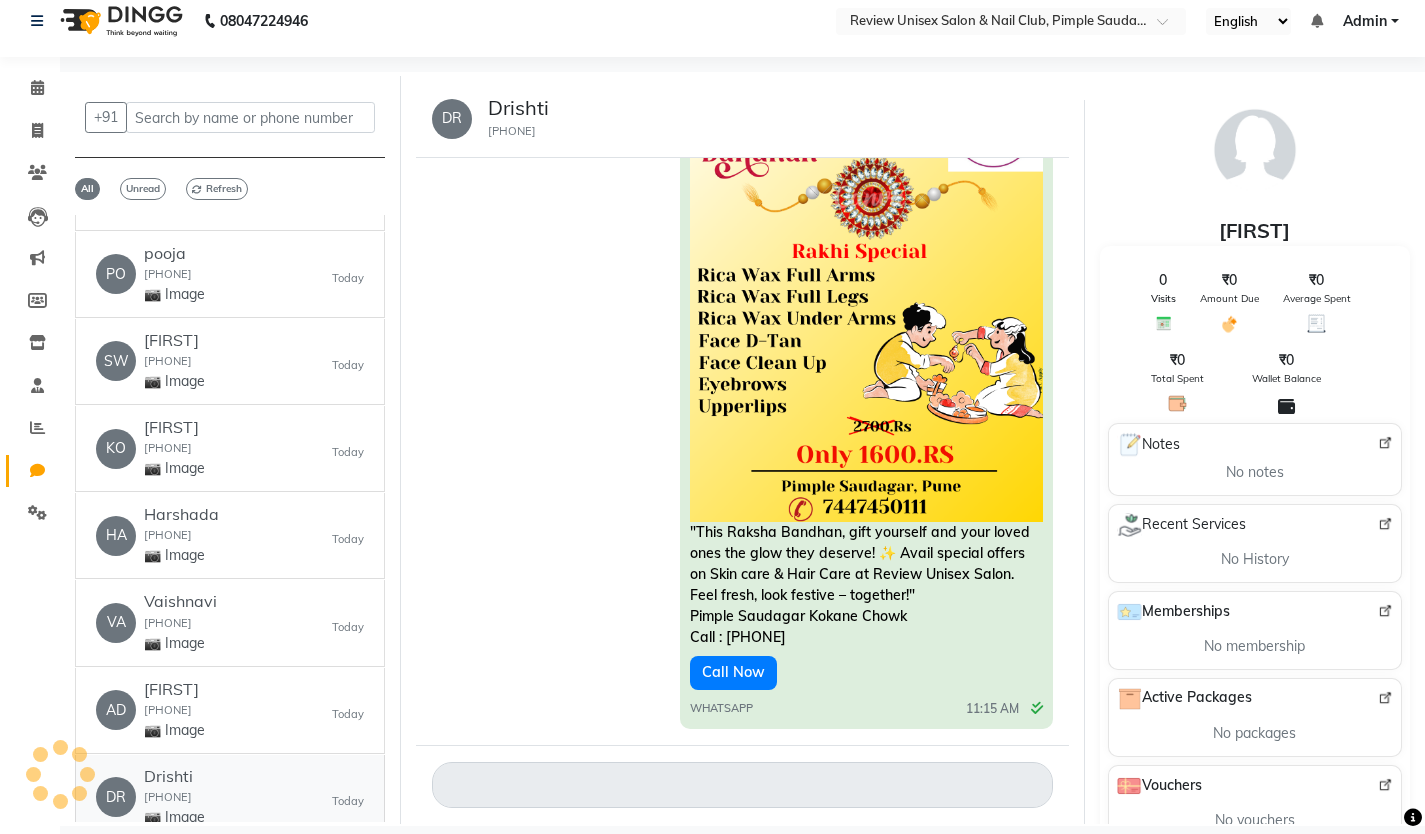 scroll, scrollTop: 1125, scrollLeft: 0, axis: vertical 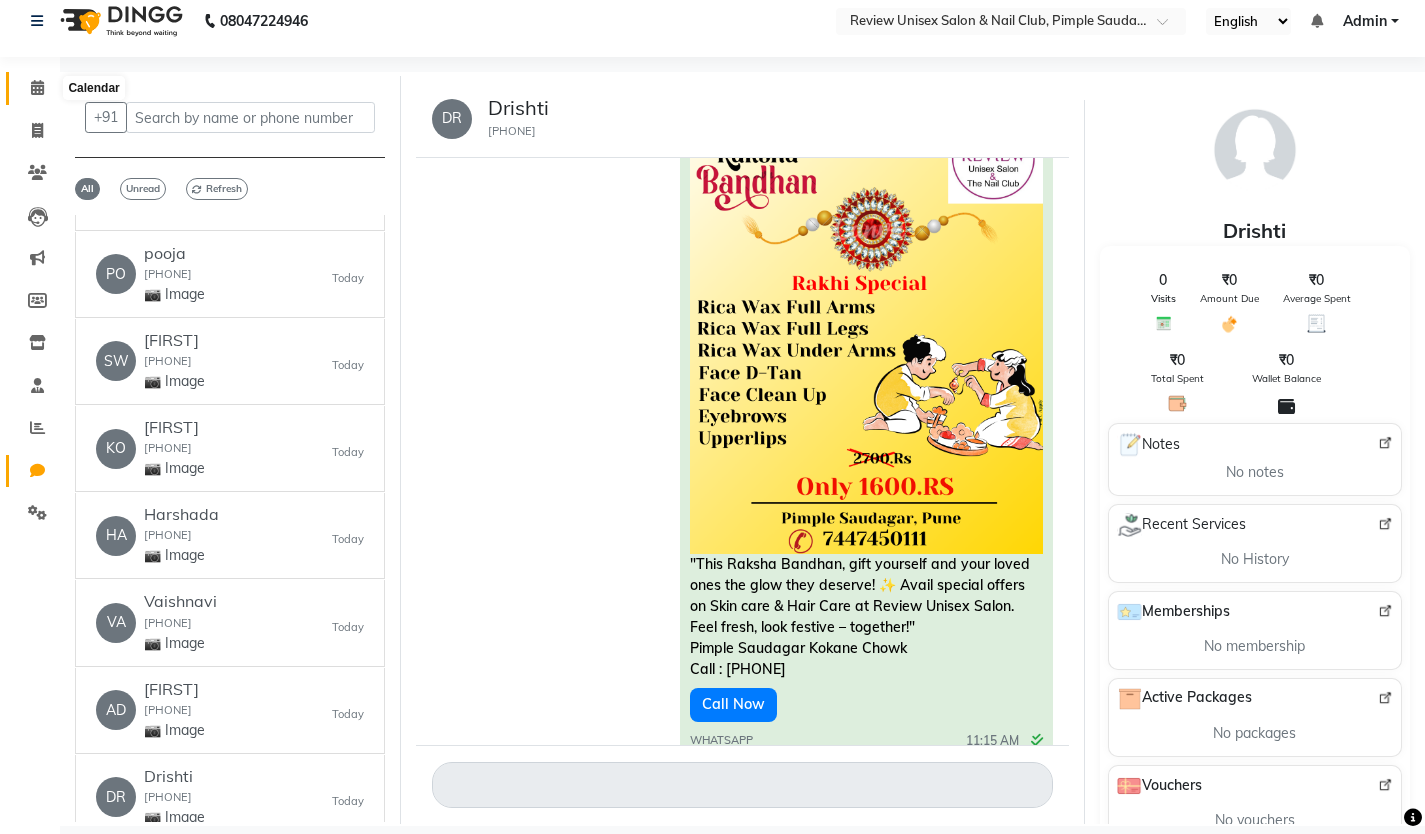 click 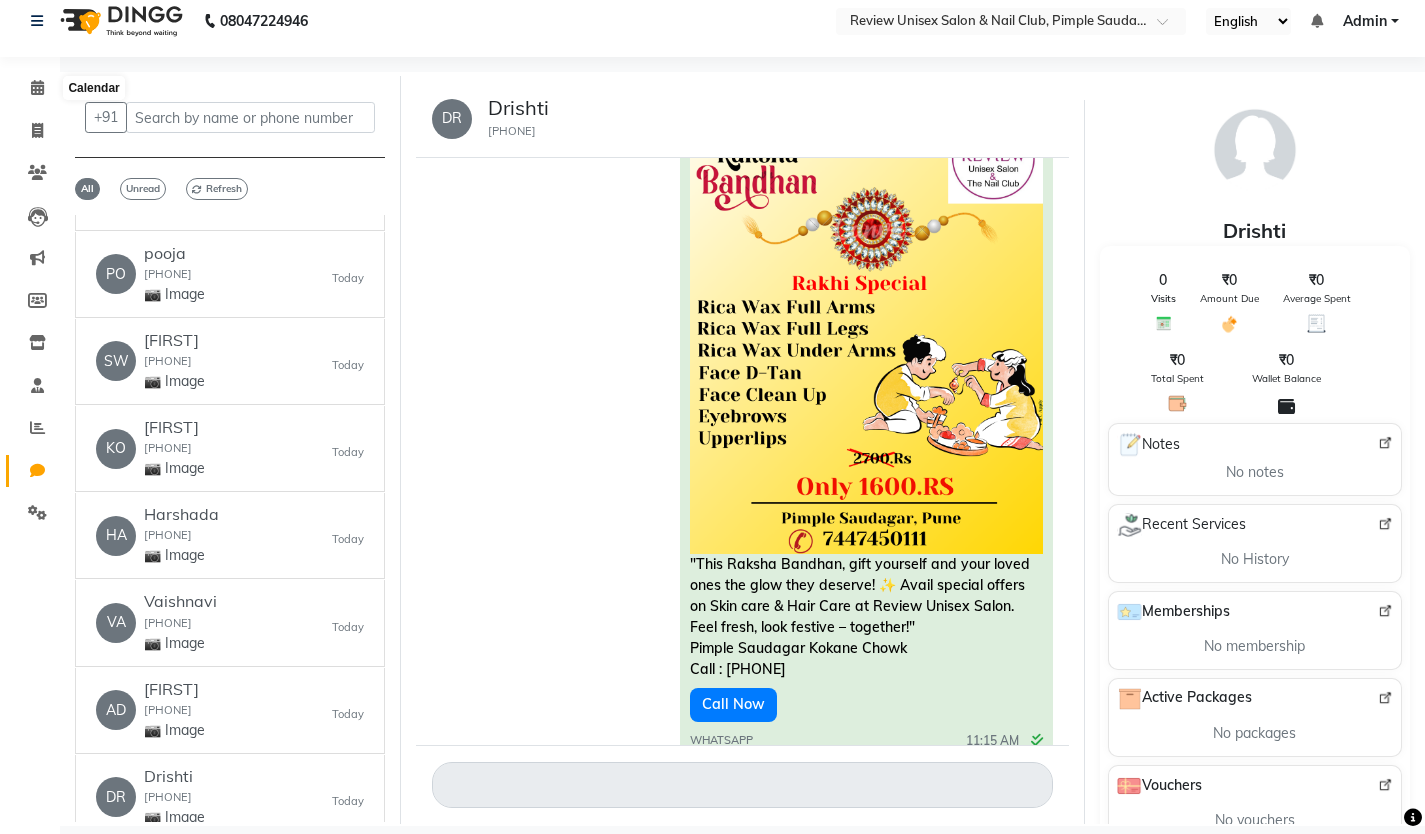 scroll, scrollTop: 0, scrollLeft: 0, axis: both 